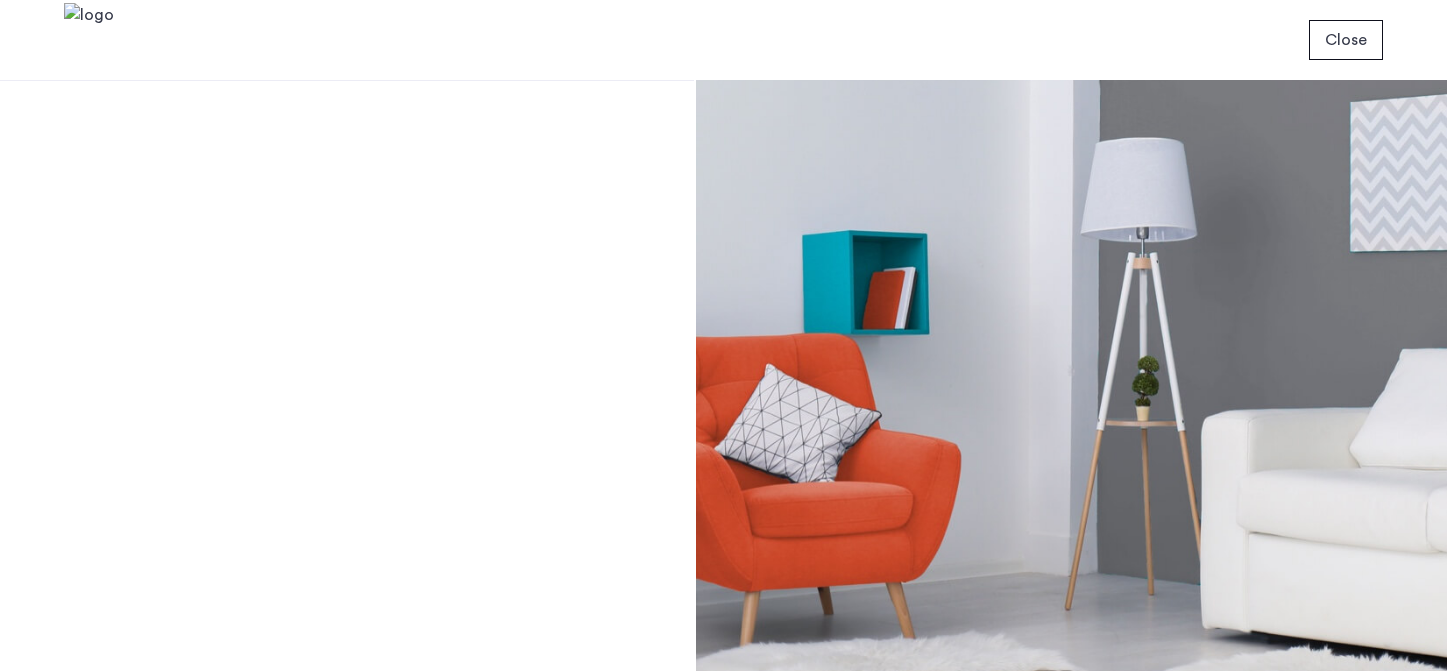 scroll, scrollTop: 0, scrollLeft: 0, axis: both 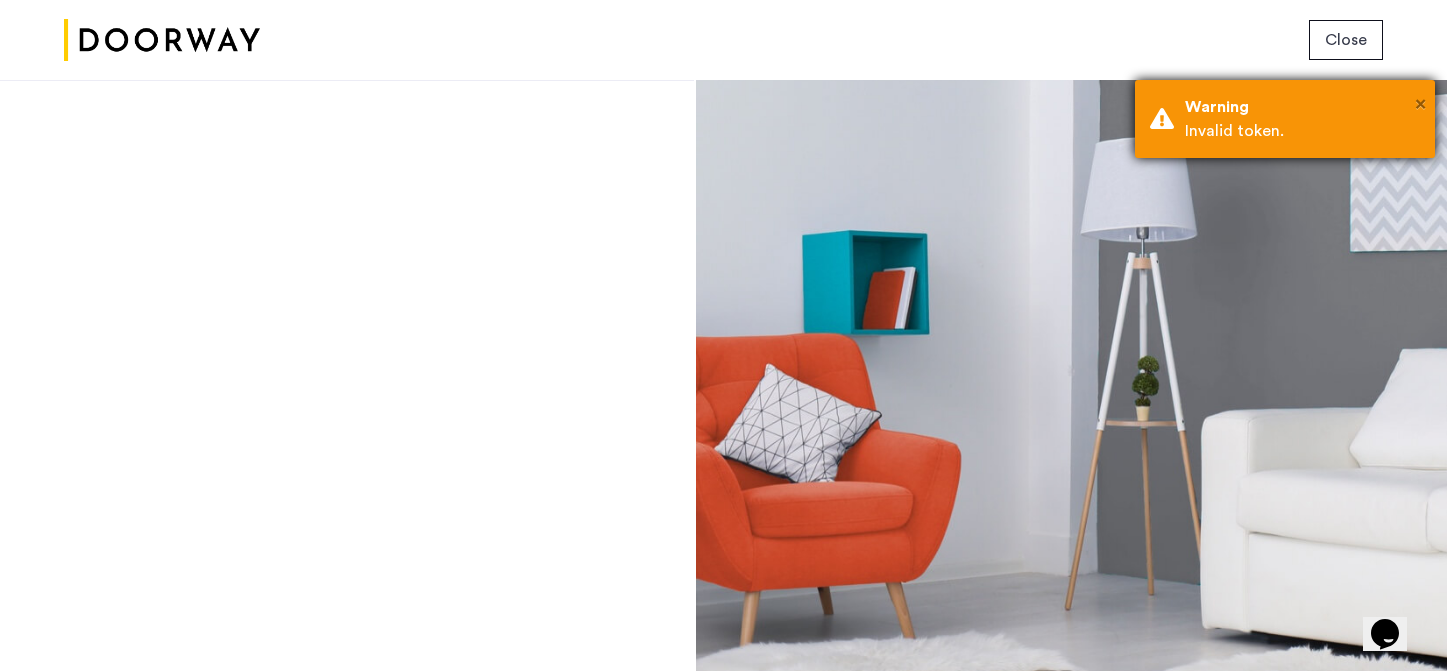 click on "×" at bounding box center [1420, 104] 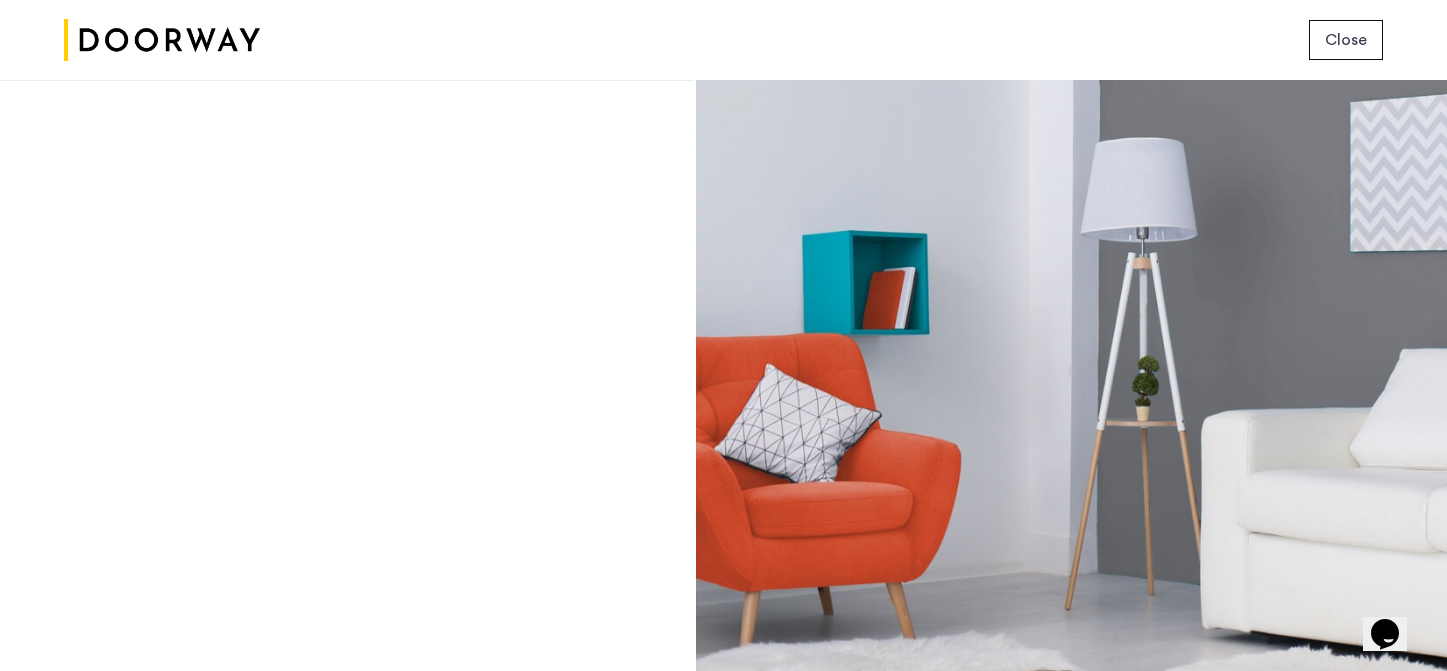 click on "Close" at bounding box center (1346, 40) 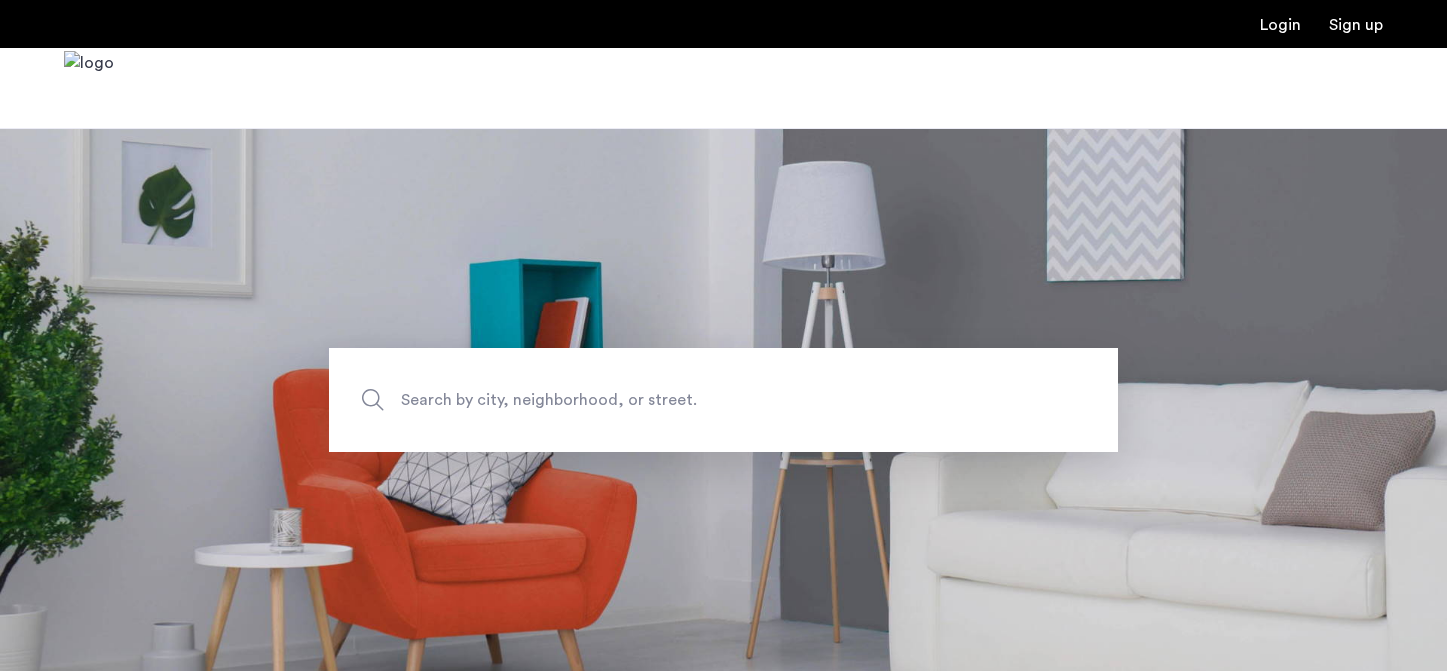 scroll, scrollTop: 0, scrollLeft: 0, axis: both 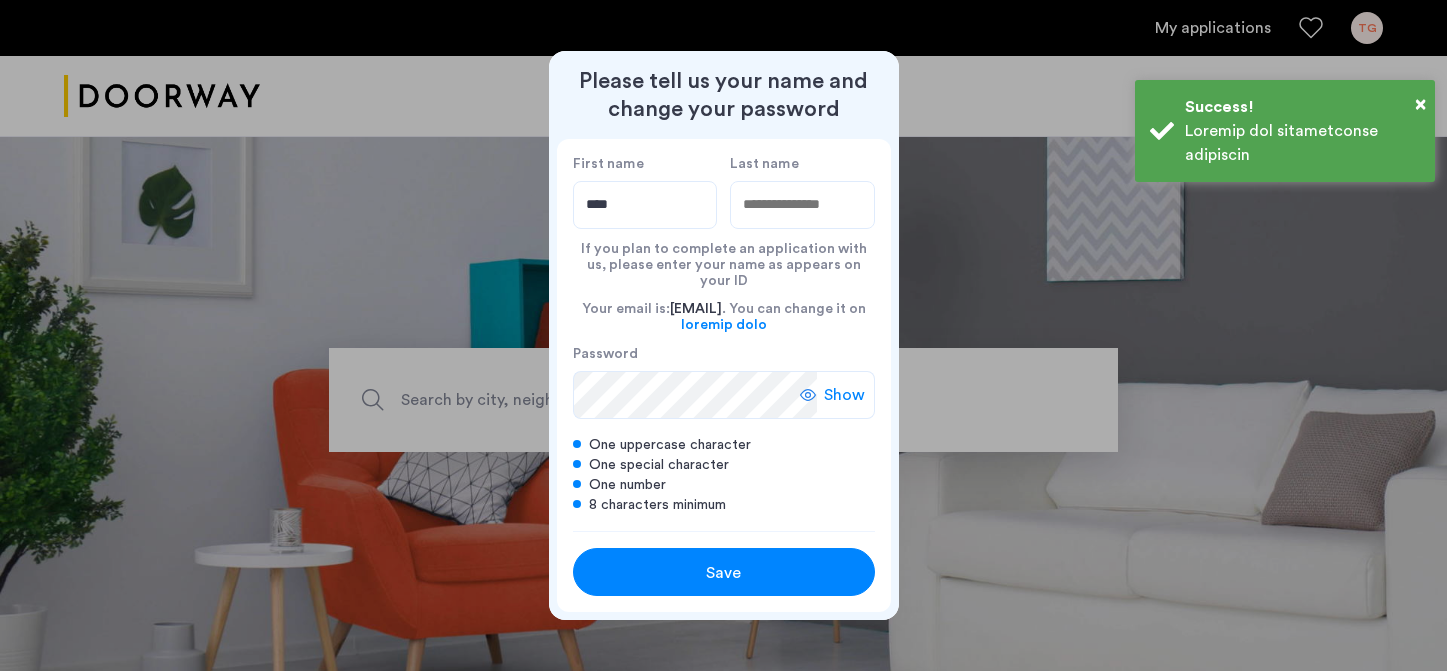 type on "****" 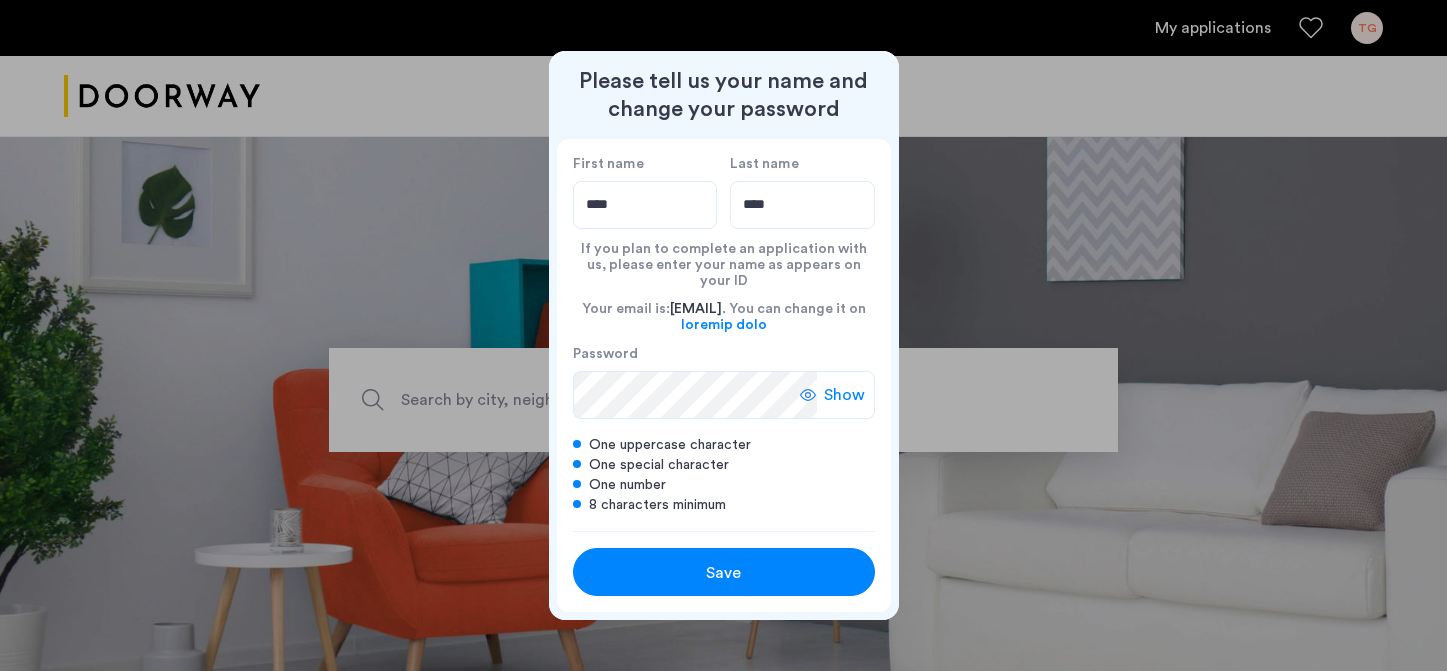 type on "****" 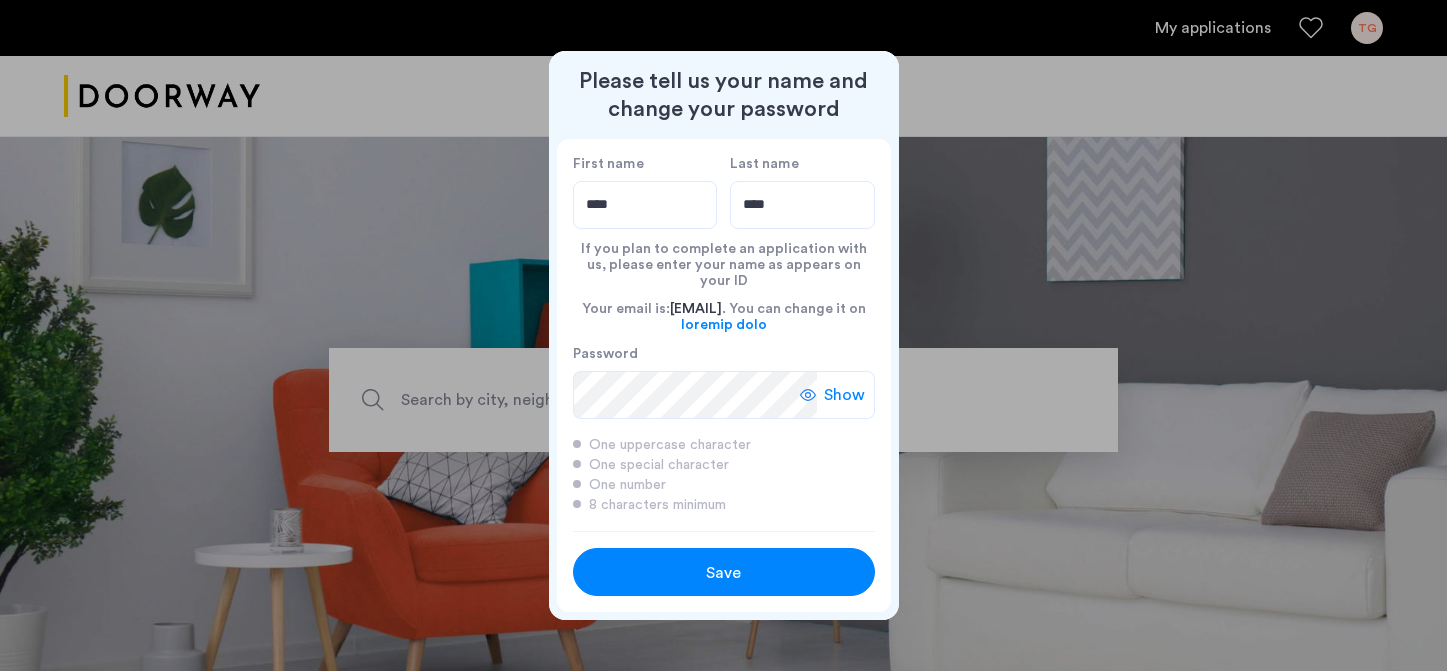 click on "Show" at bounding box center [837, 395] 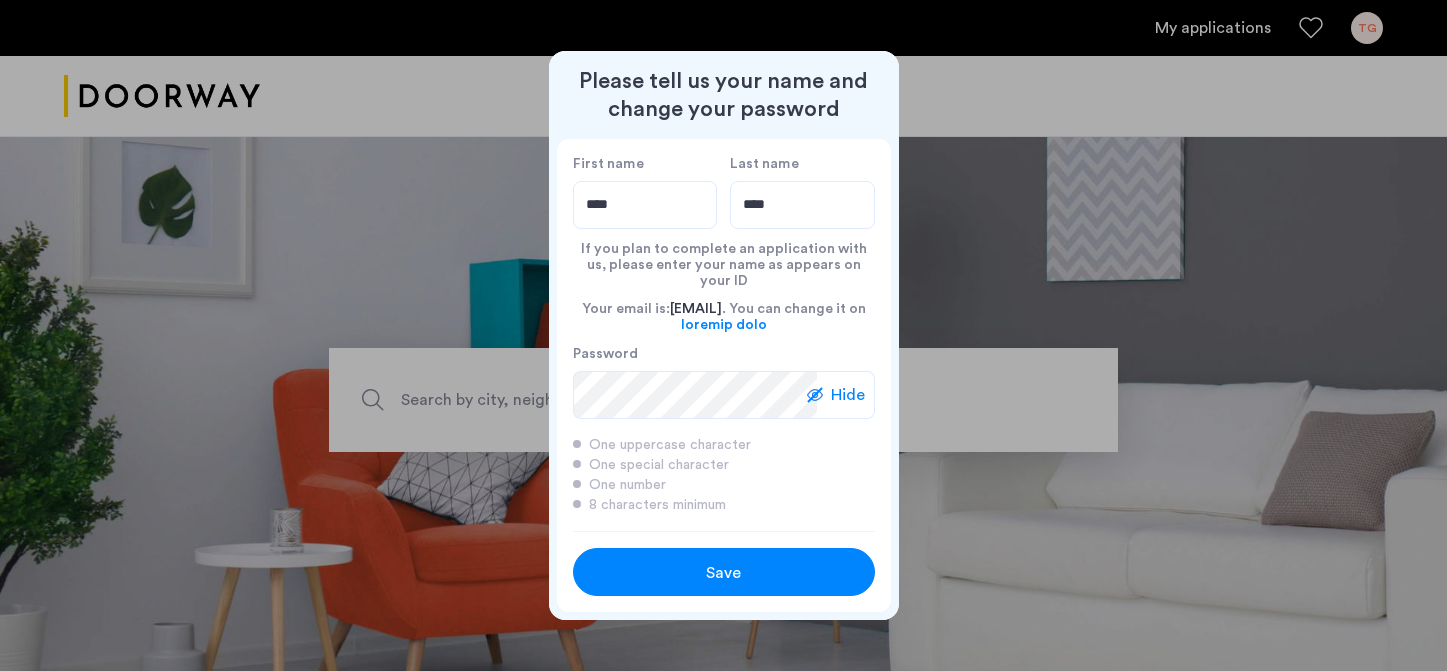click on "Save" at bounding box center [723, 573] 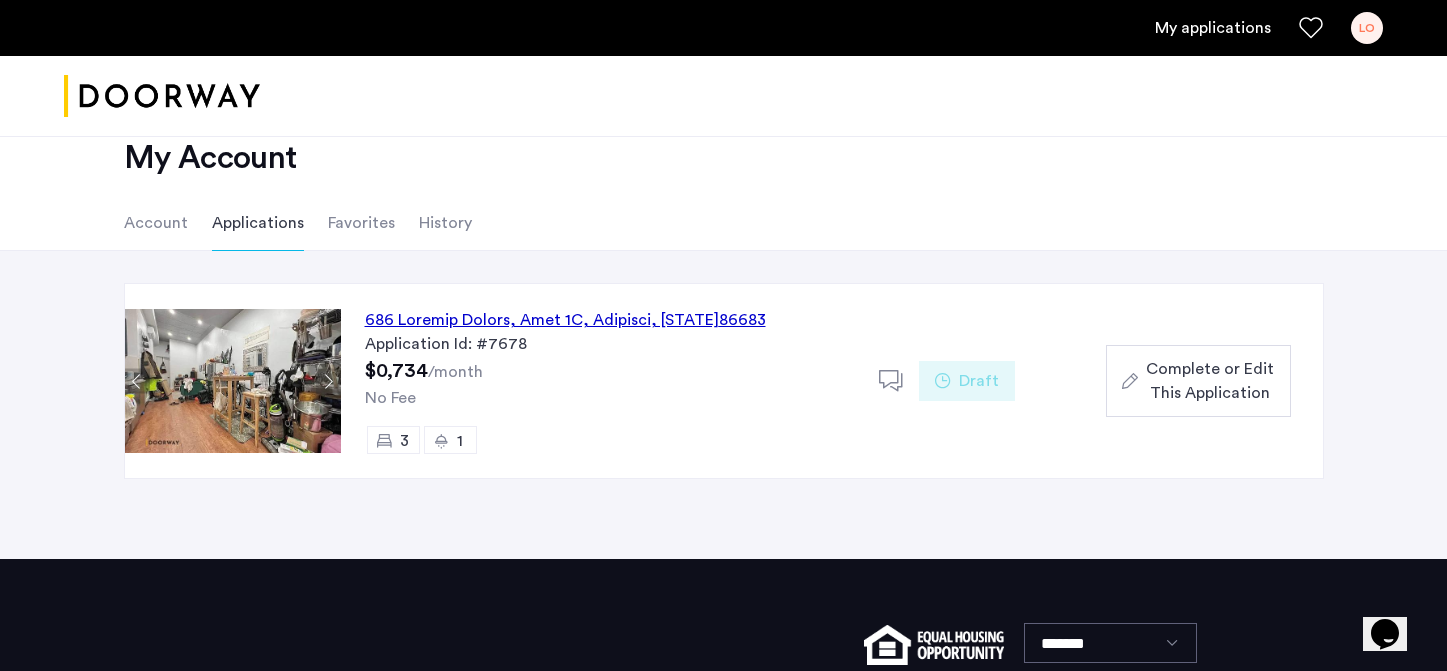 scroll, scrollTop: 40, scrollLeft: 0, axis: vertical 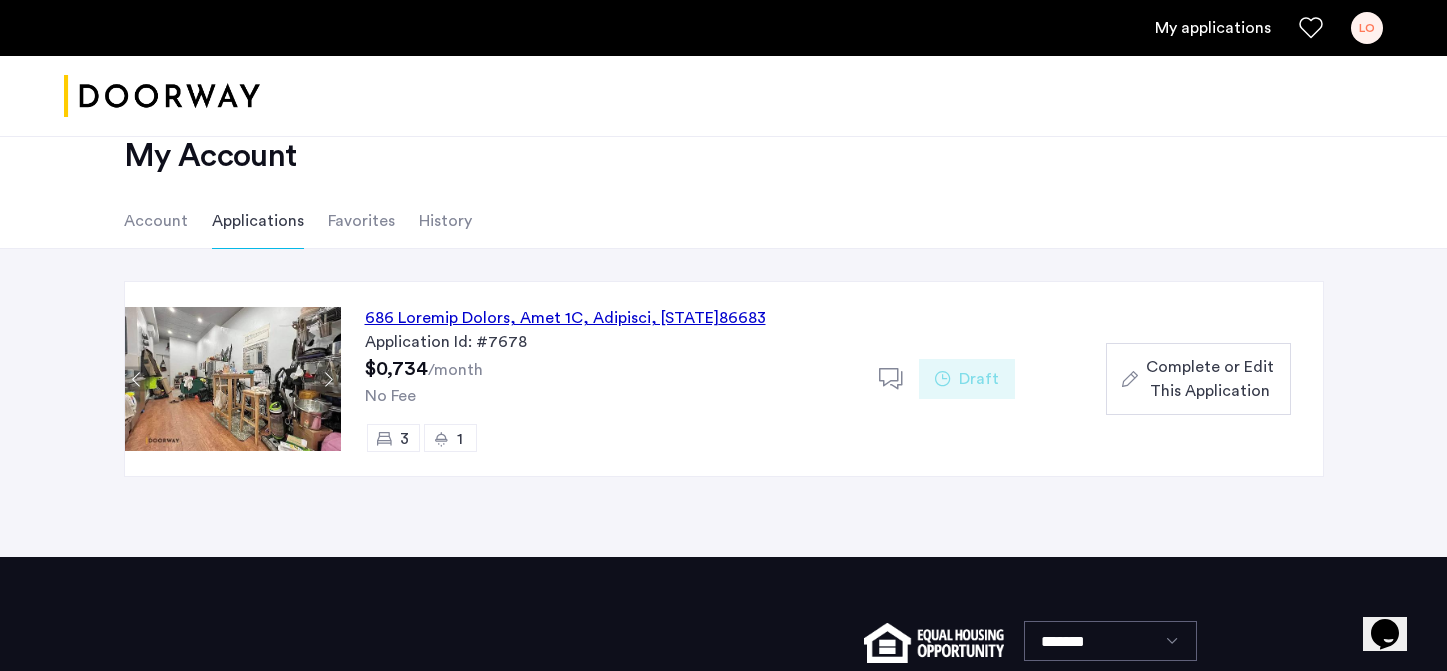 click on "Complete or Edit This Application" at bounding box center [1210, 379] 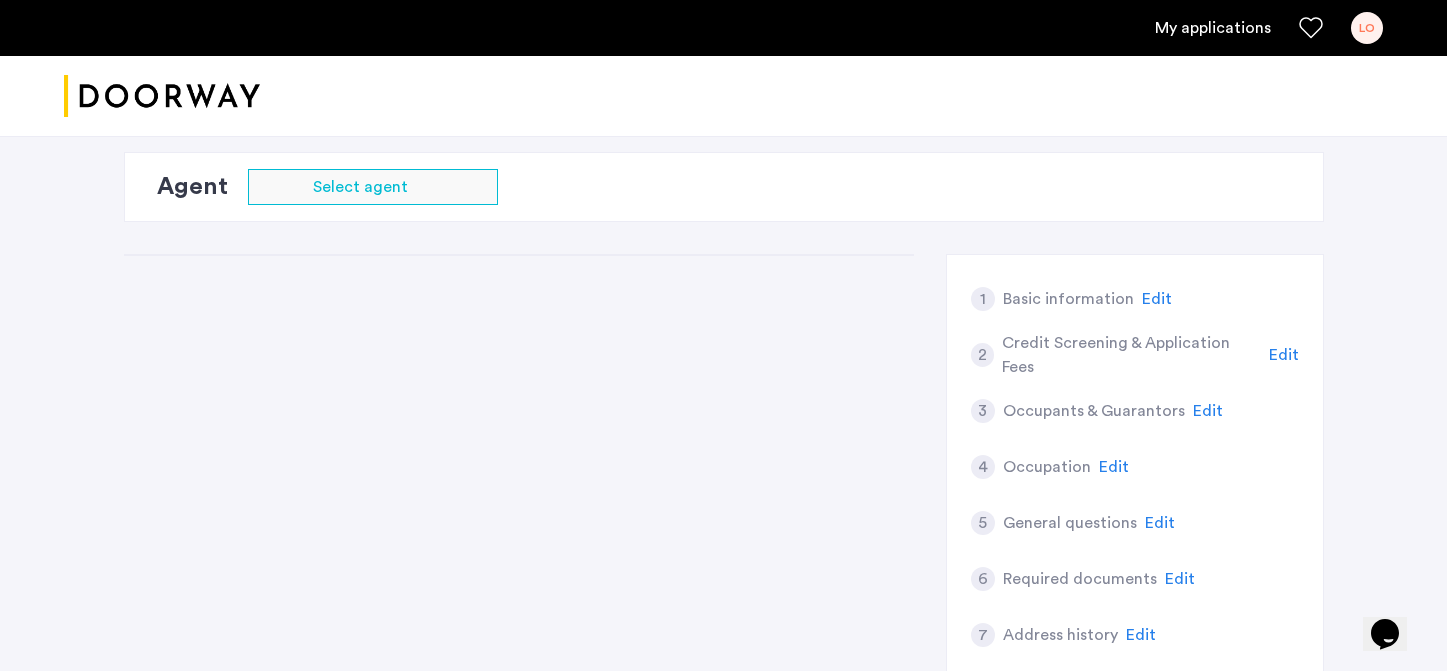 scroll, scrollTop: 0, scrollLeft: 0, axis: both 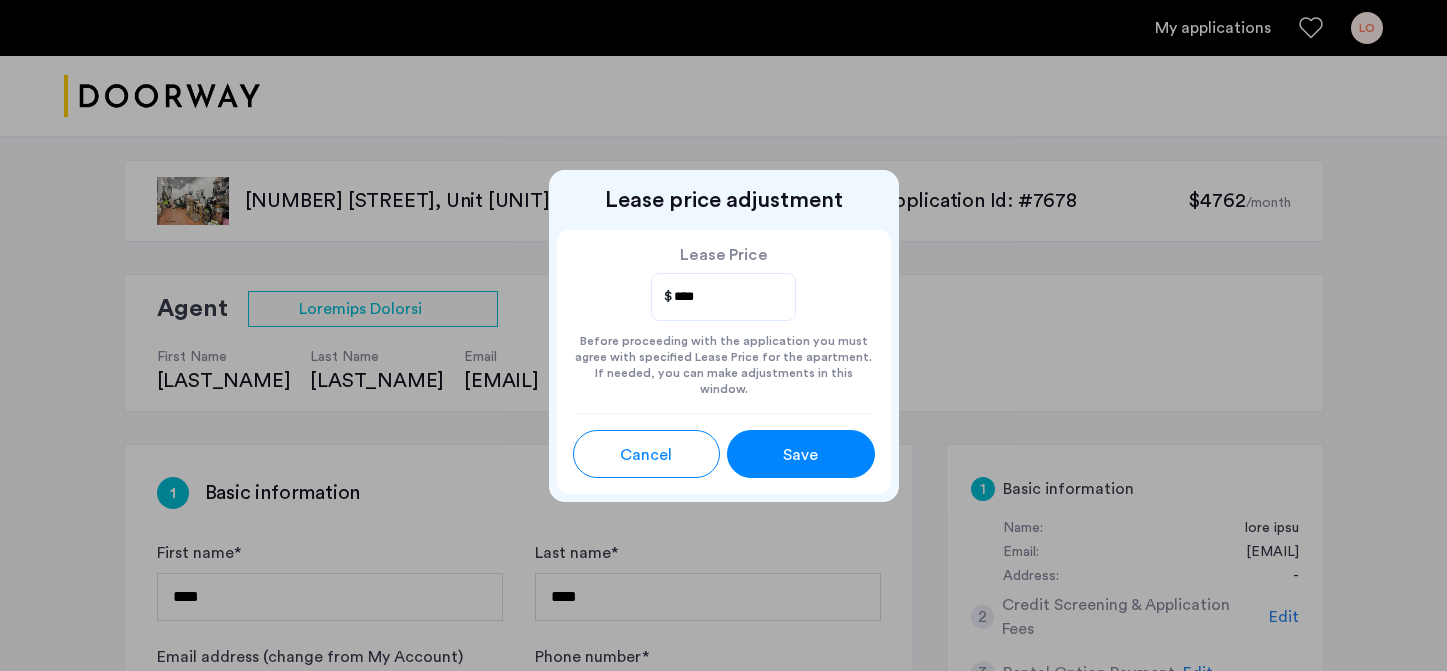 click on "Save" at bounding box center (800, 455) 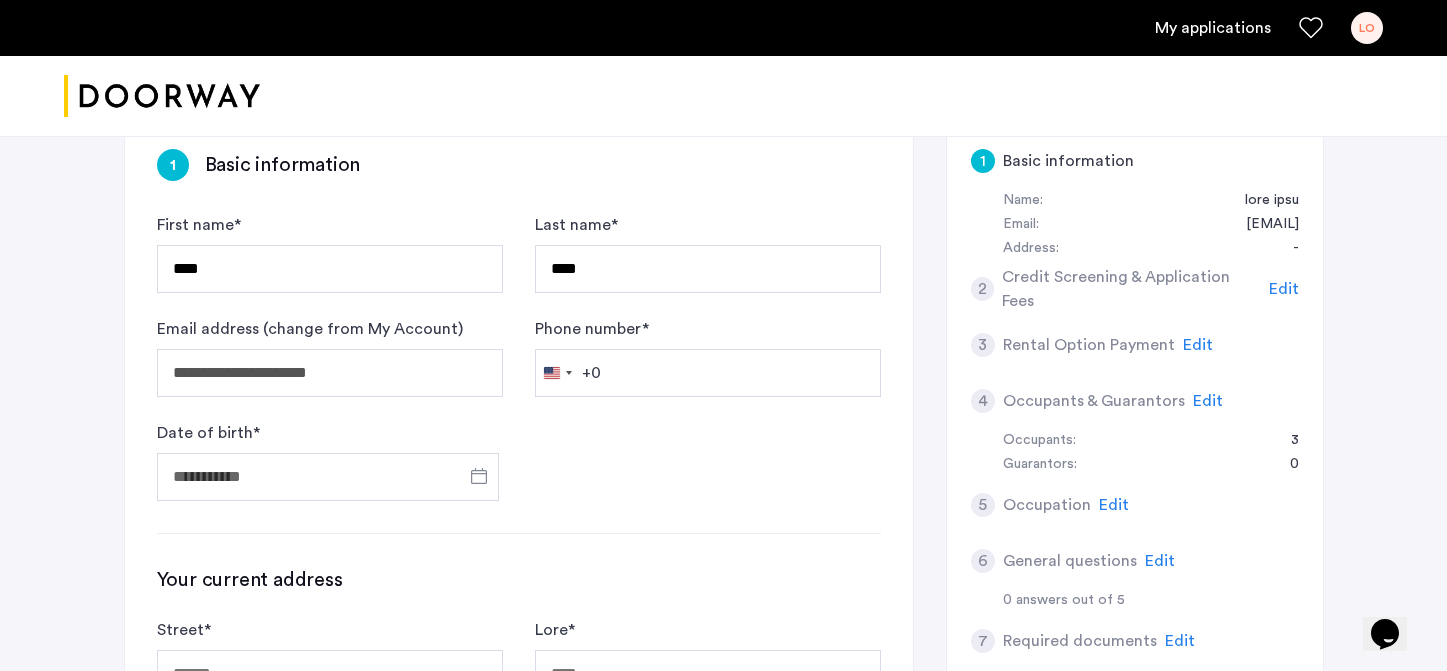scroll, scrollTop: 330, scrollLeft: 0, axis: vertical 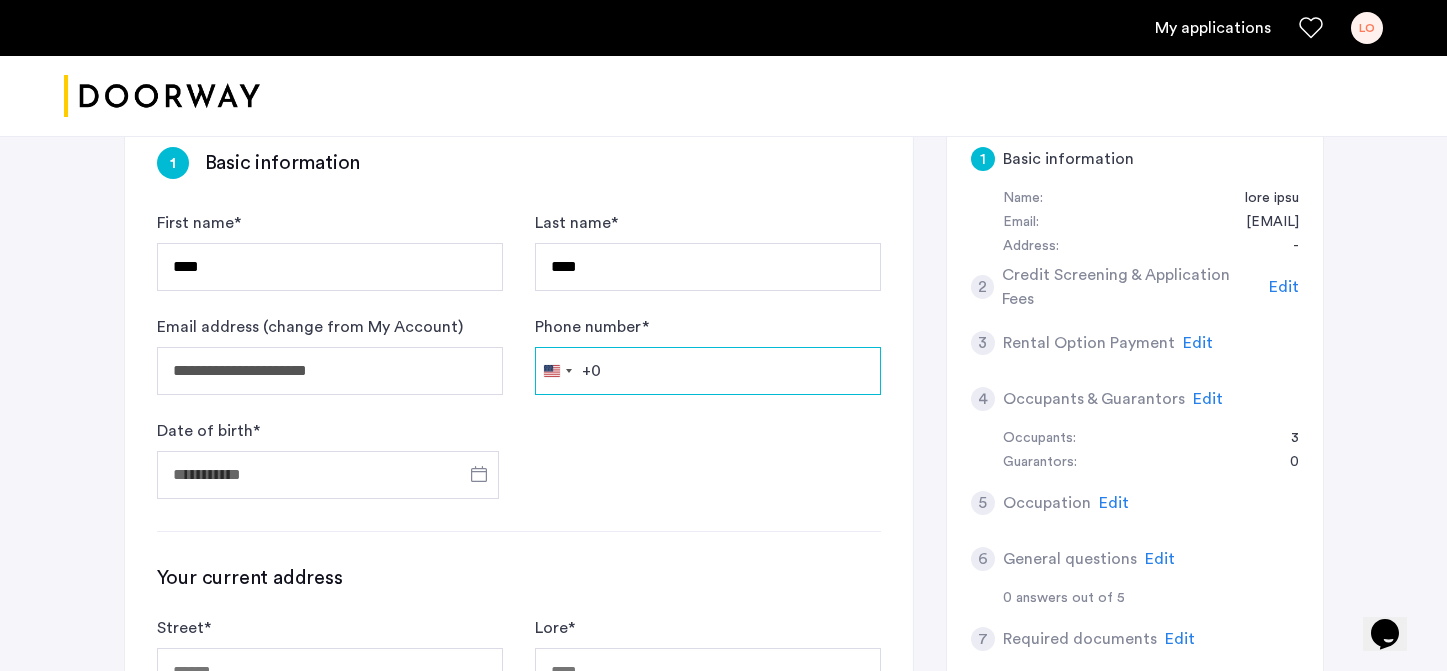 click on "[PHONE_NUMBER]" at bounding box center (708, 371) 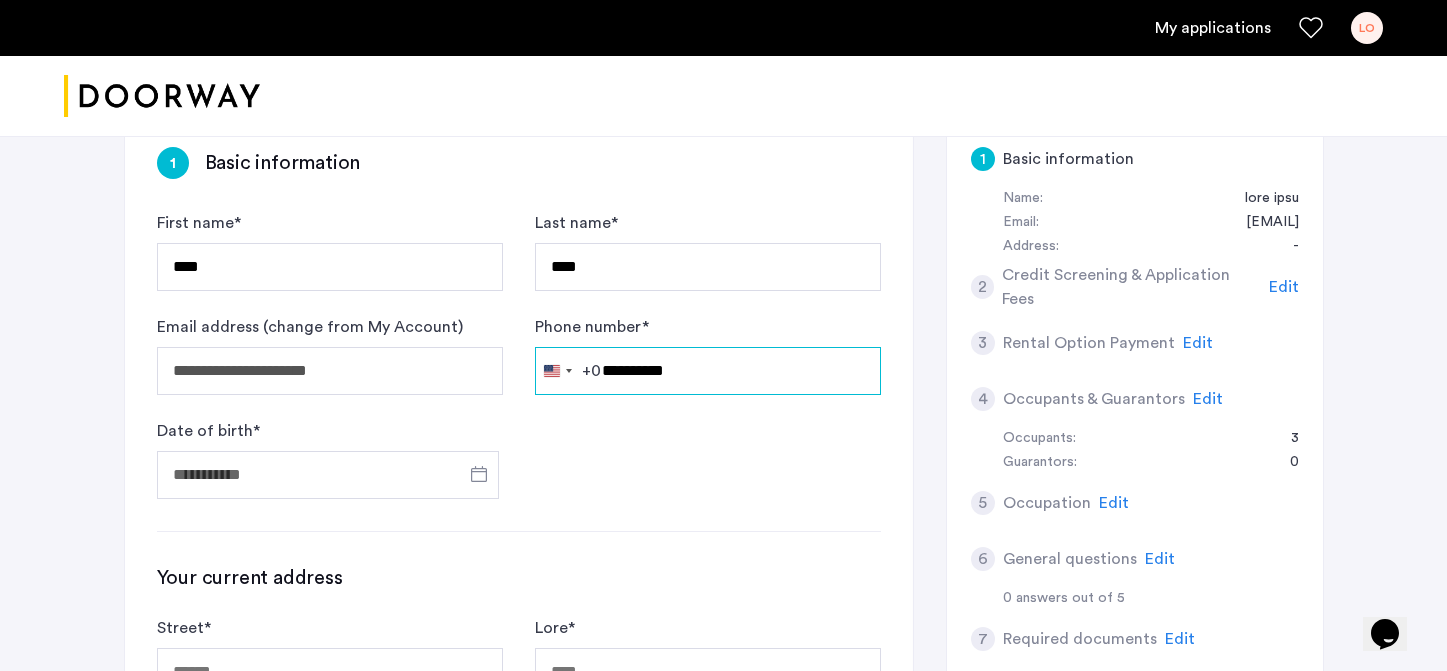 type on "**********" 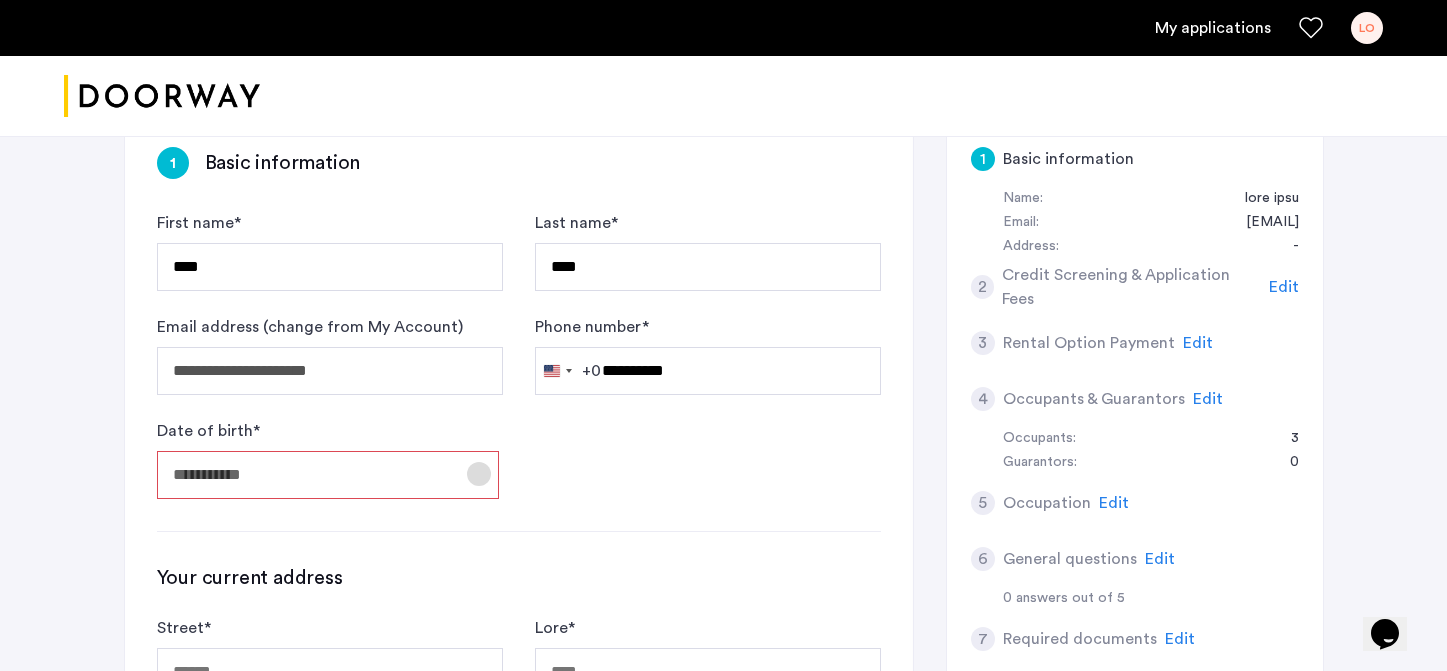 click at bounding box center (479, 474) 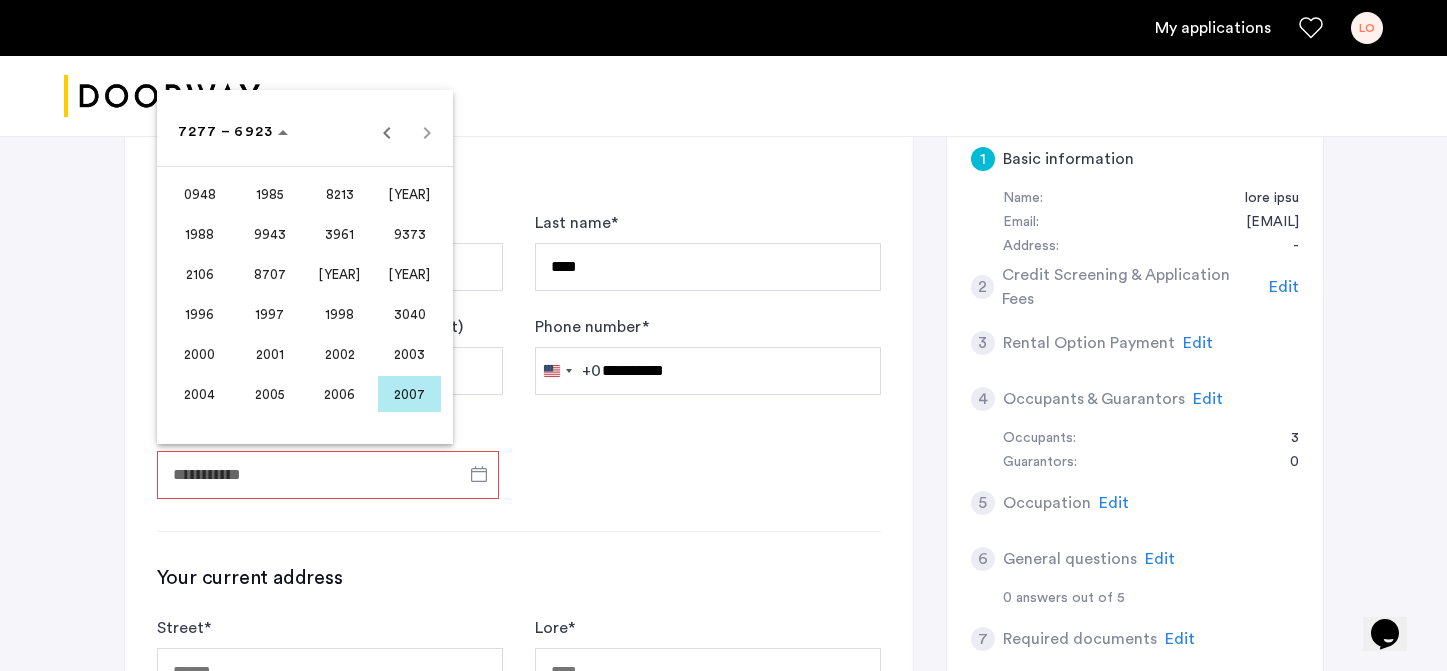 click on "2000" at bounding box center (199, 354) 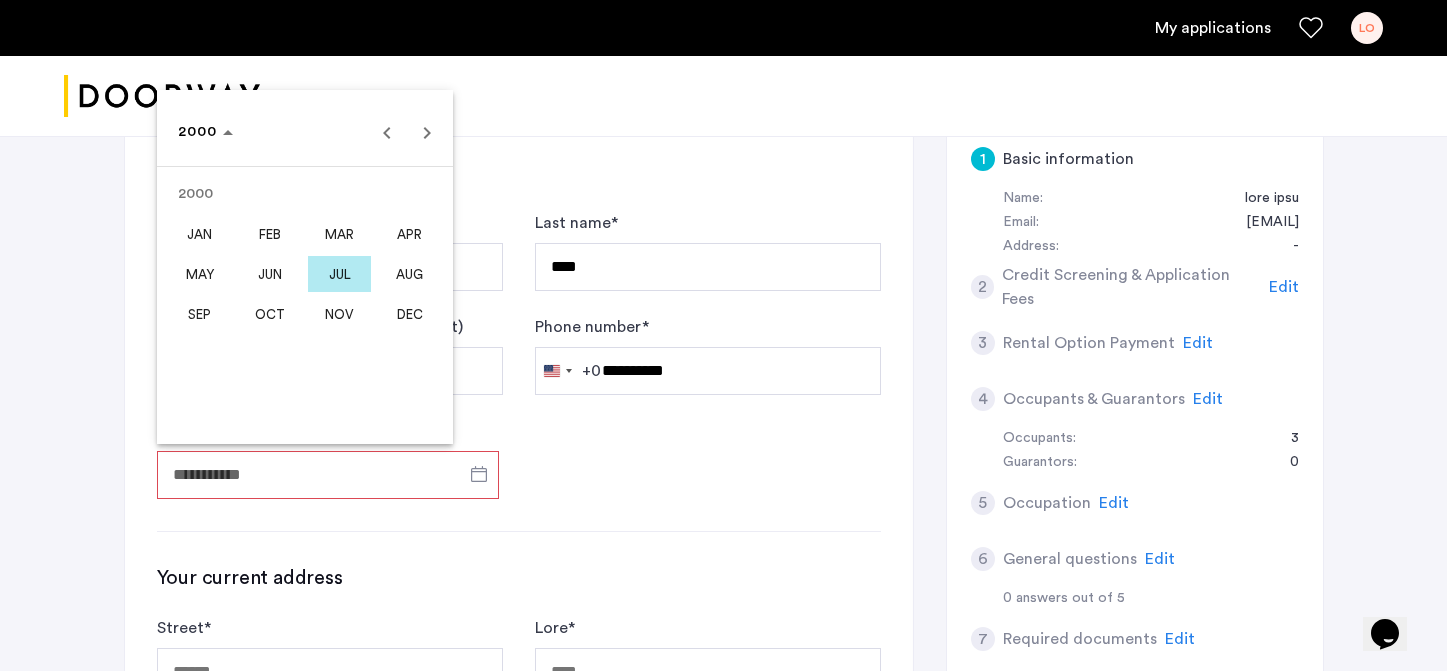 click on "JAN" at bounding box center [199, 234] 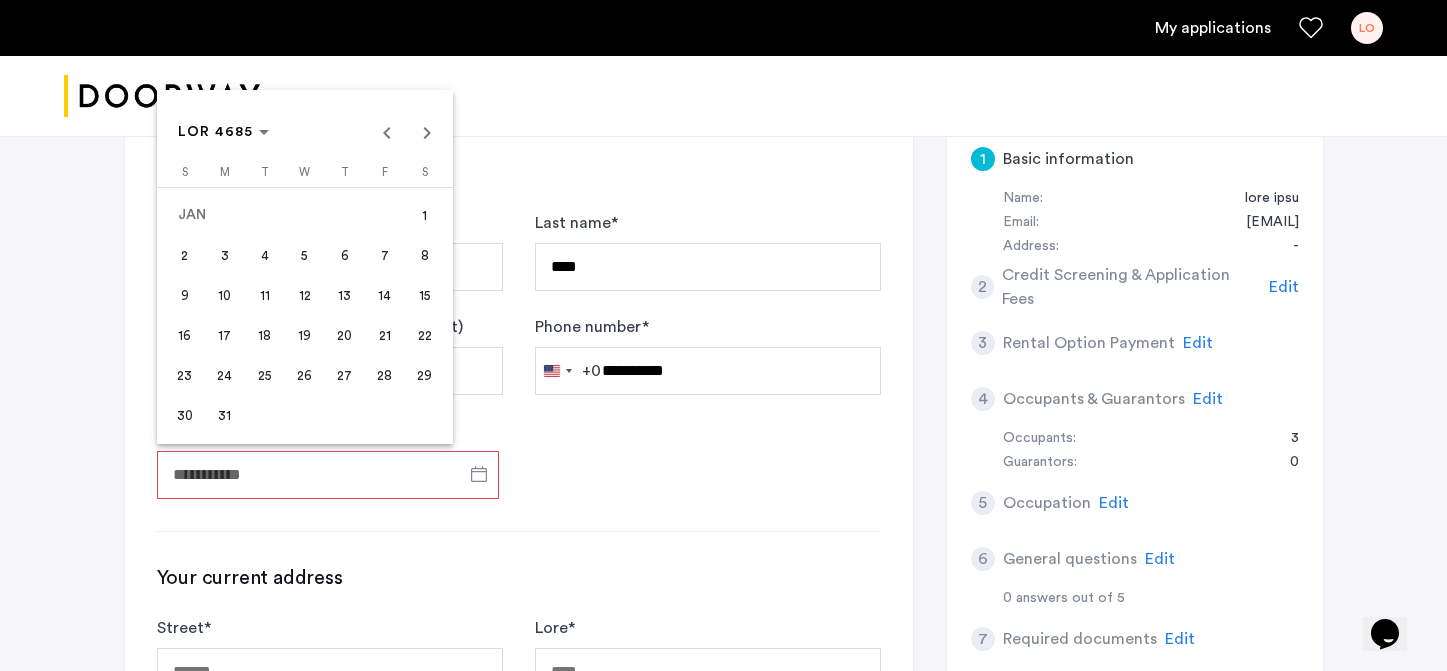 click on "15" at bounding box center [425, 295] 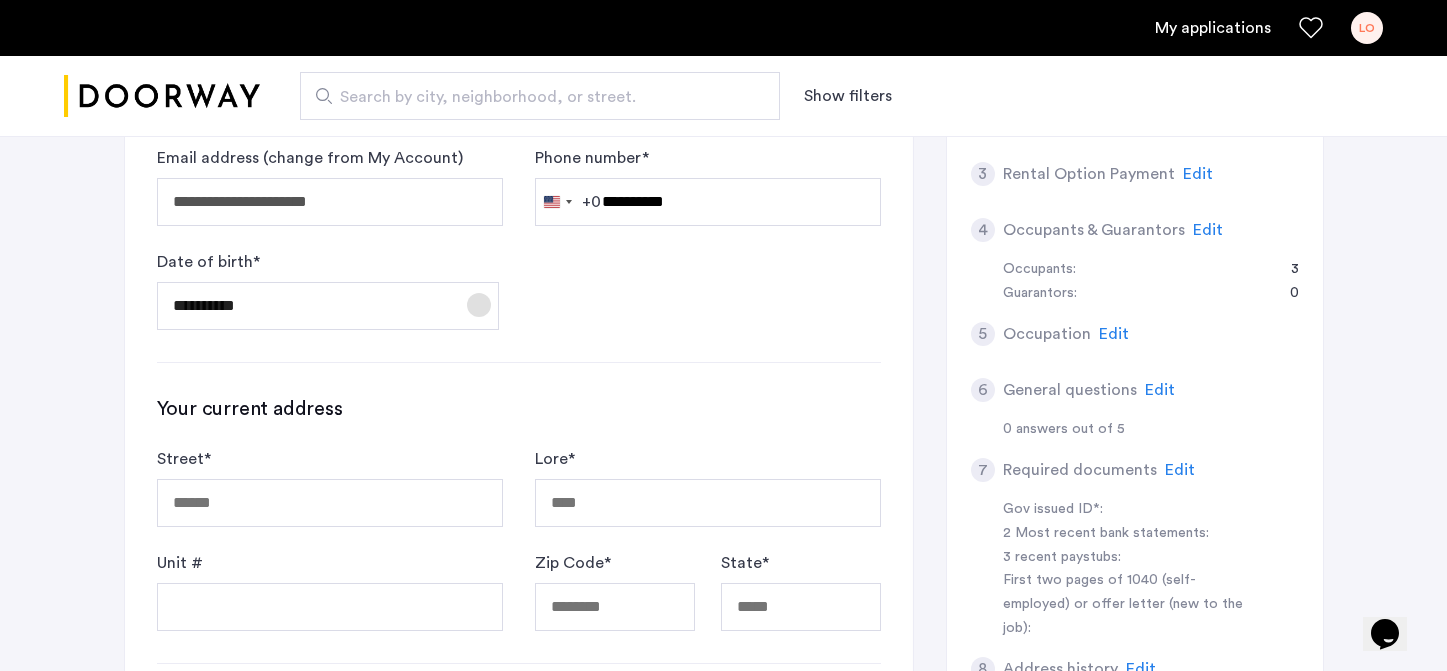 scroll, scrollTop: 498, scrollLeft: 0, axis: vertical 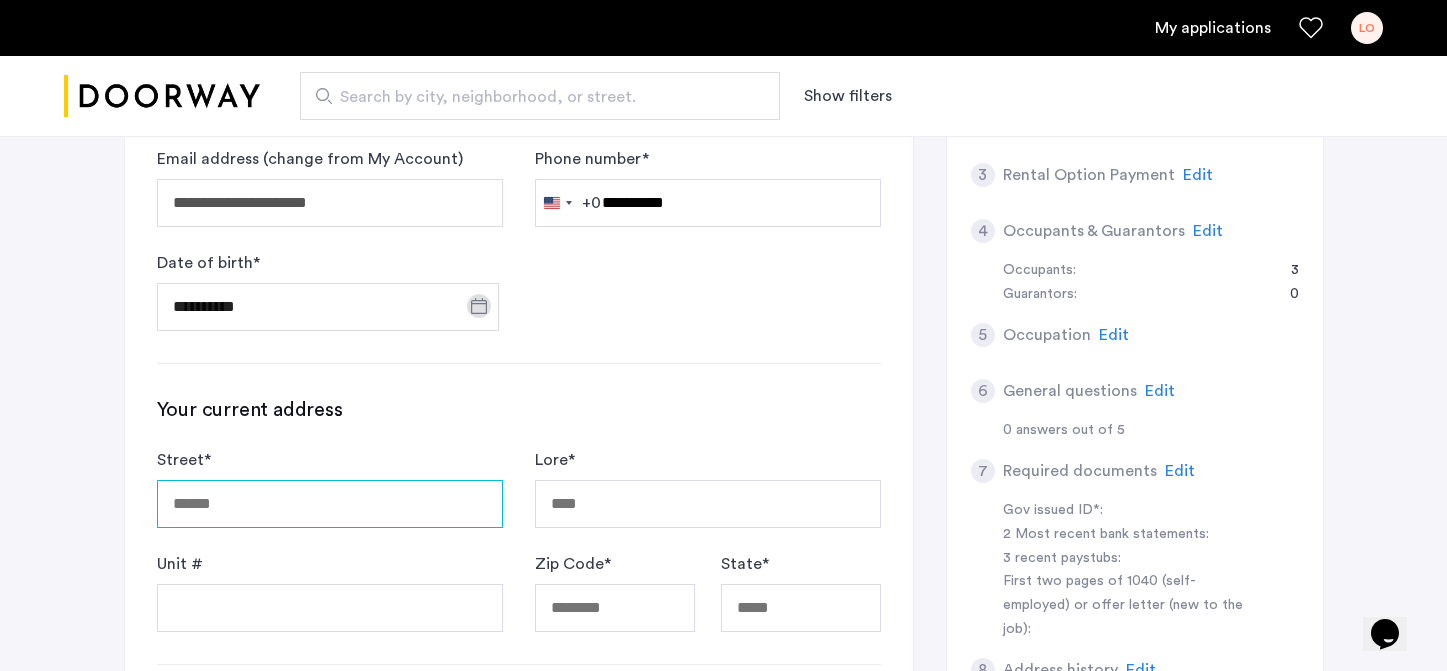 click on "Street  *" at bounding box center (330, 504) 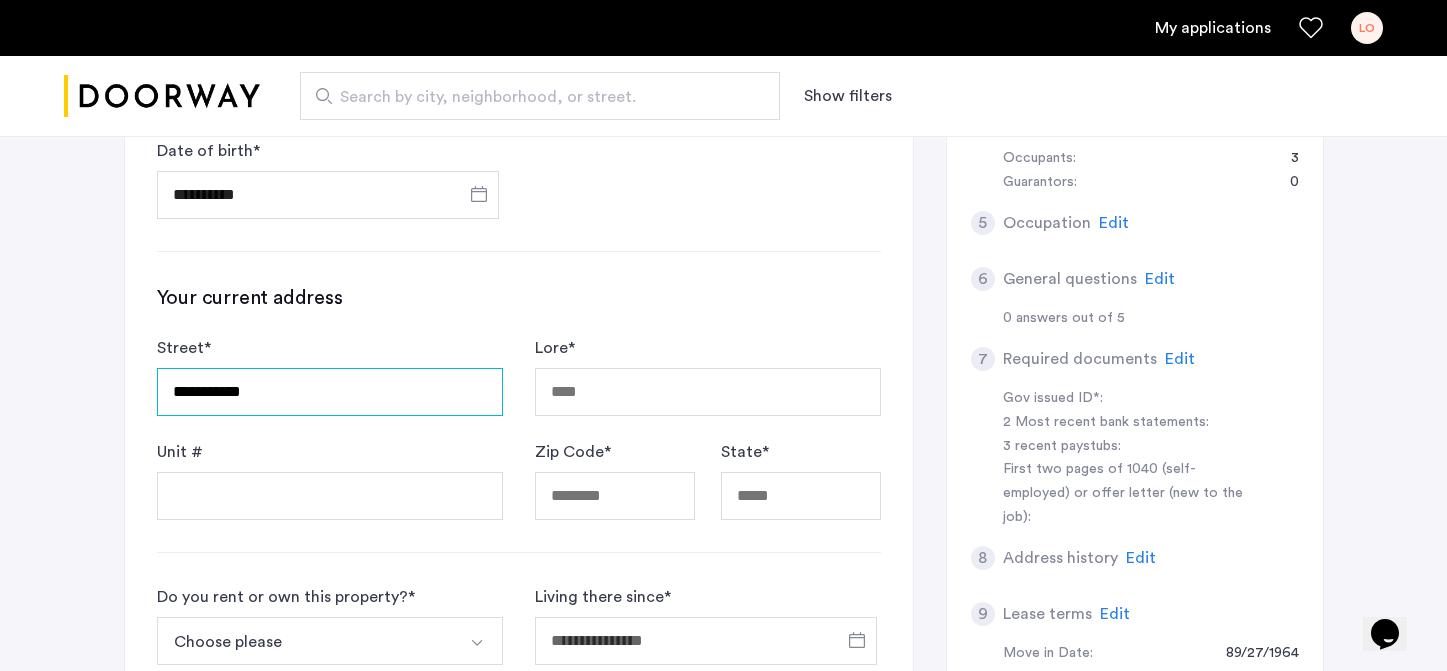 scroll, scrollTop: 613, scrollLeft: 0, axis: vertical 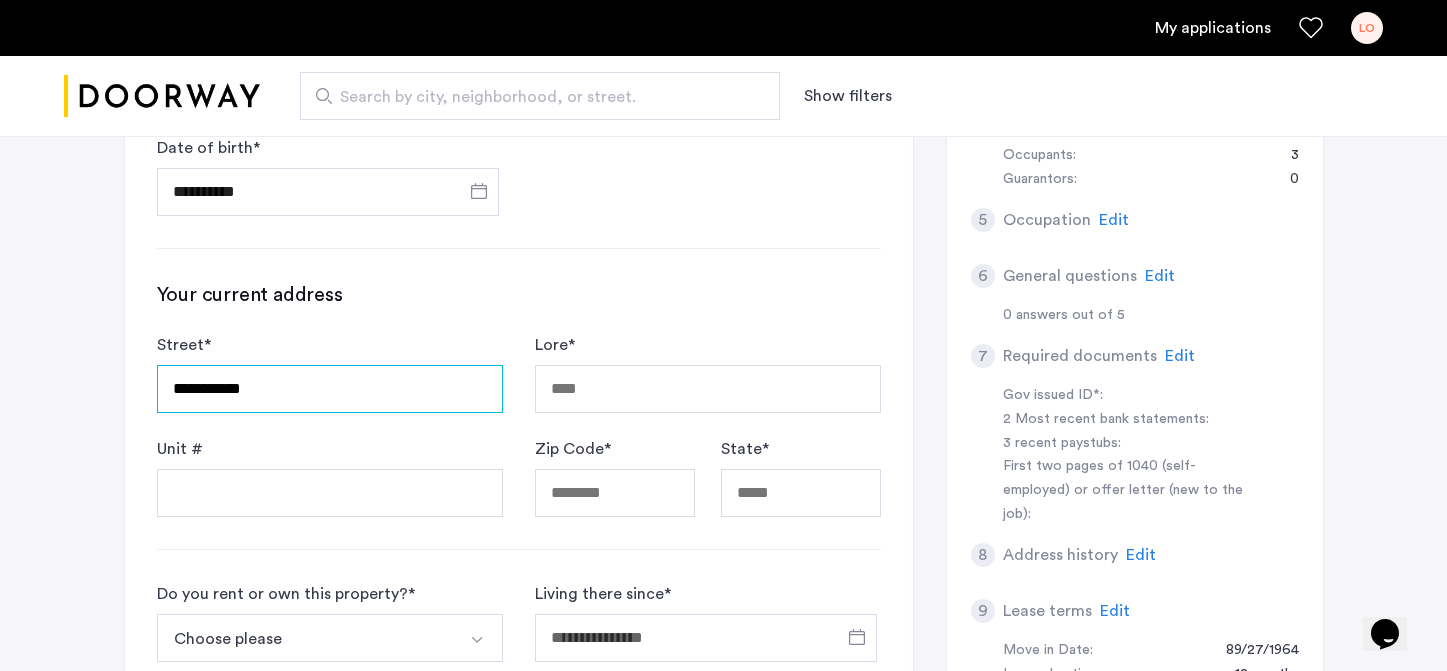 click on "**********" at bounding box center [330, 389] 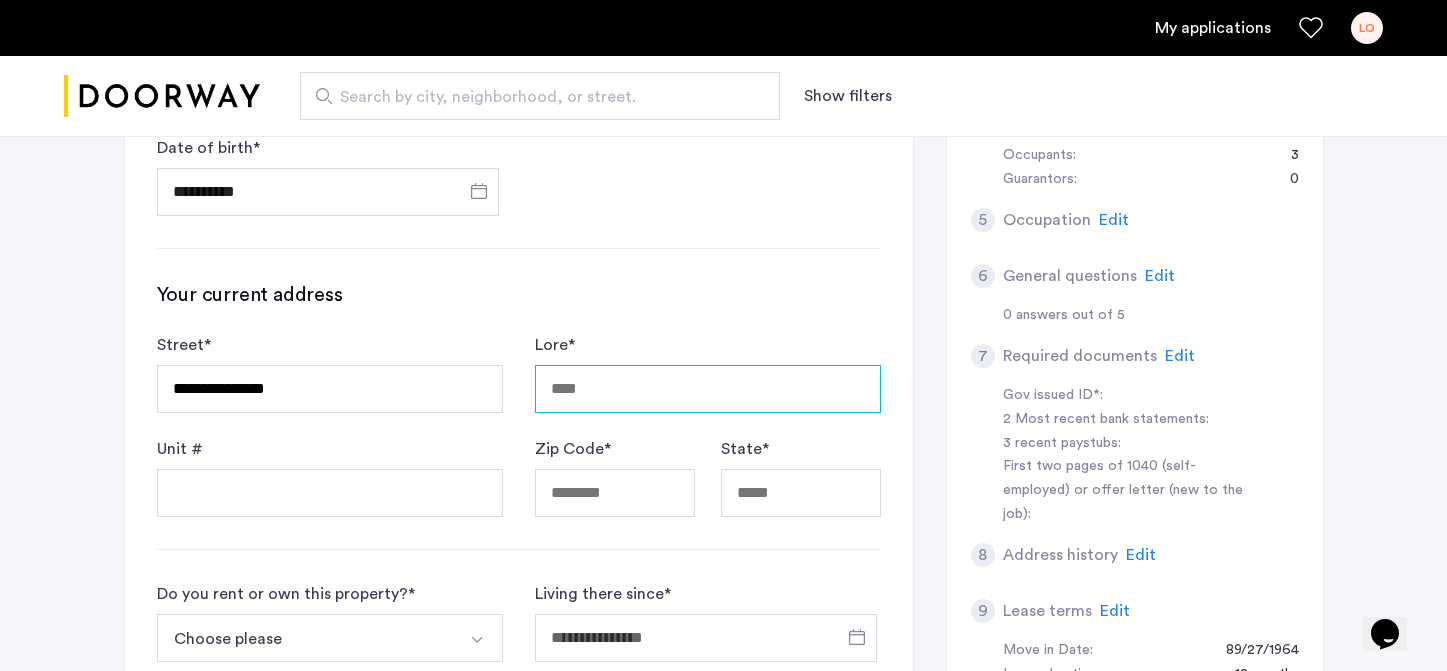 type on "********" 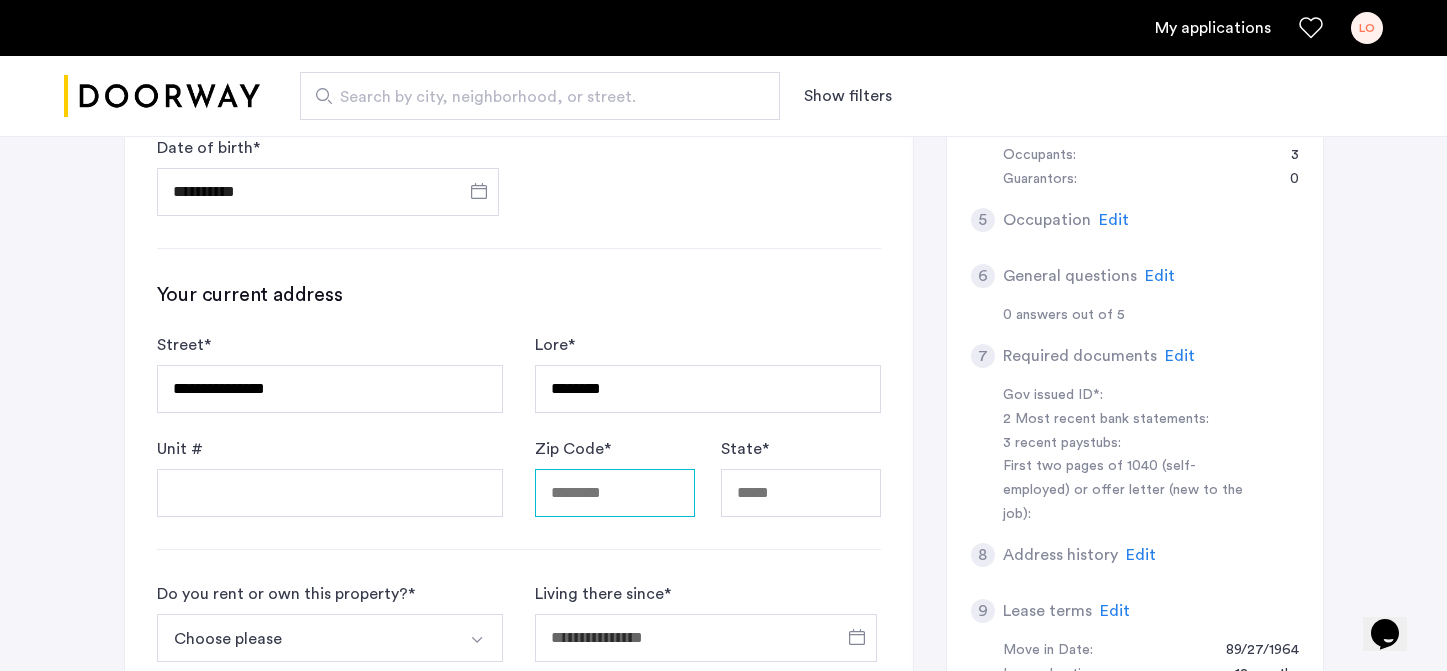 type on "*****" 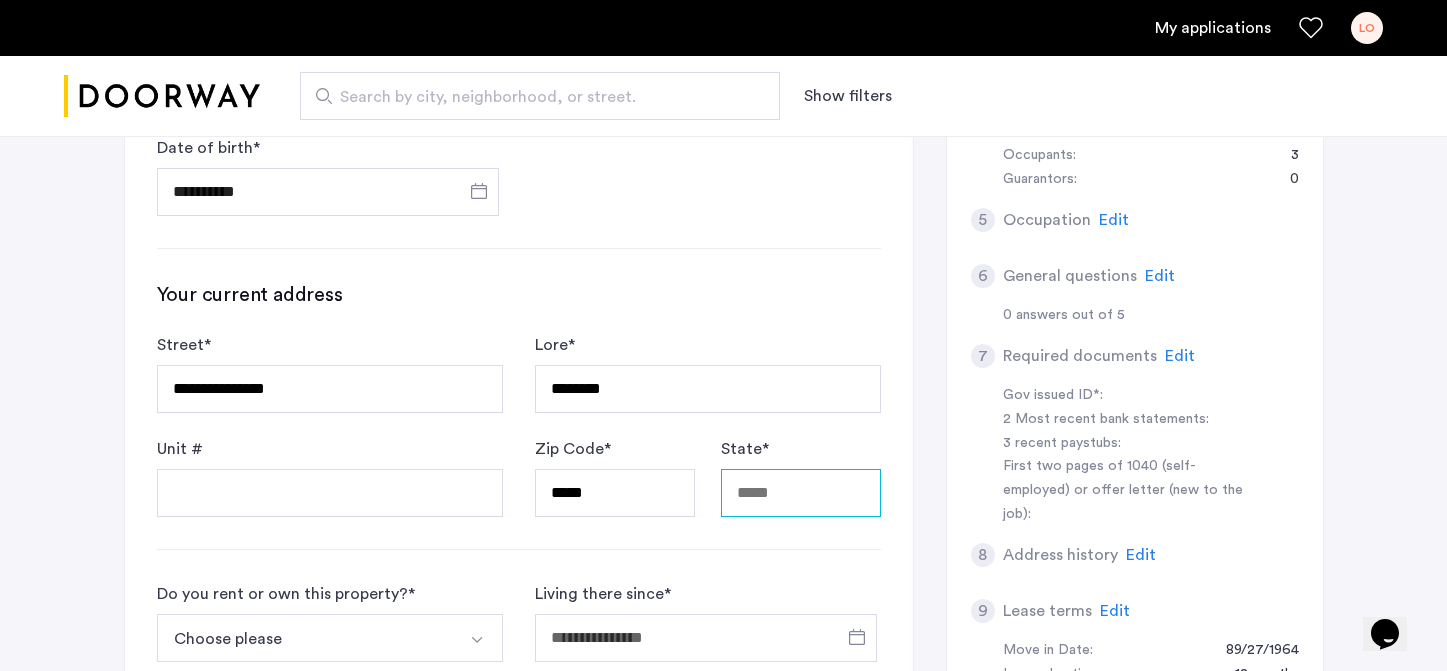 type on "********" 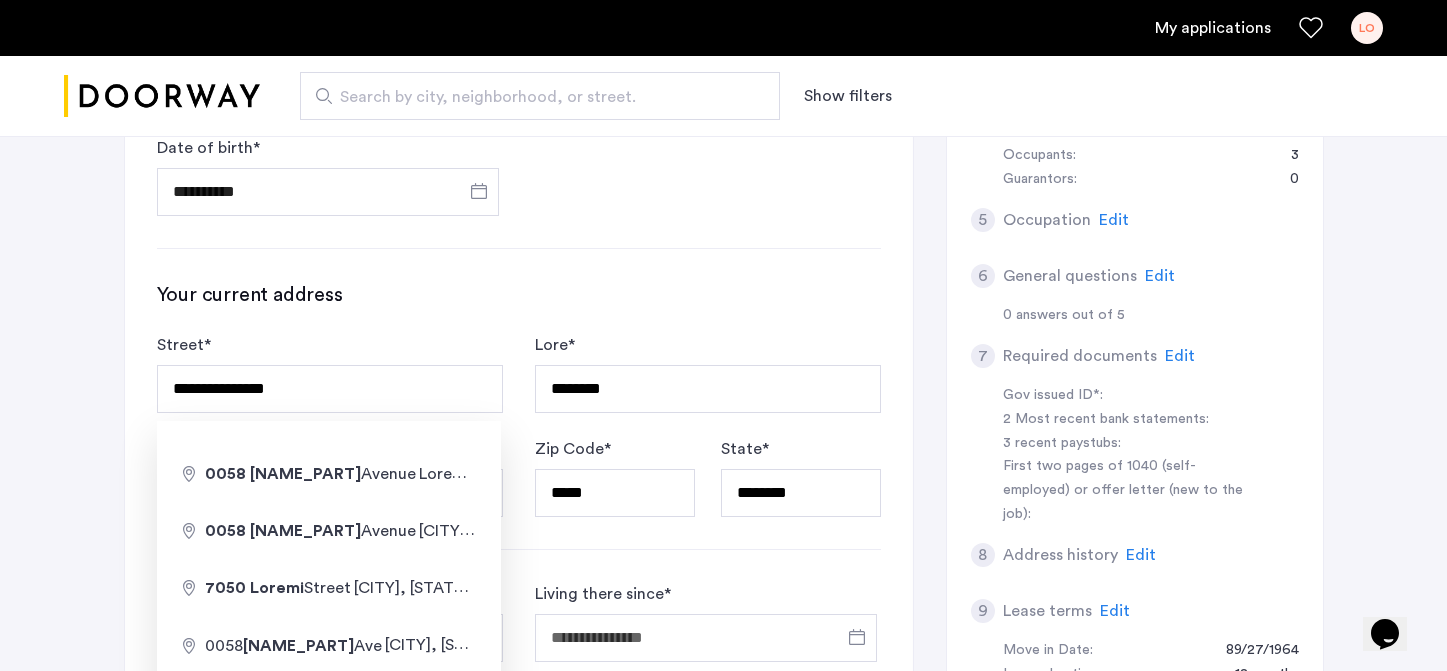 click on "**********" at bounding box center (519, 437) 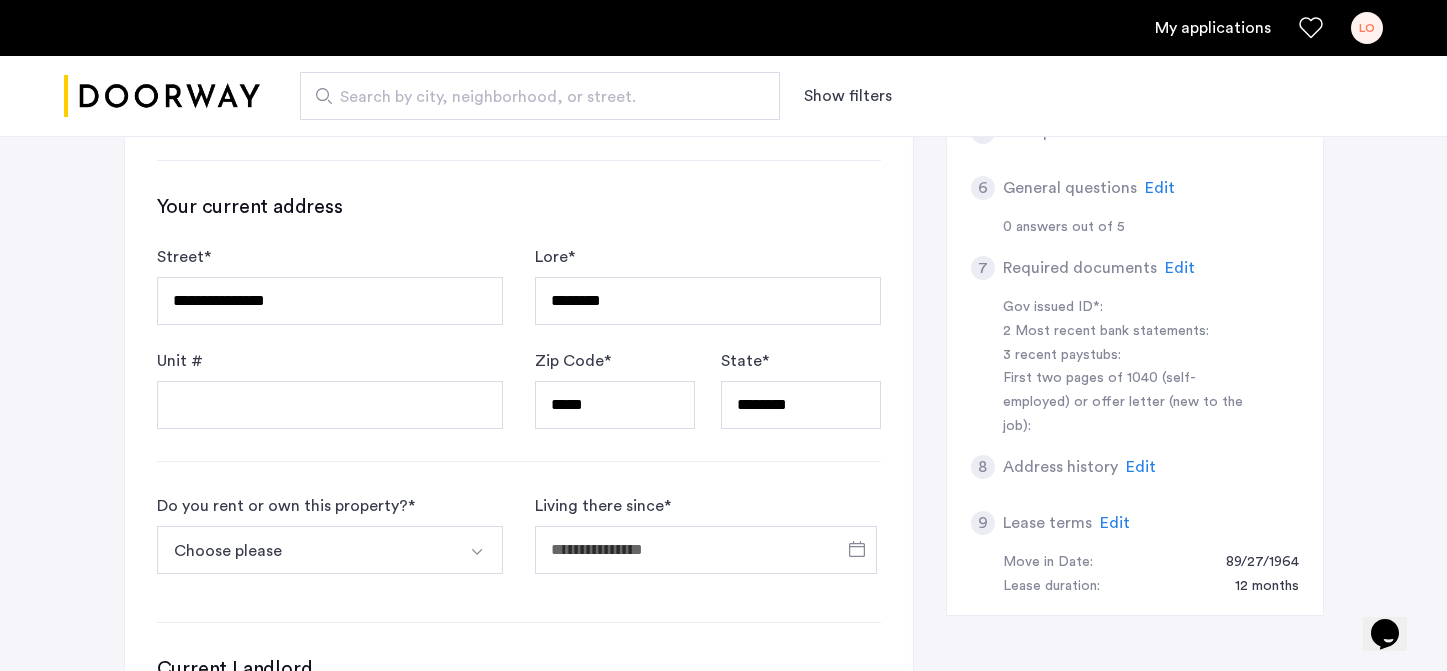scroll, scrollTop: 725, scrollLeft: 0, axis: vertical 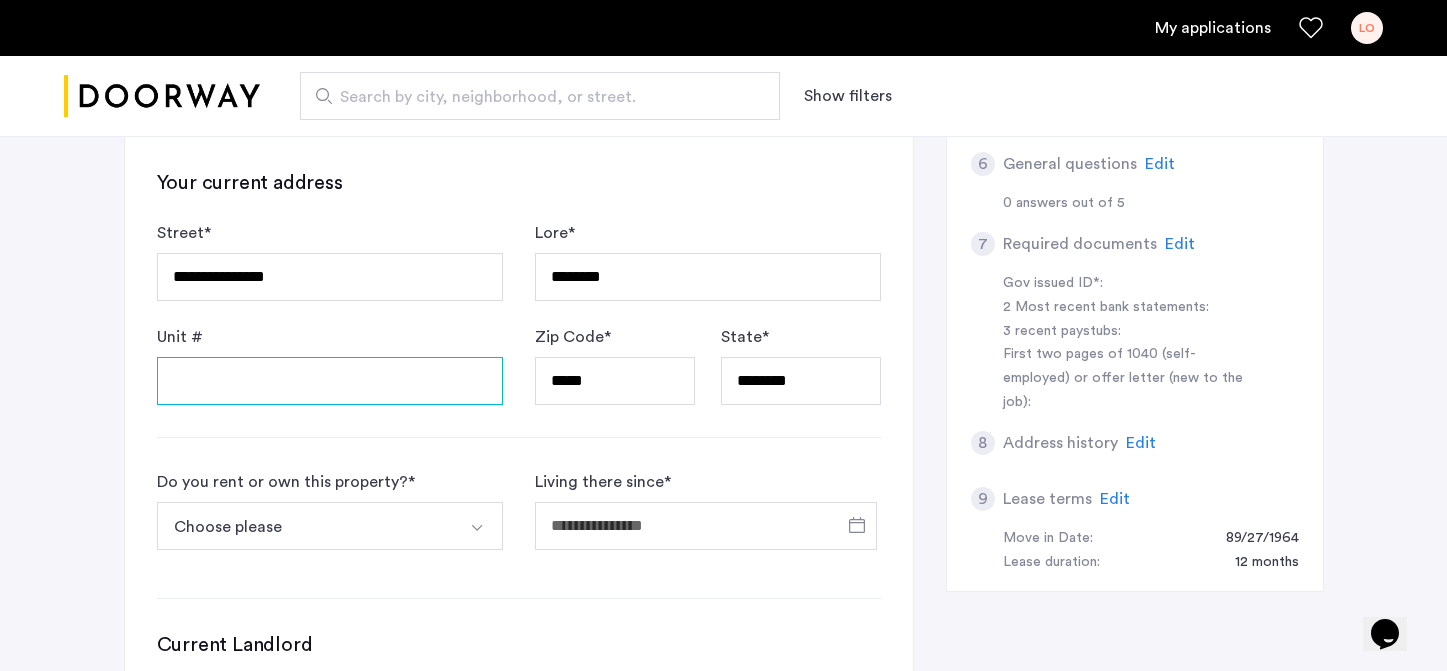 click on "Unit #" at bounding box center [330, 381] 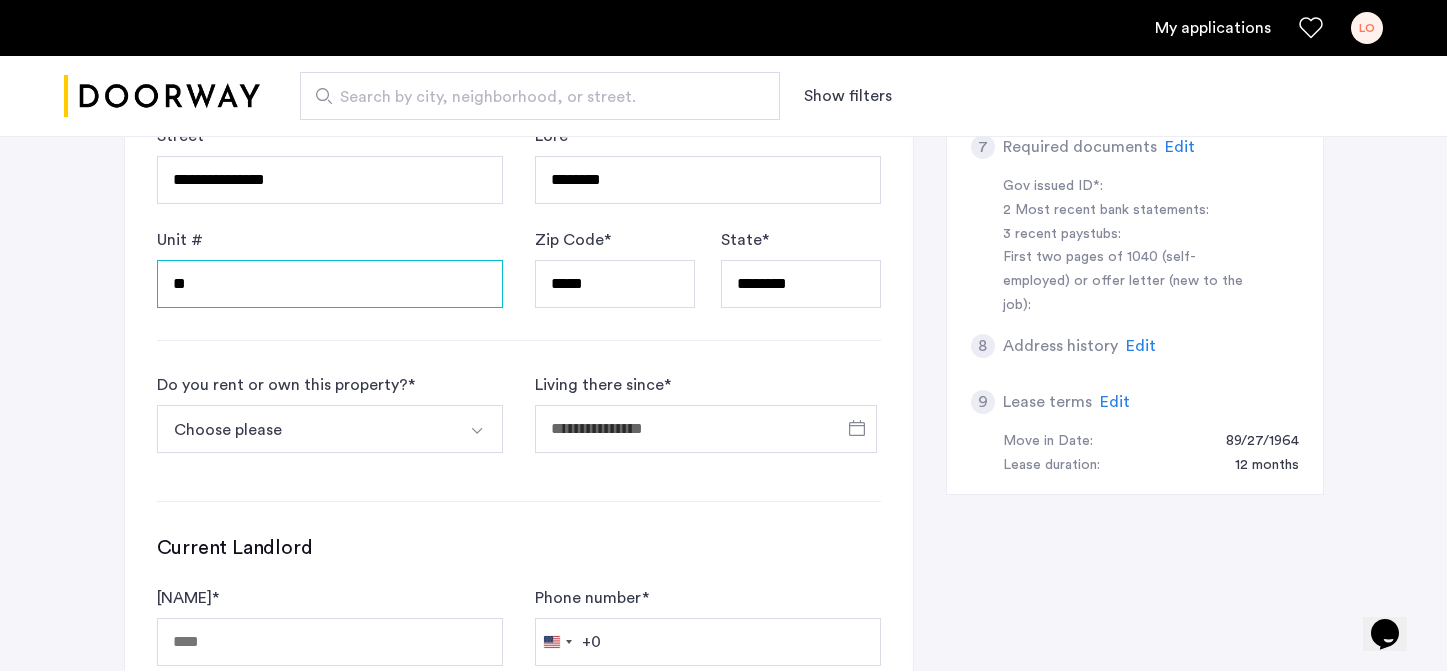 scroll, scrollTop: 823, scrollLeft: 0, axis: vertical 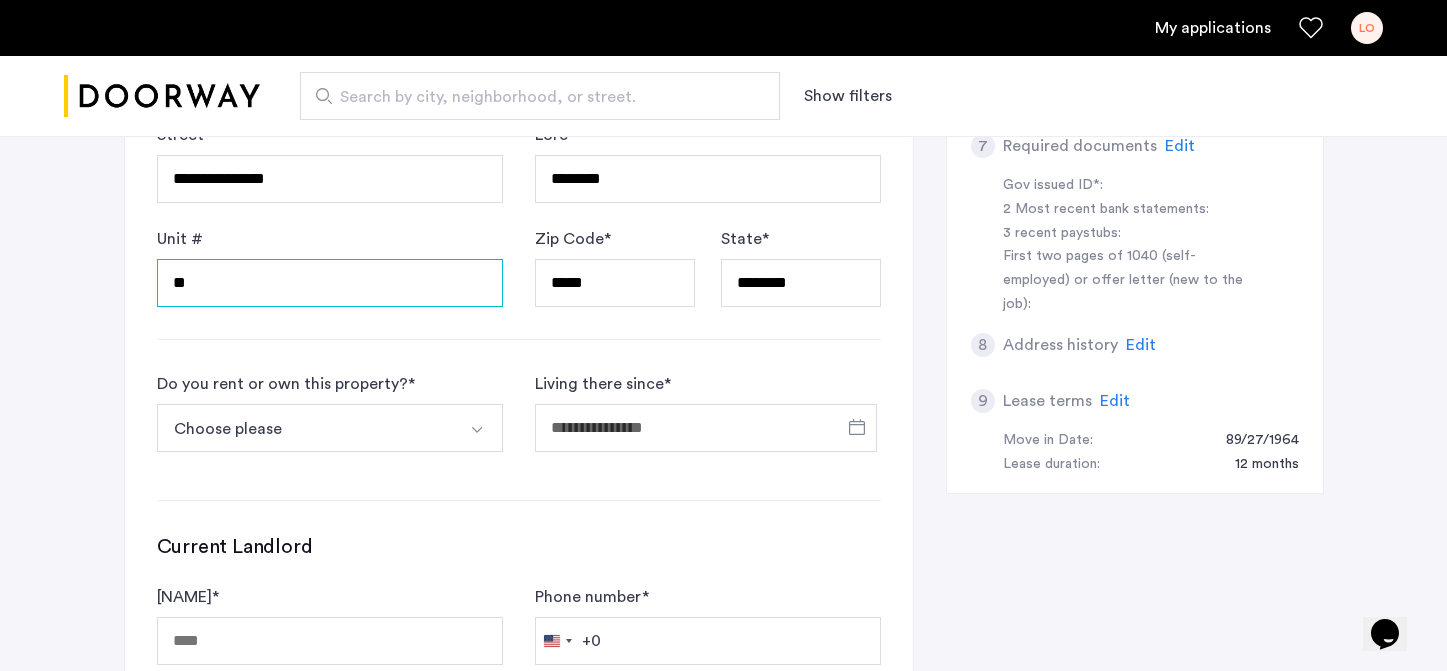 type on "**" 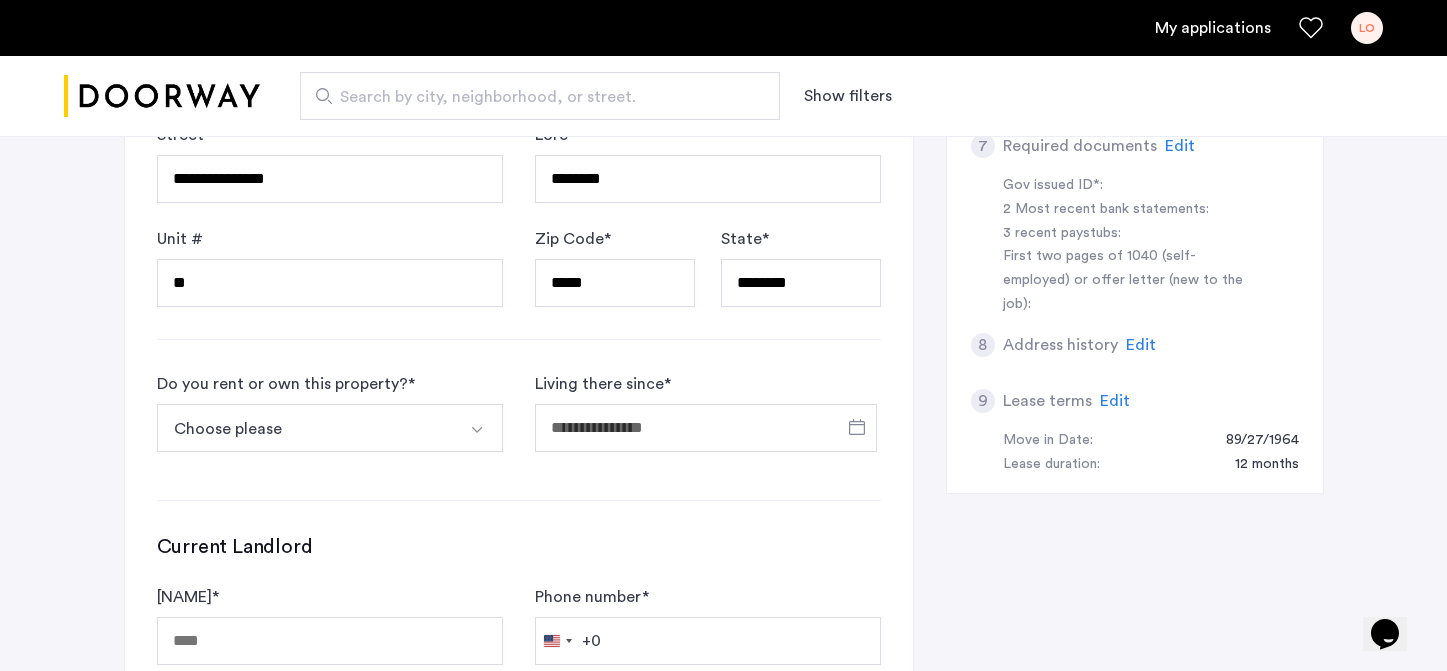 click at bounding box center [479, 428] 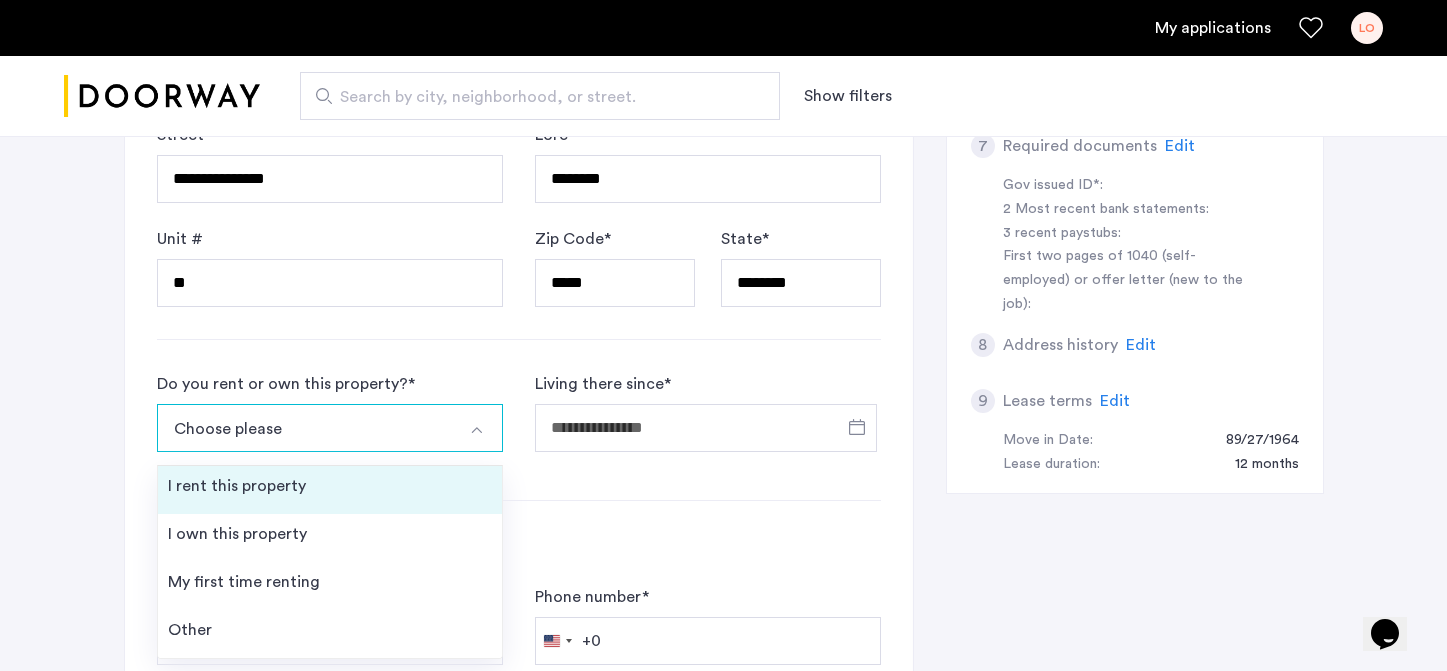 click on "I rent this property" at bounding box center [330, 490] 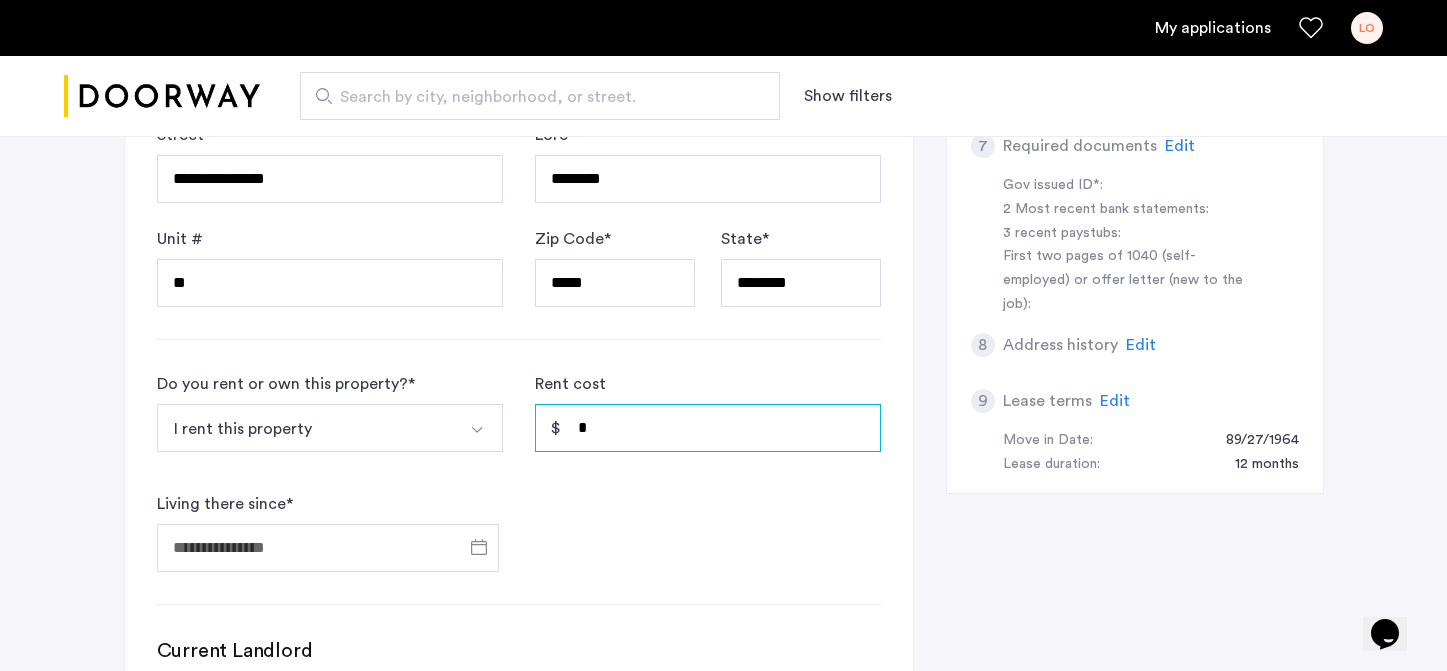 click on "*" at bounding box center (708, 428) 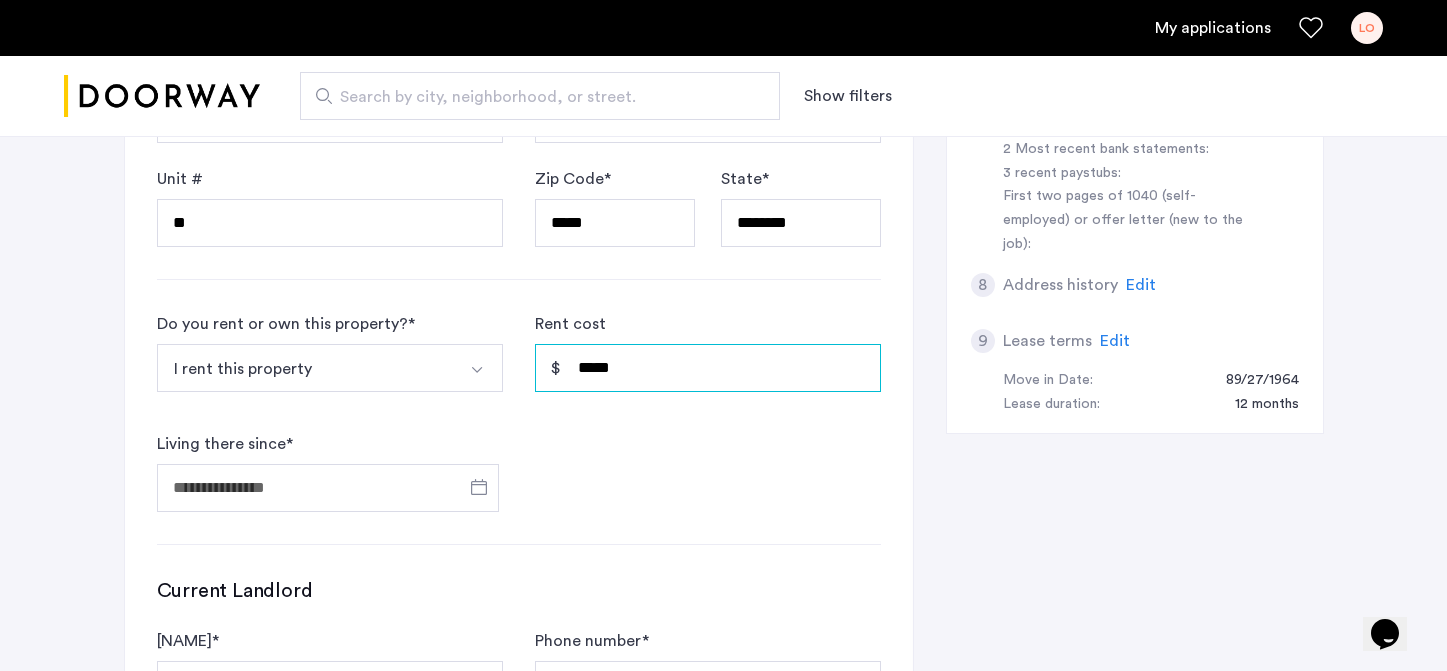 scroll, scrollTop: 903, scrollLeft: 0, axis: vertical 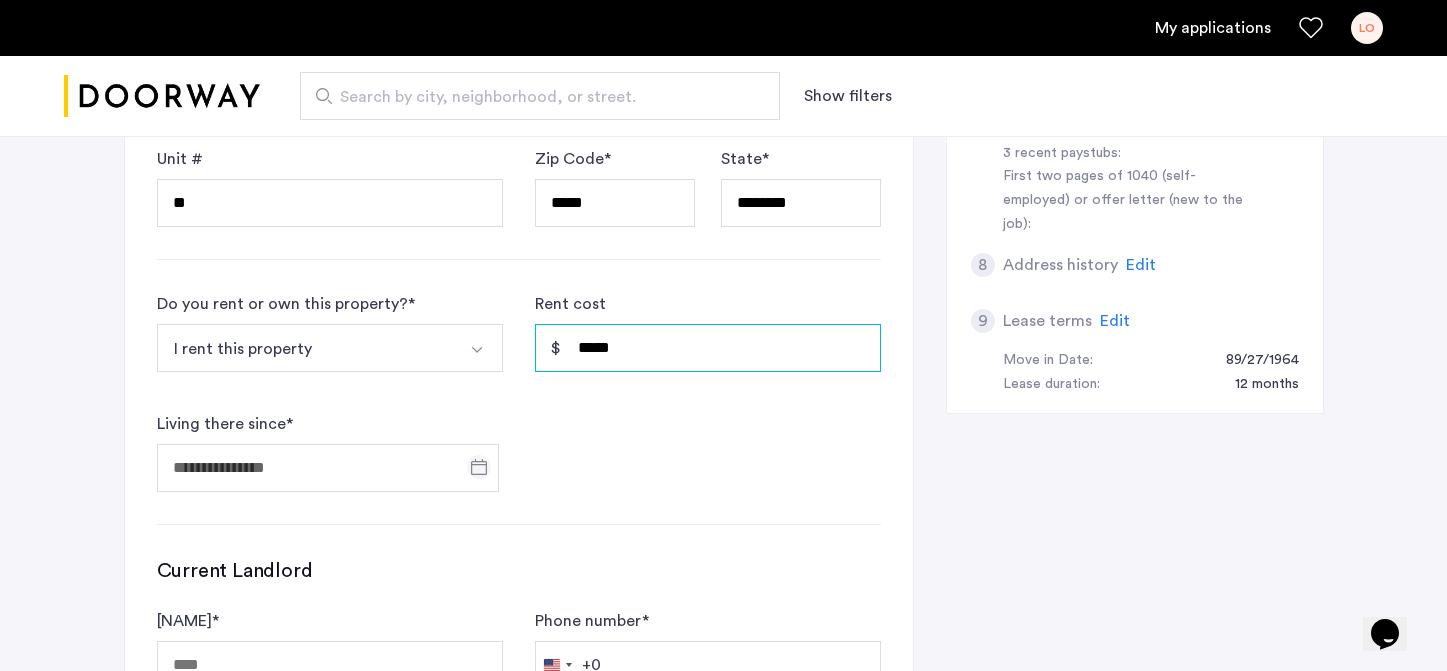type on "*****" 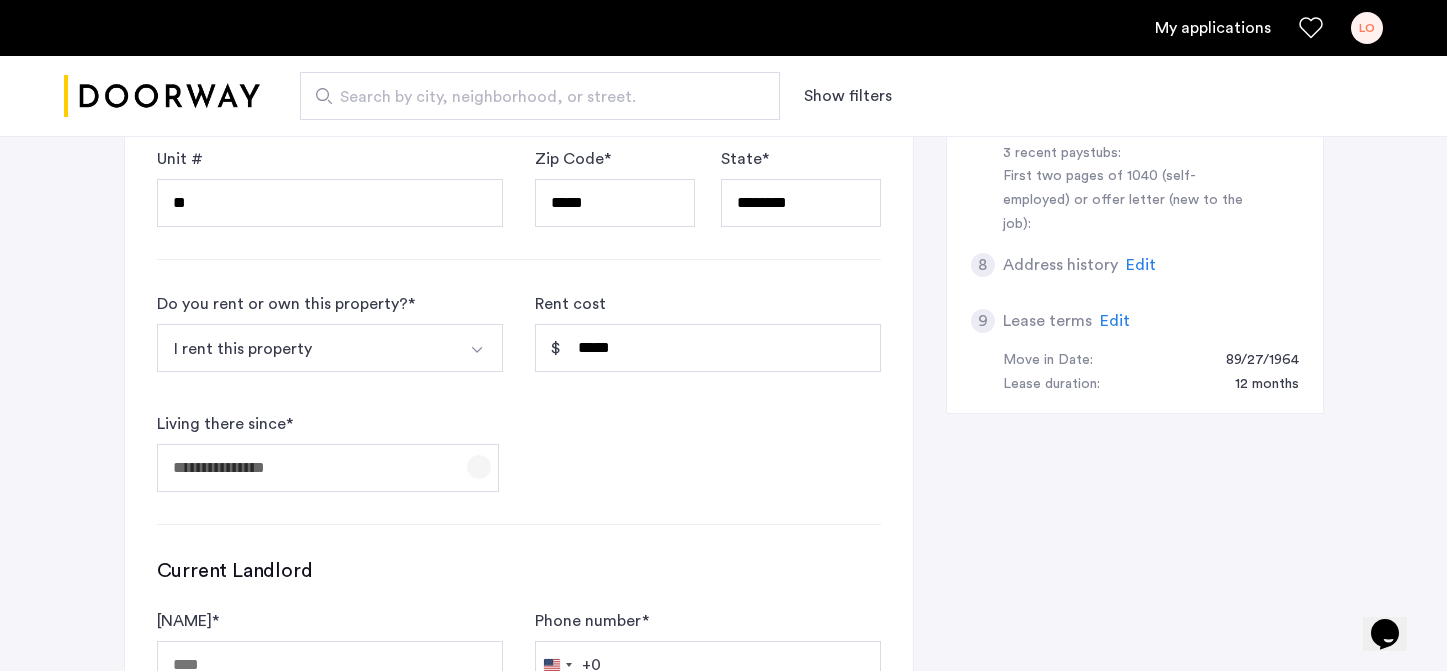 click at bounding box center (479, 467) 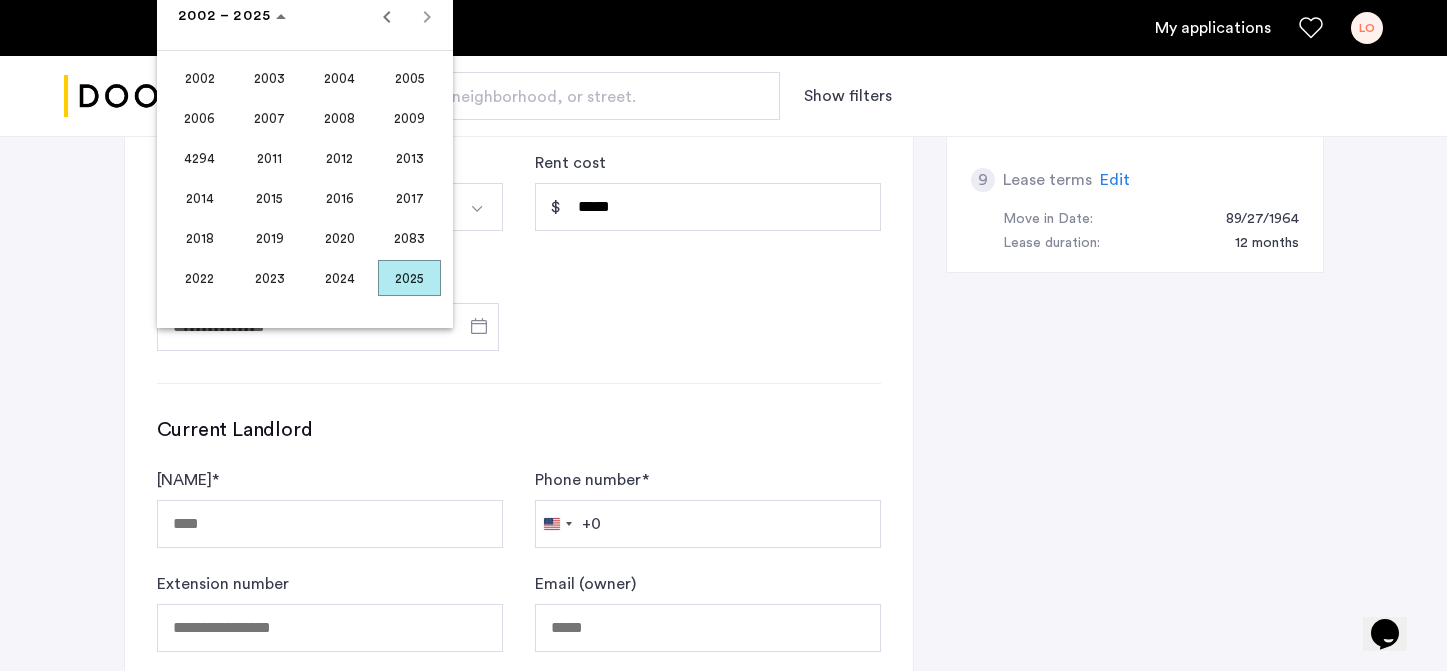 scroll, scrollTop: 987, scrollLeft: 0, axis: vertical 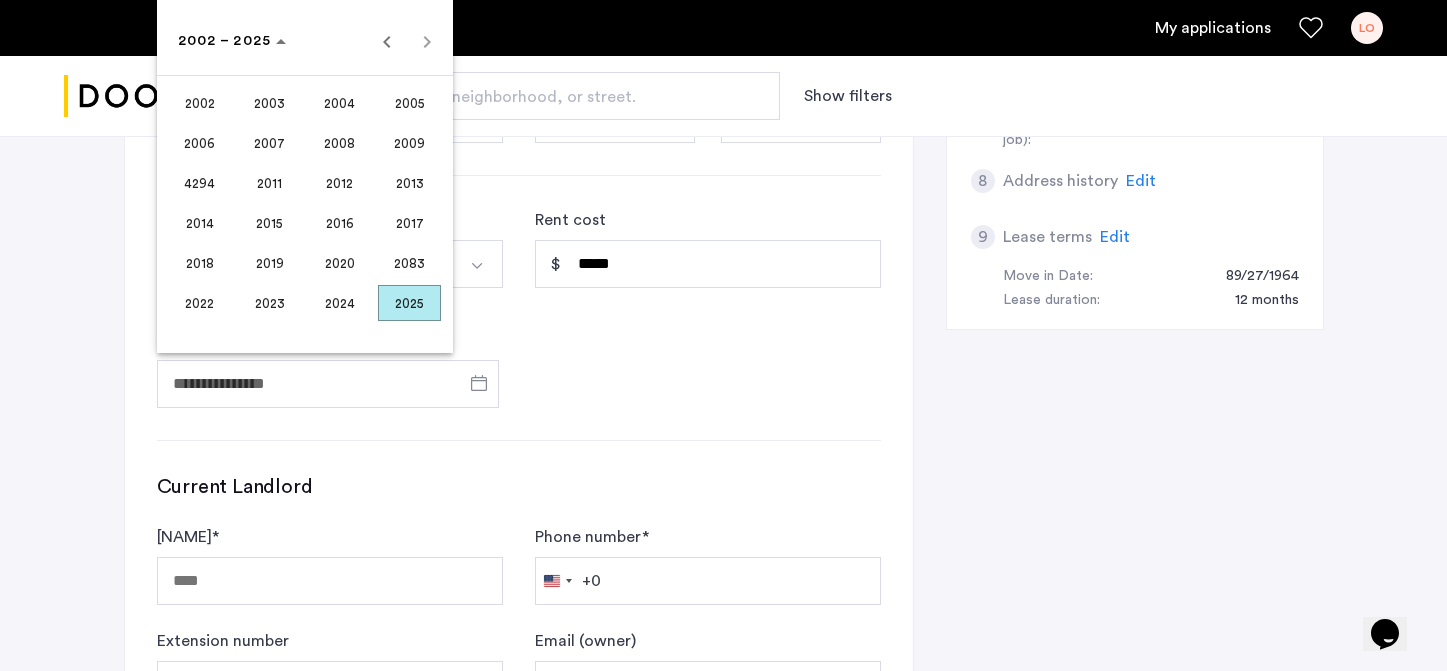 click on "2024" at bounding box center (339, 303) 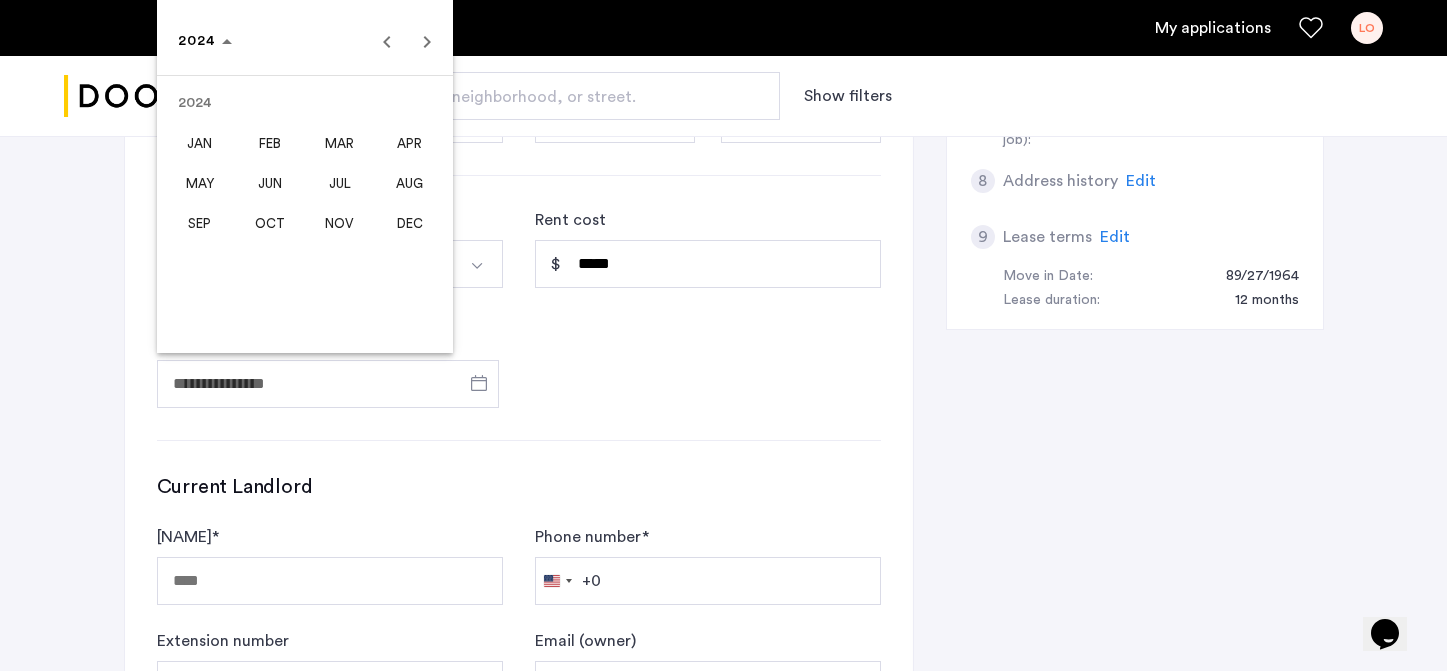click on "AUG" at bounding box center [409, 183] 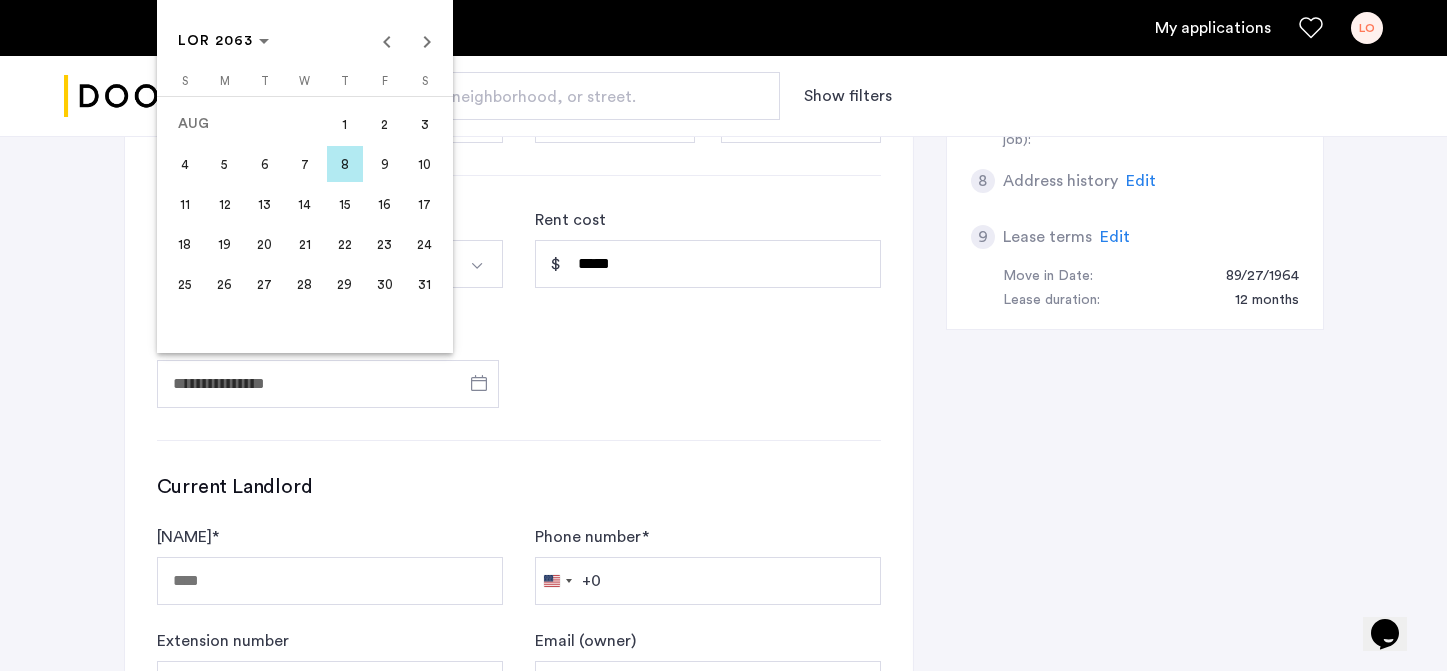 click on "5" at bounding box center (225, 164) 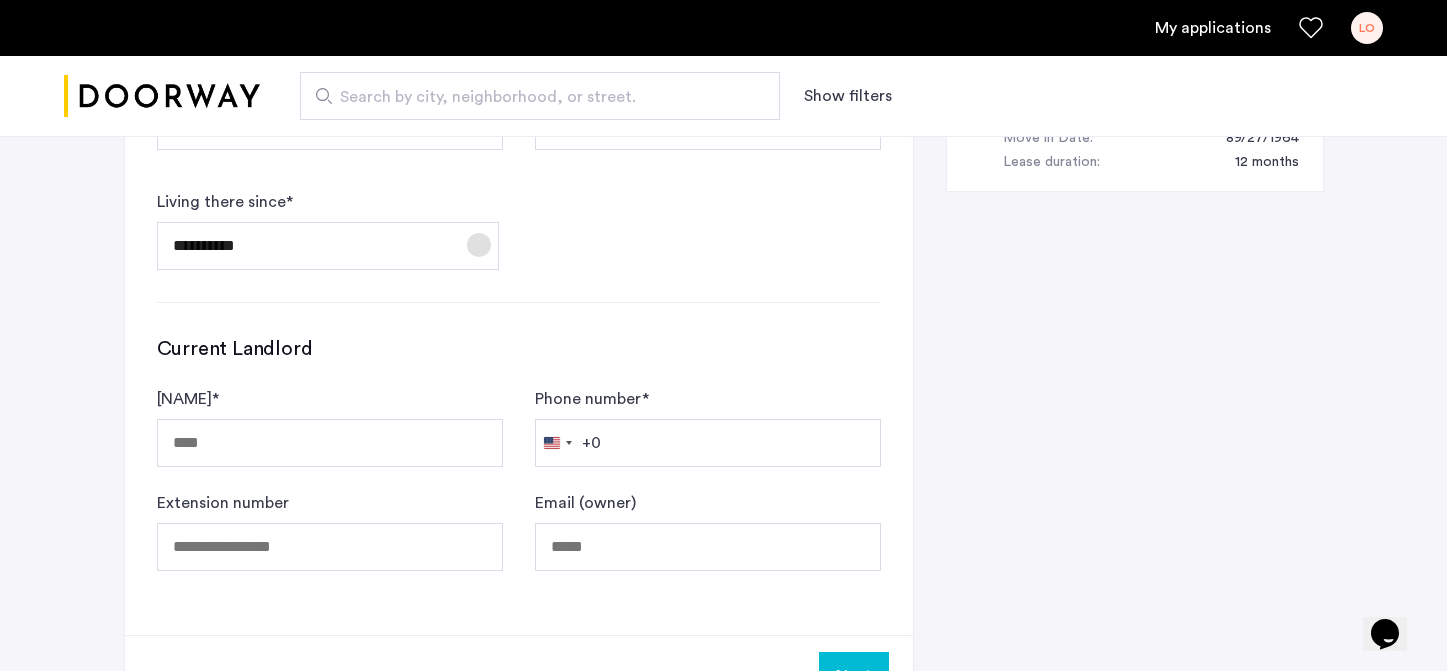 scroll, scrollTop: 1128, scrollLeft: 0, axis: vertical 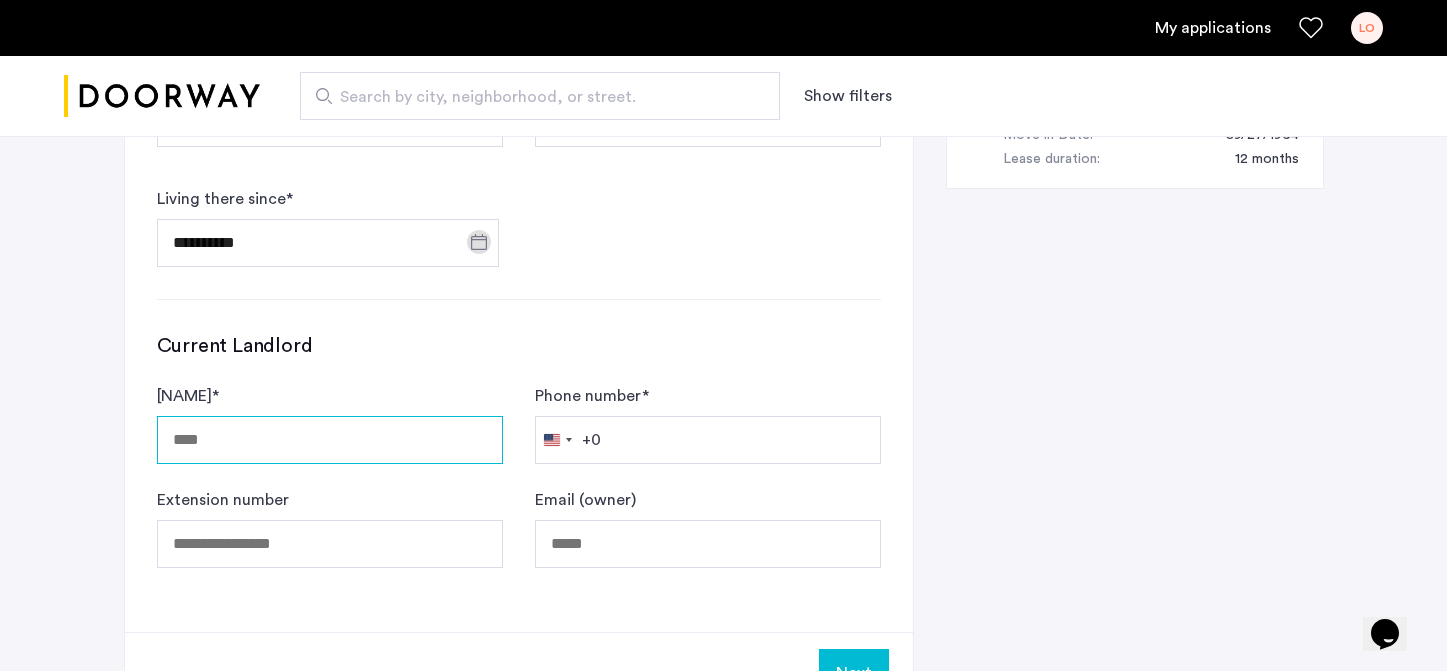 click on "Lore  *" at bounding box center (330, 440) 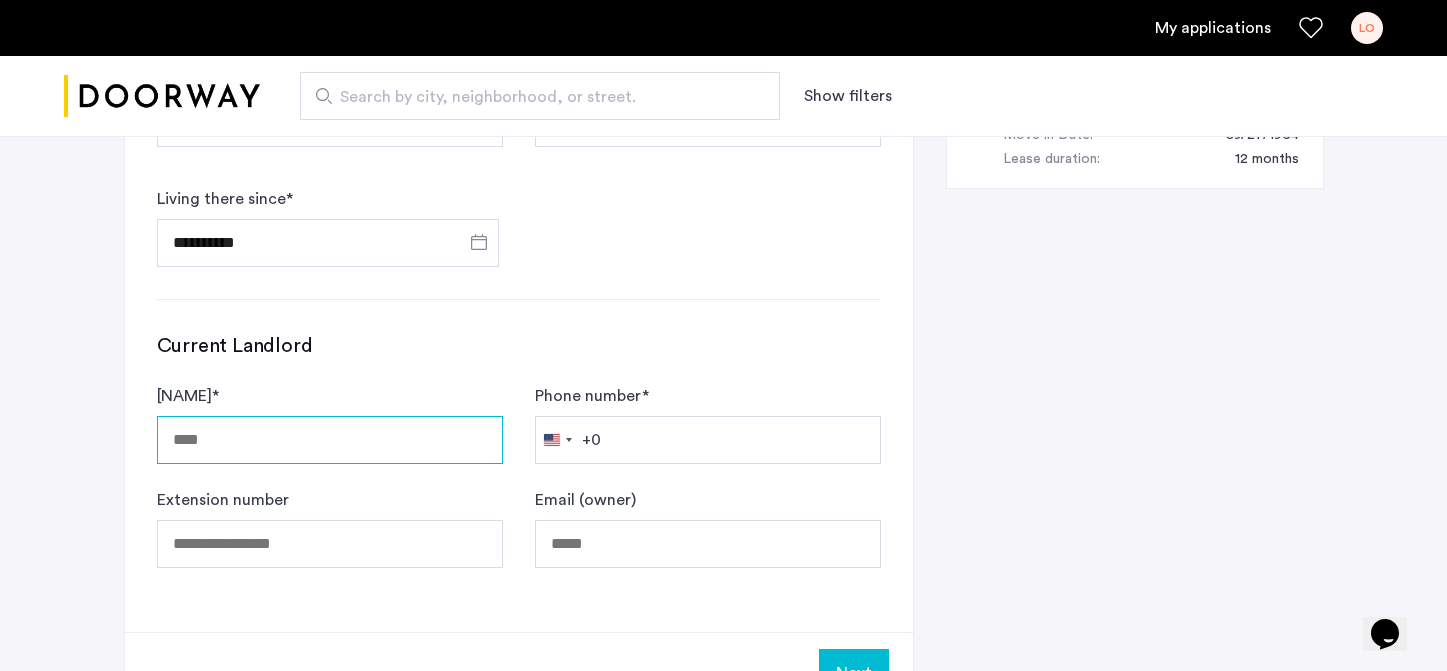 scroll, scrollTop: 1260, scrollLeft: 0, axis: vertical 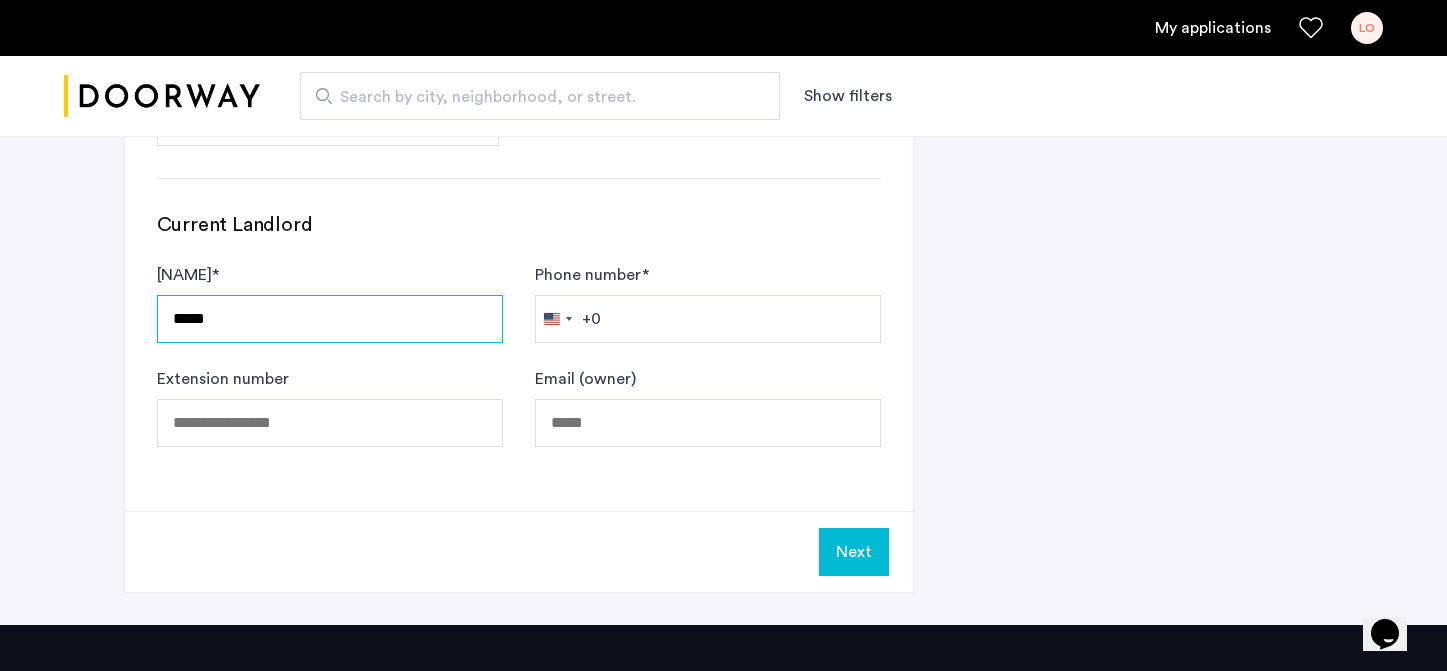 type on "*****" 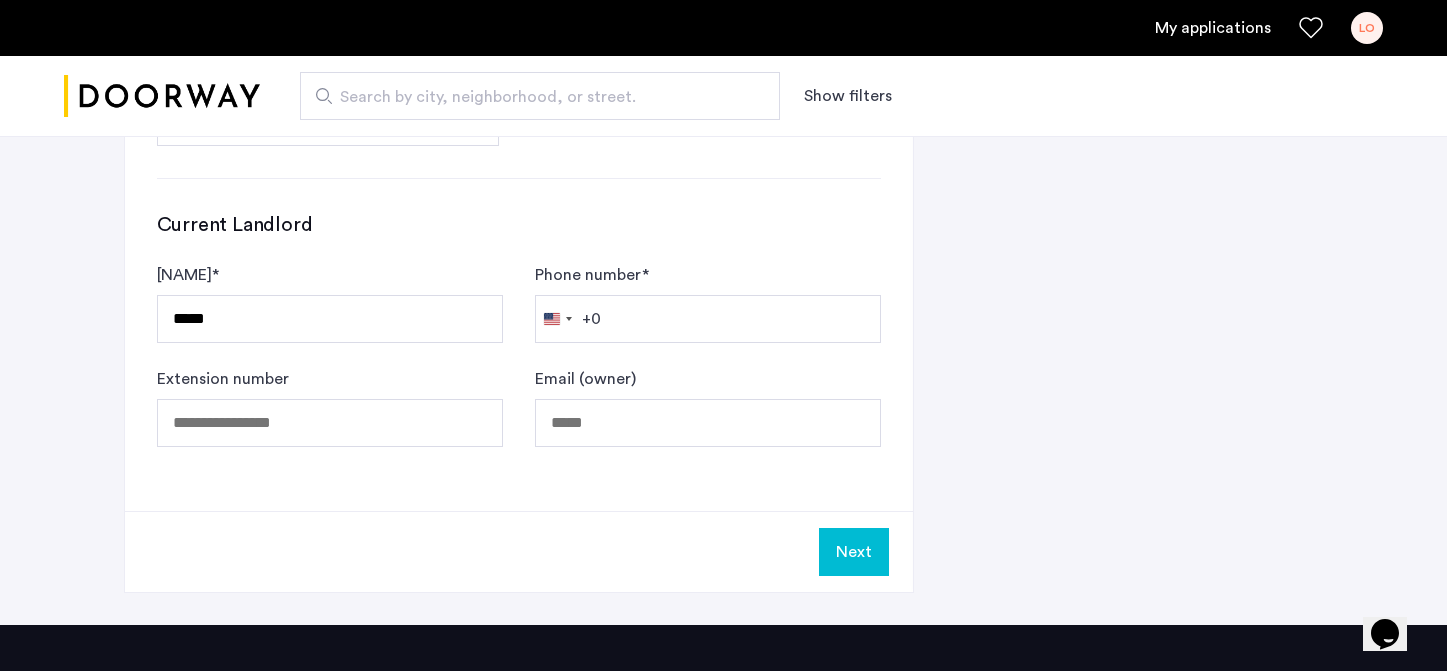type 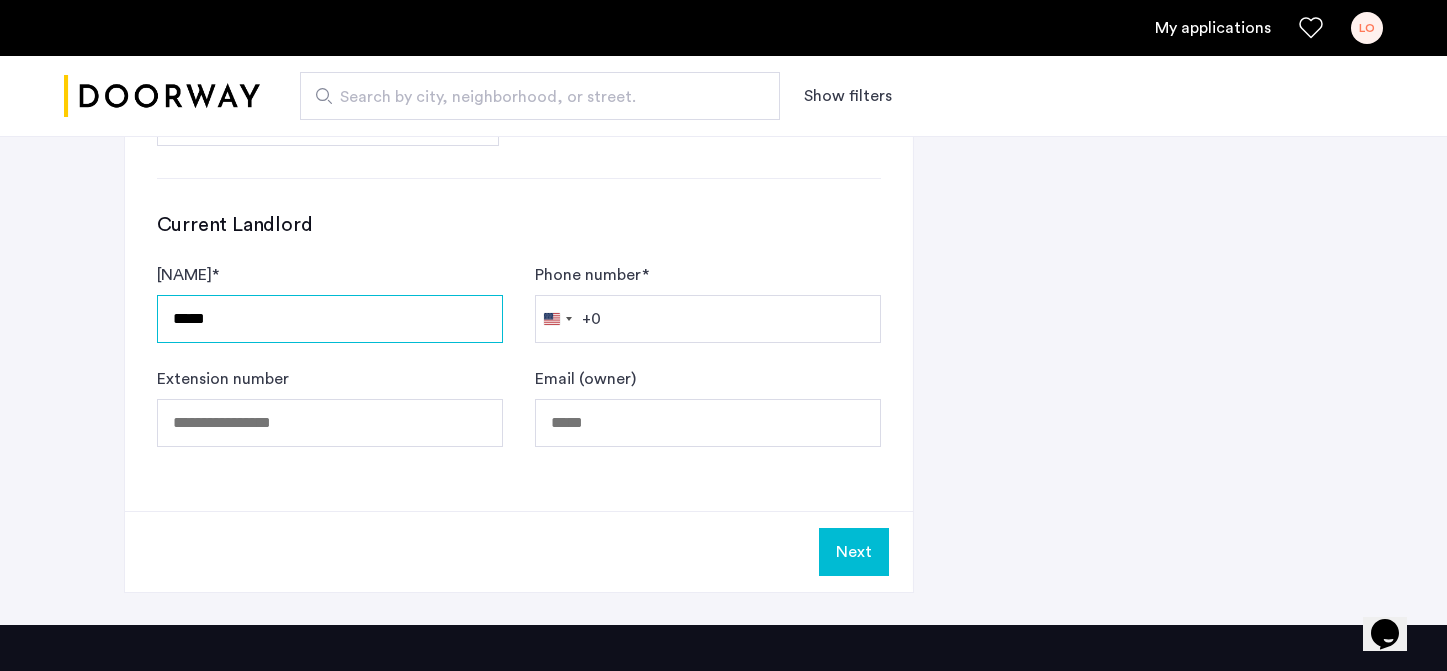 click on "*****" at bounding box center (330, 319) 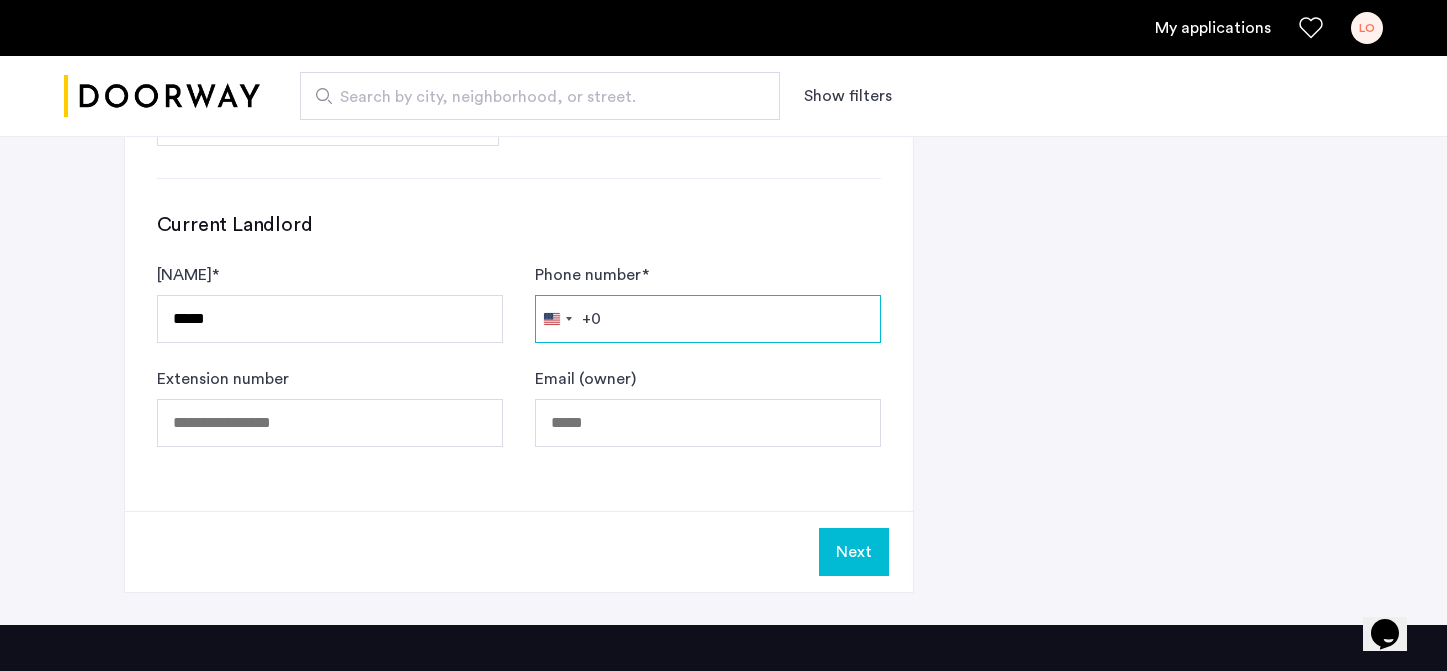 click on "[PHONE_NUMBER]" at bounding box center (708, 319) 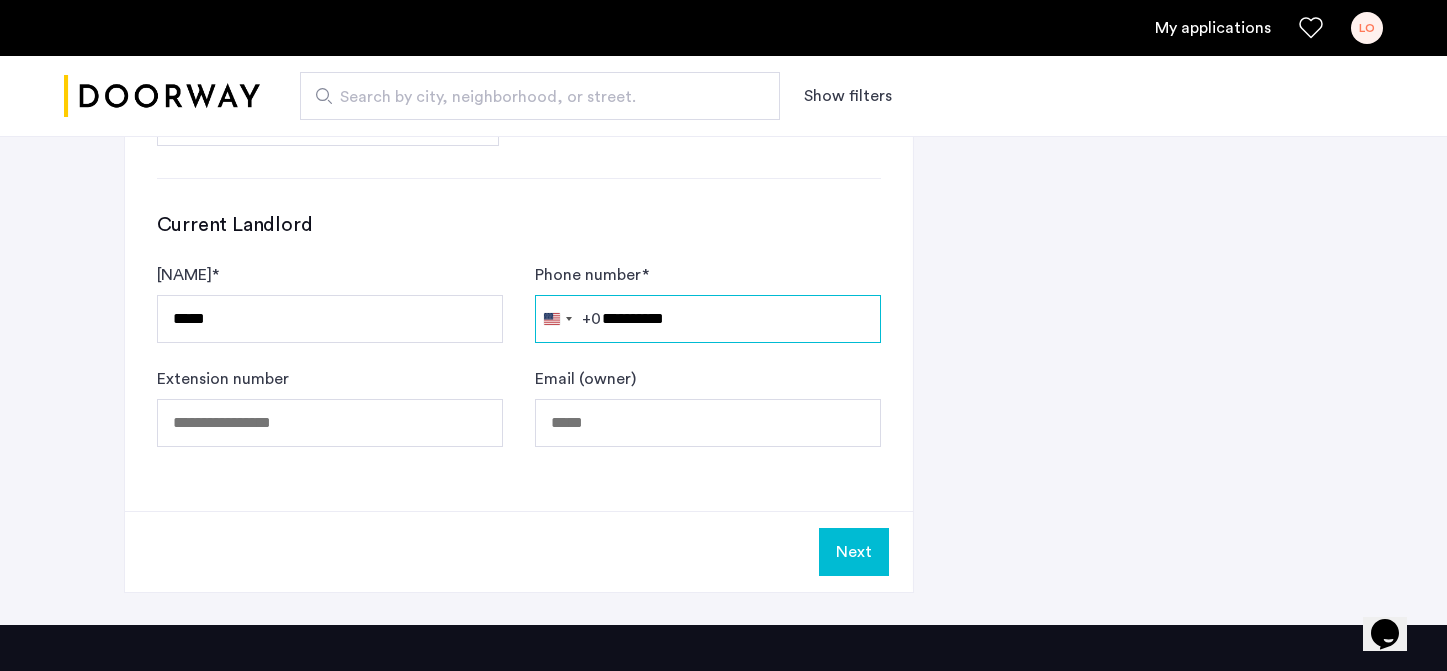 type on "**********" 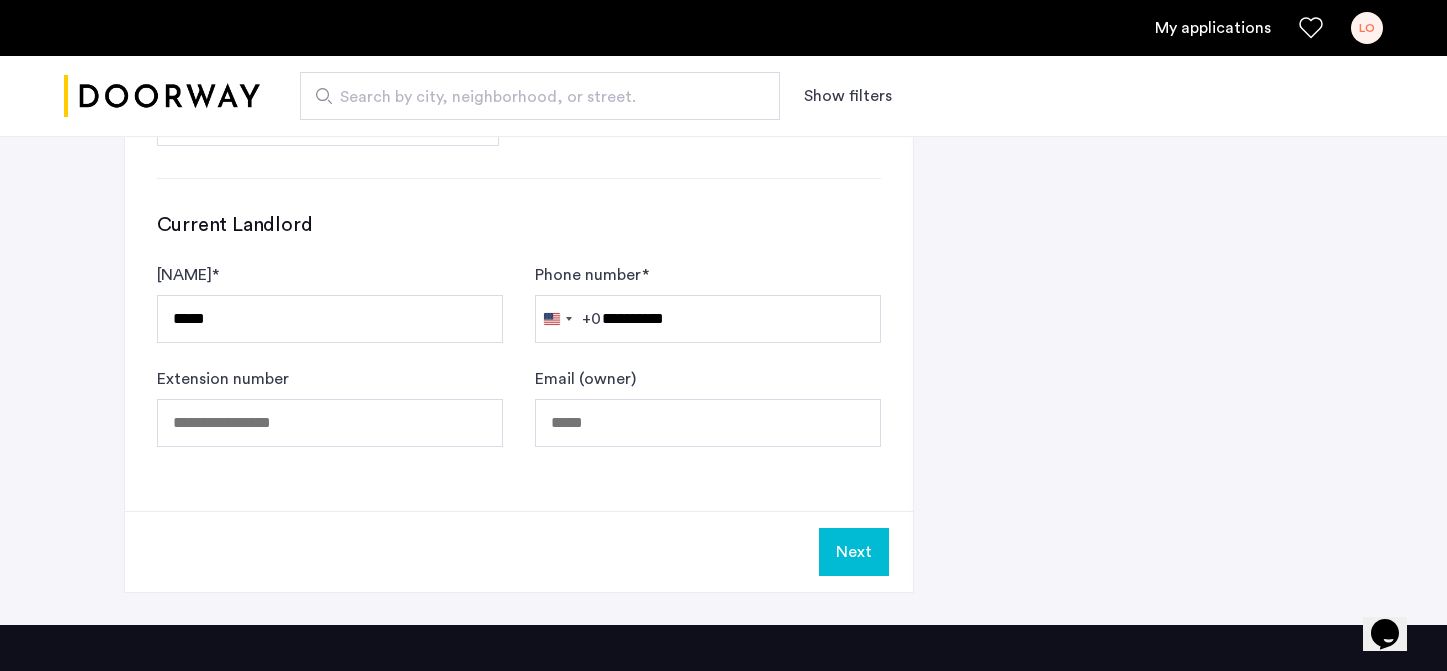 click on "**********" at bounding box center [519, -147] 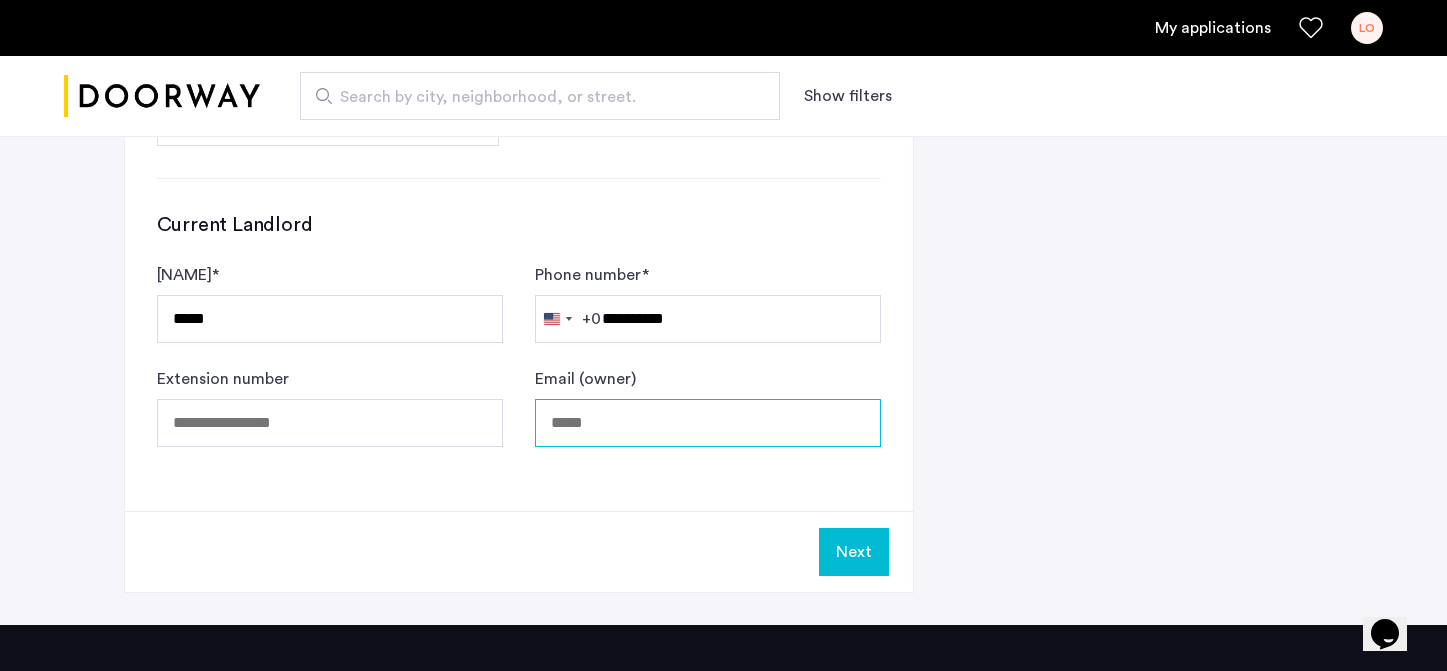 click on "Email (owner)" at bounding box center [708, 423] 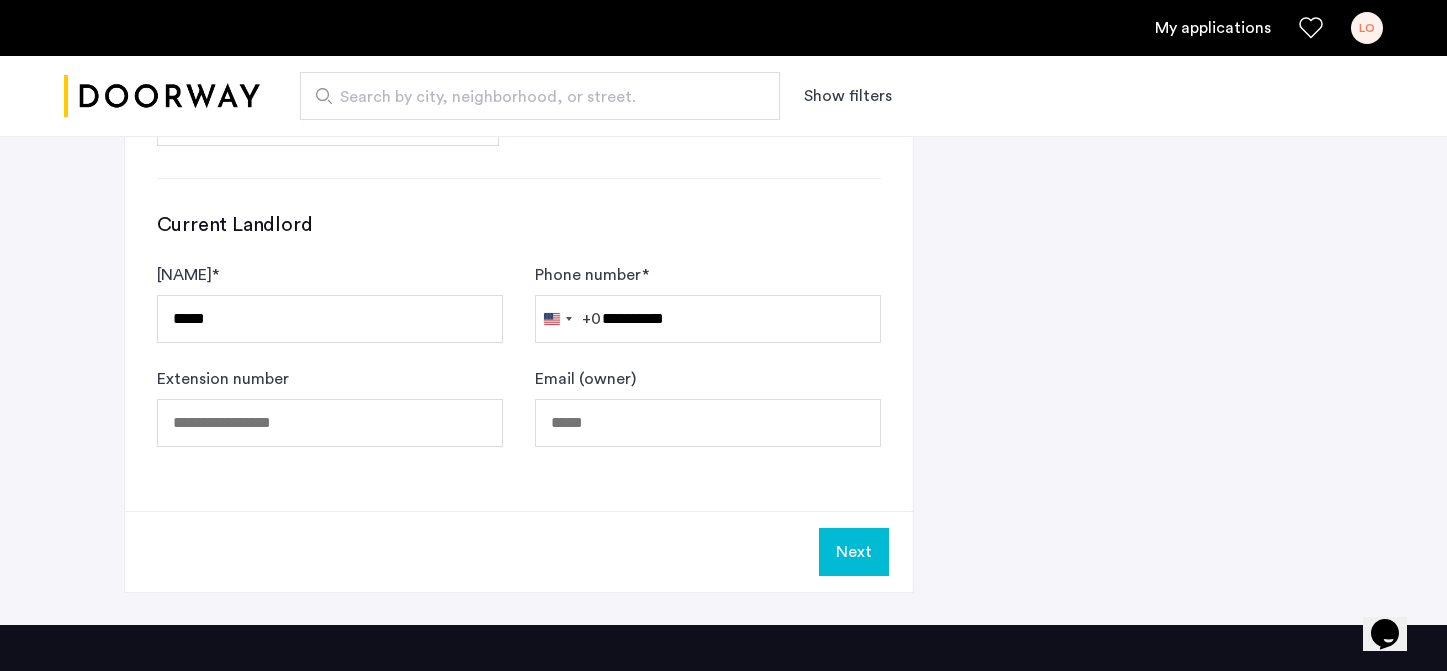 click on "Next" at bounding box center (854, 552) 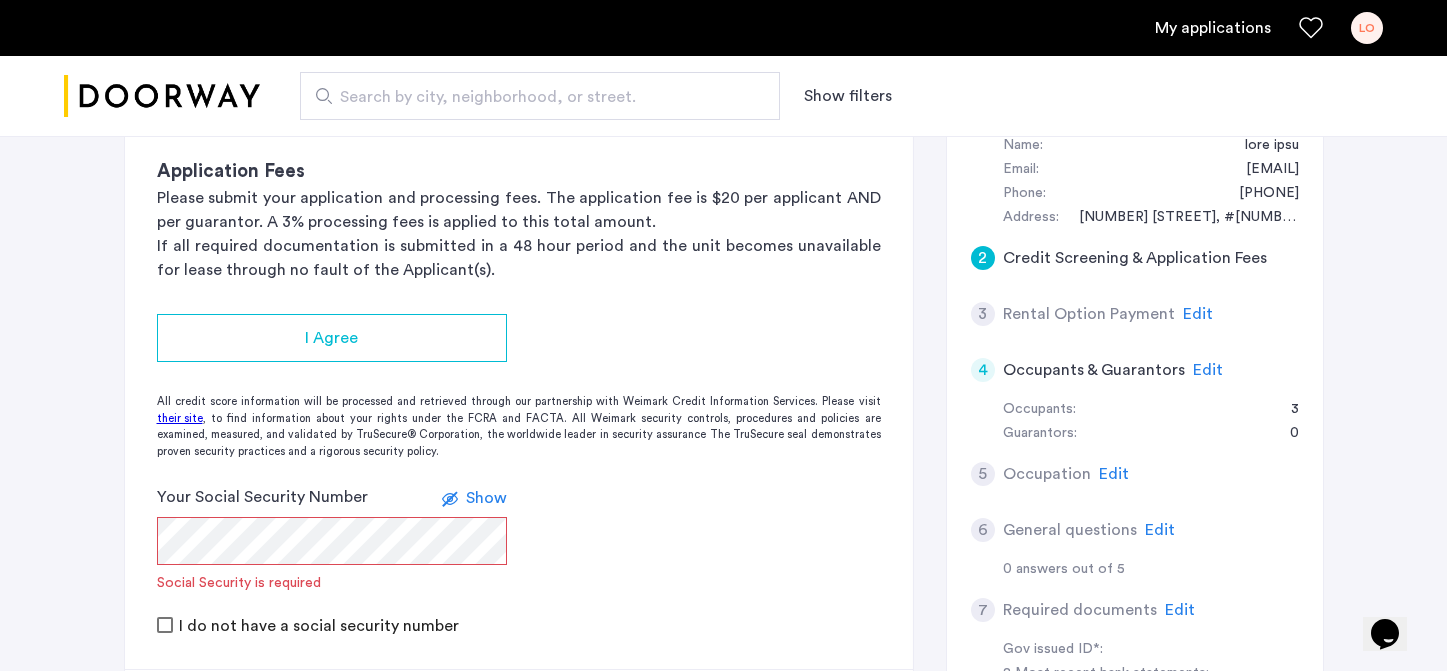 scroll, scrollTop: 379, scrollLeft: 0, axis: vertical 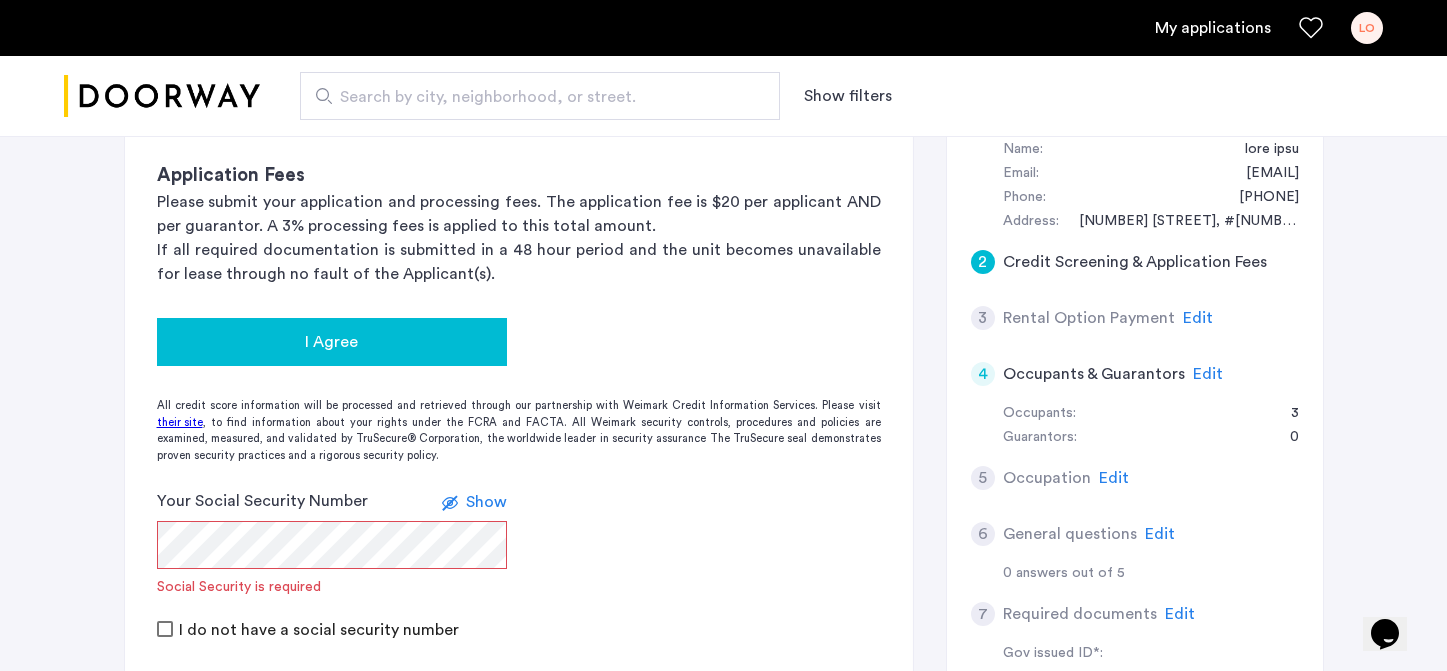 click on "I Agree" at bounding box center [332, 342] 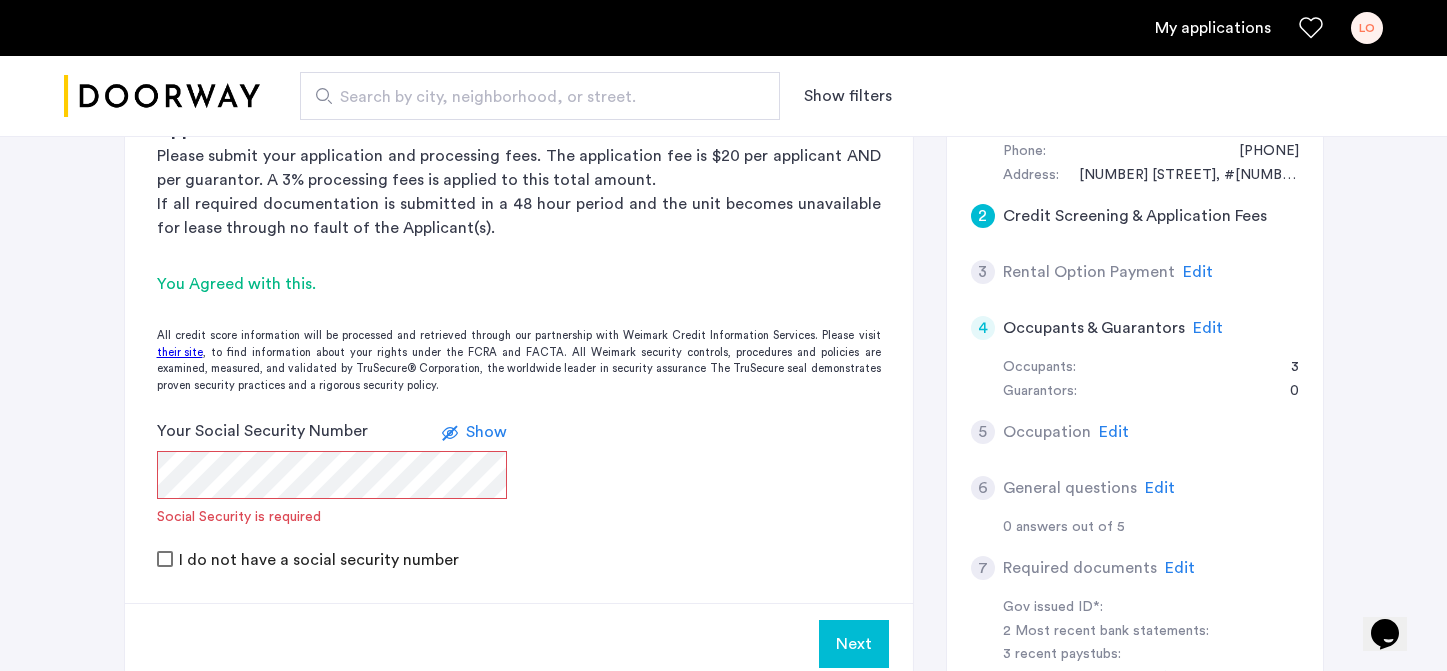 scroll, scrollTop: 436, scrollLeft: 0, axis: vertical 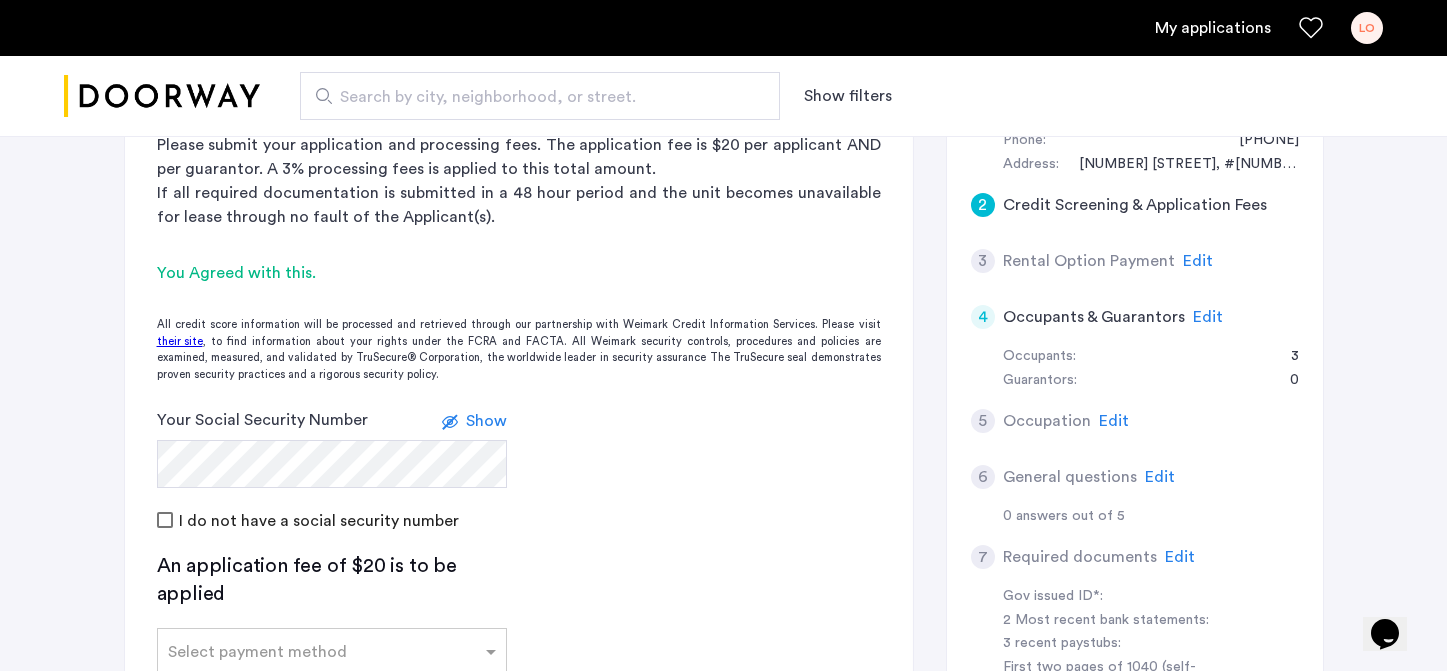 click on "[NUMBER] [STREET], Unit [UNIT], [CITY], [STATE] [POSTAL_CODE] | Application Id: #7678 $[PRICE] /month Agent Select agent × [FIRST] [LAST] First Name [FIRST] Last Name [LAST] Email [EMAIL] Phone number [PHONE] 2 Credit Screening & Application Fees Application Fees Please submit your application and processing fees. The application fee is $20 per applicant AND per guarantor. A 3% processing fees is applied to this total amount. If all required documentation is submitted in a 48 hour period and the unit becomes unavailable for lease through no fault of the Applicant(s). You Agreed with this. All credit score information will be processed and retrieved through our partnership with Weimark Credit Information Services. Please visit their site Your Social Security Number Show I do not have a social security number An application fee of $20 is to be applied Select payment method Pay Application fee Next 1 Basic information Edit First name [FIRST] last name [LAST] Email address [EMAIL] Phone number" at bounding box center (724, 362) 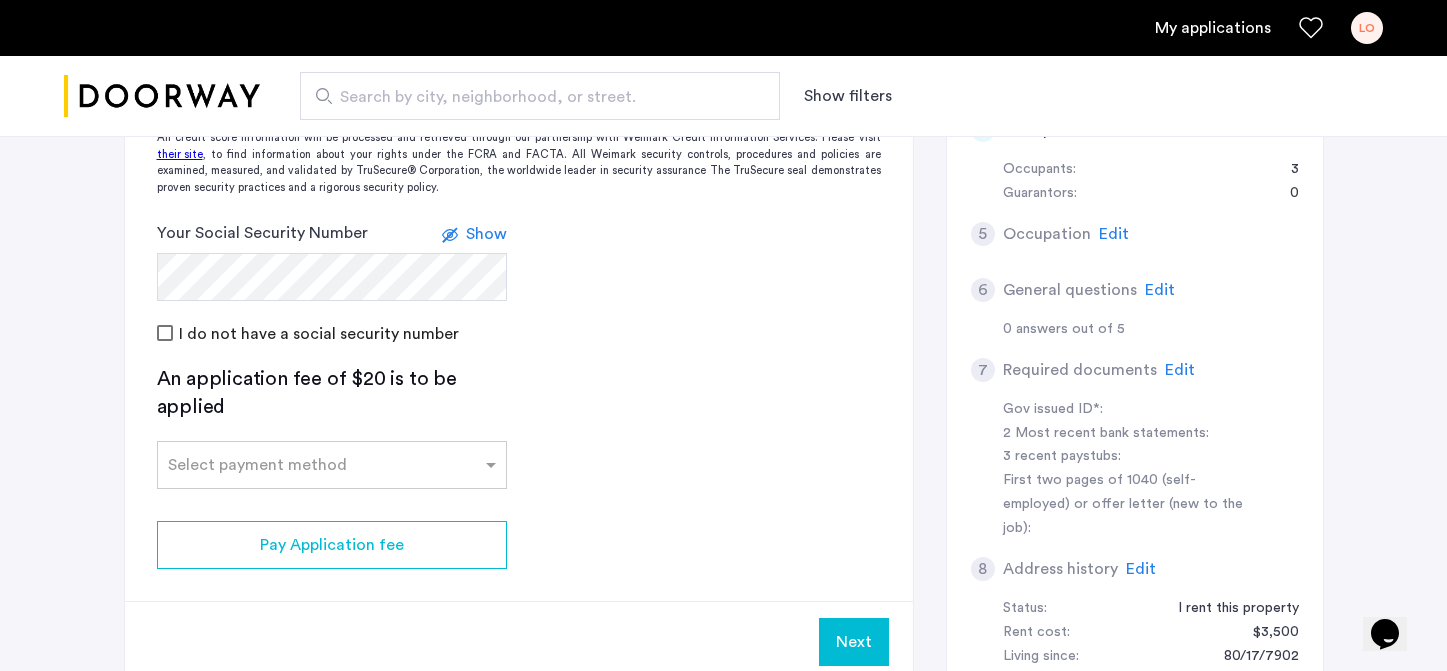 scroll, scrollTop: 633, scrollLeft: 0, axis: vertical 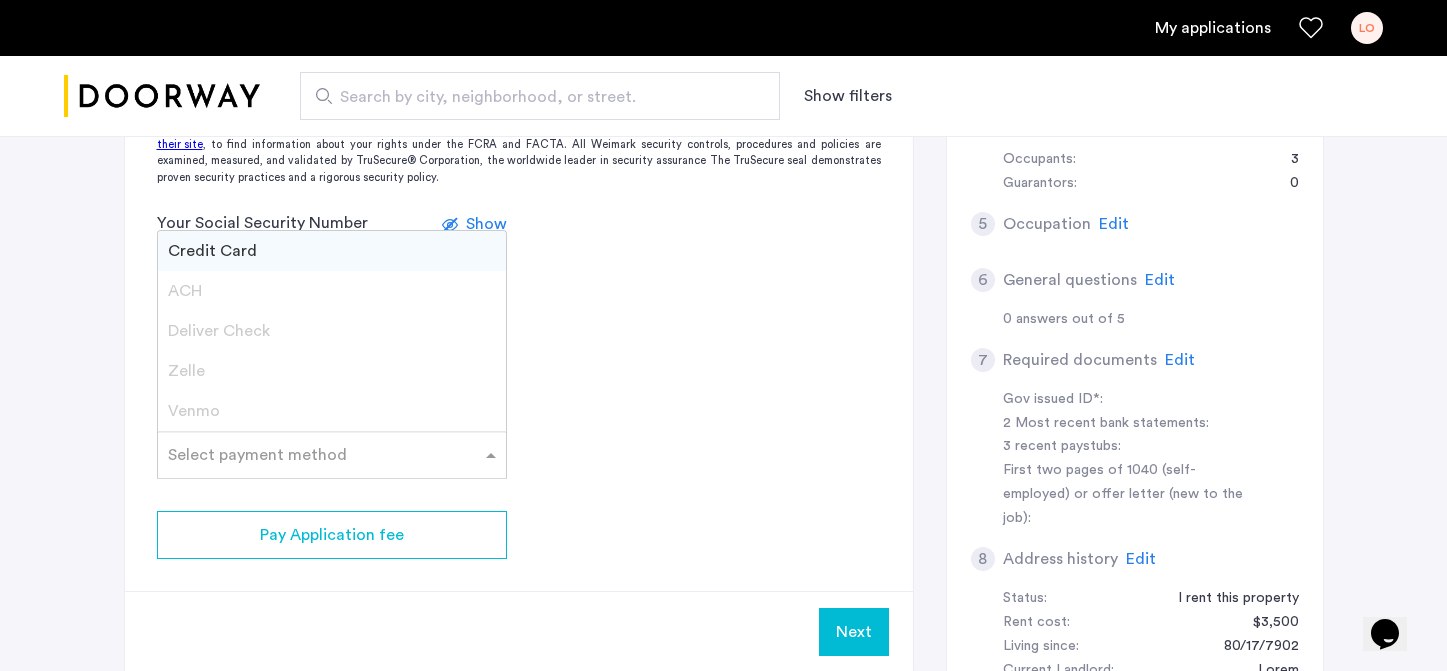 click at bounding box center (312, 451) 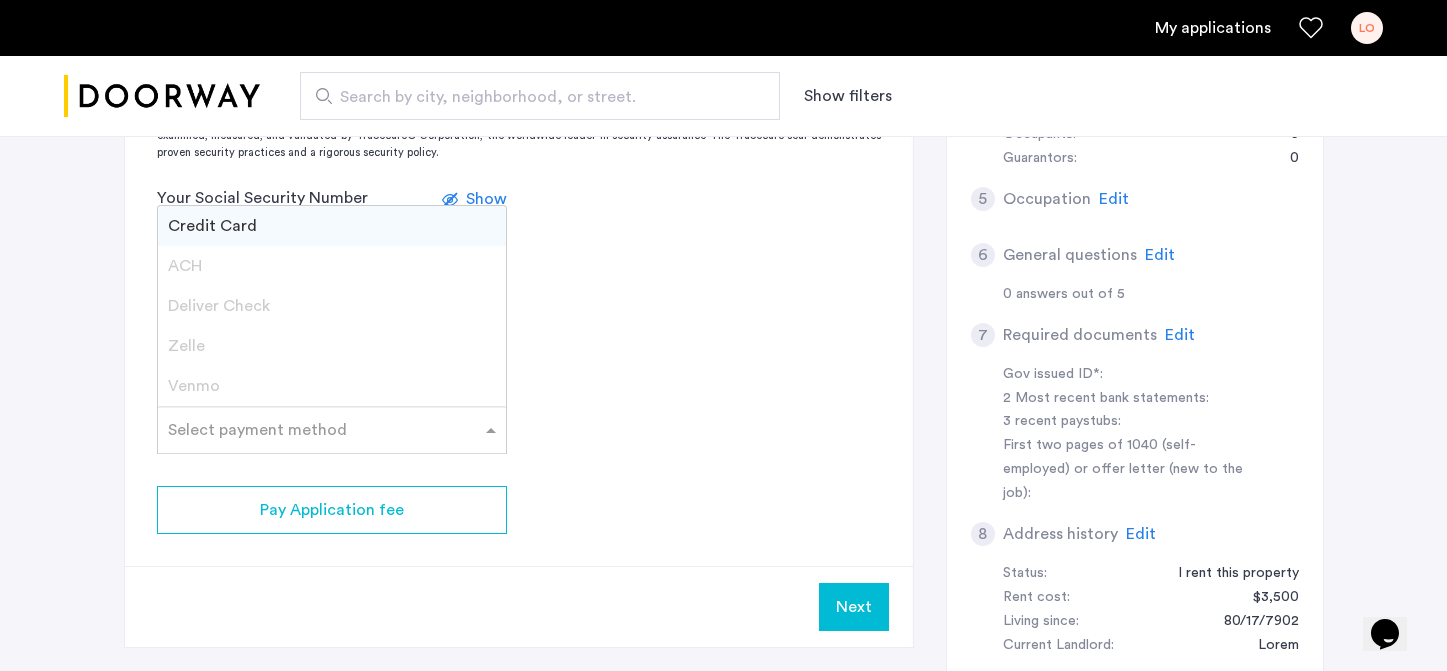 scroll, scrollTop: 638, scrollLeft: 0, axis: vertical 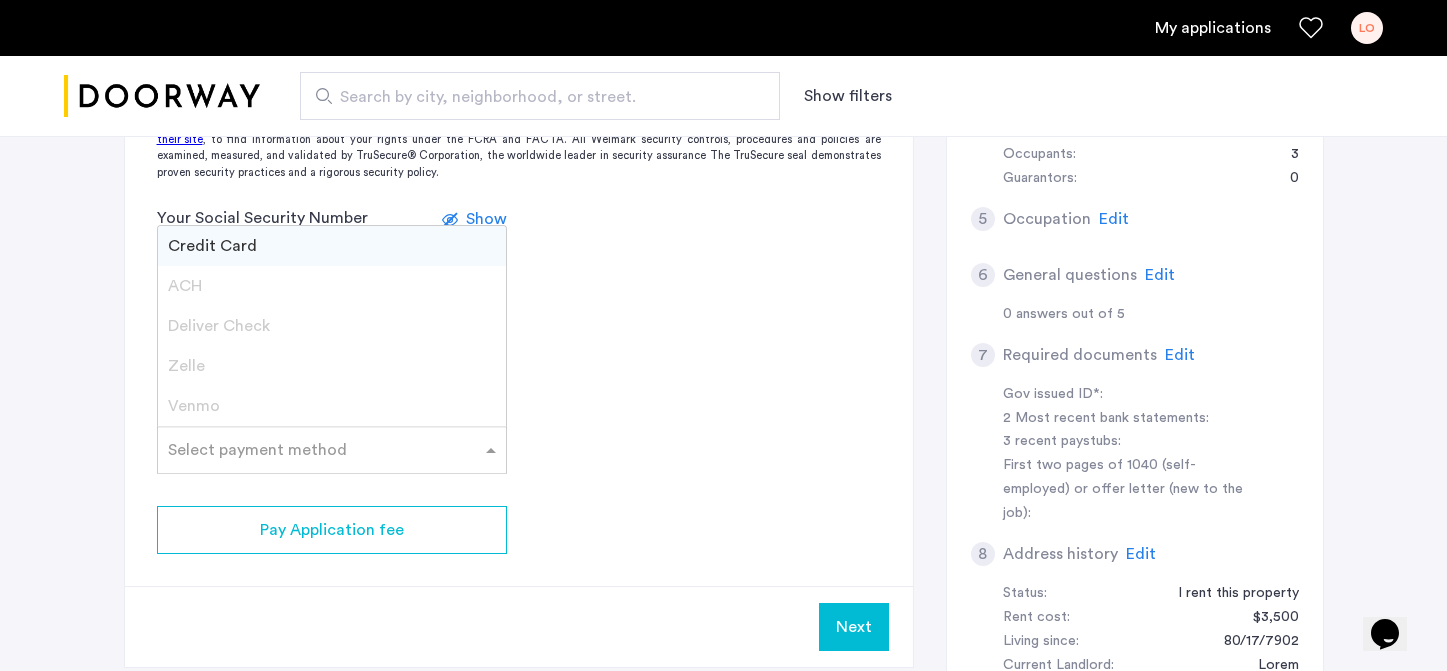 click on "Credit Card" at bounding box center [332, 246] 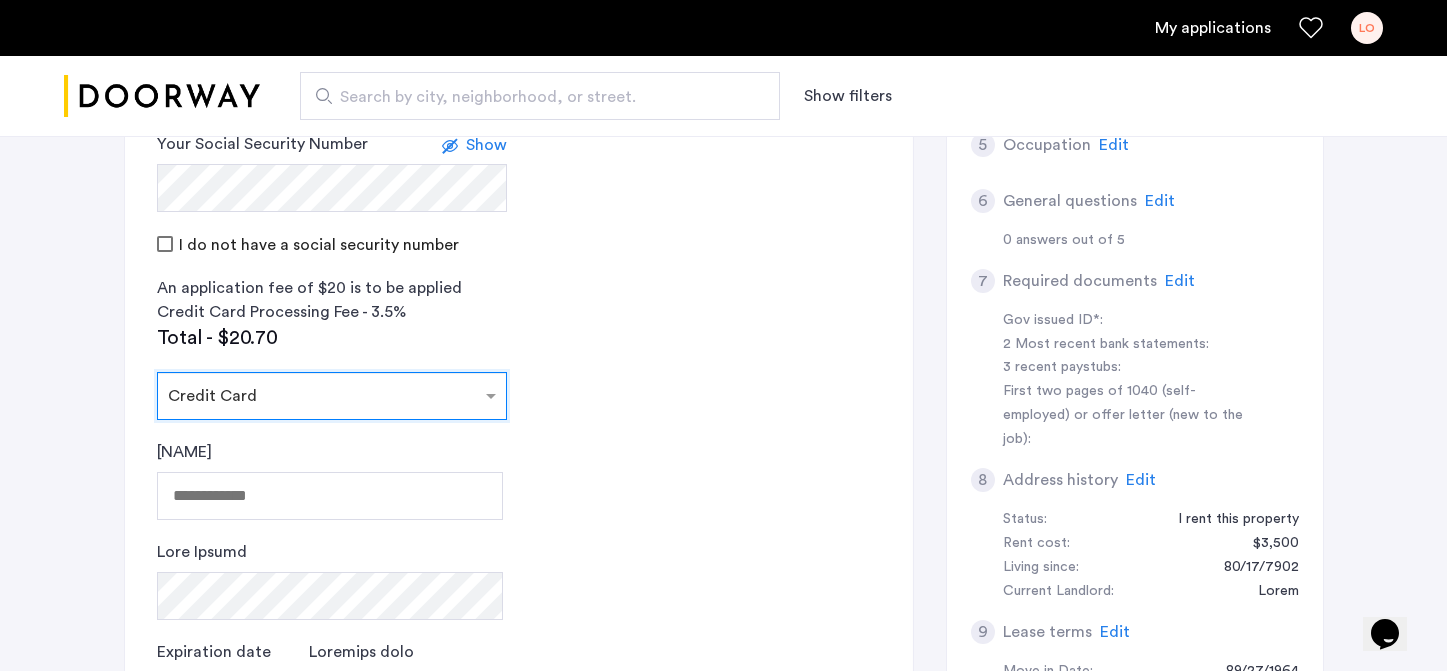 scroll, scrollTop: 713, scrollLeft: 0, axis: vertical 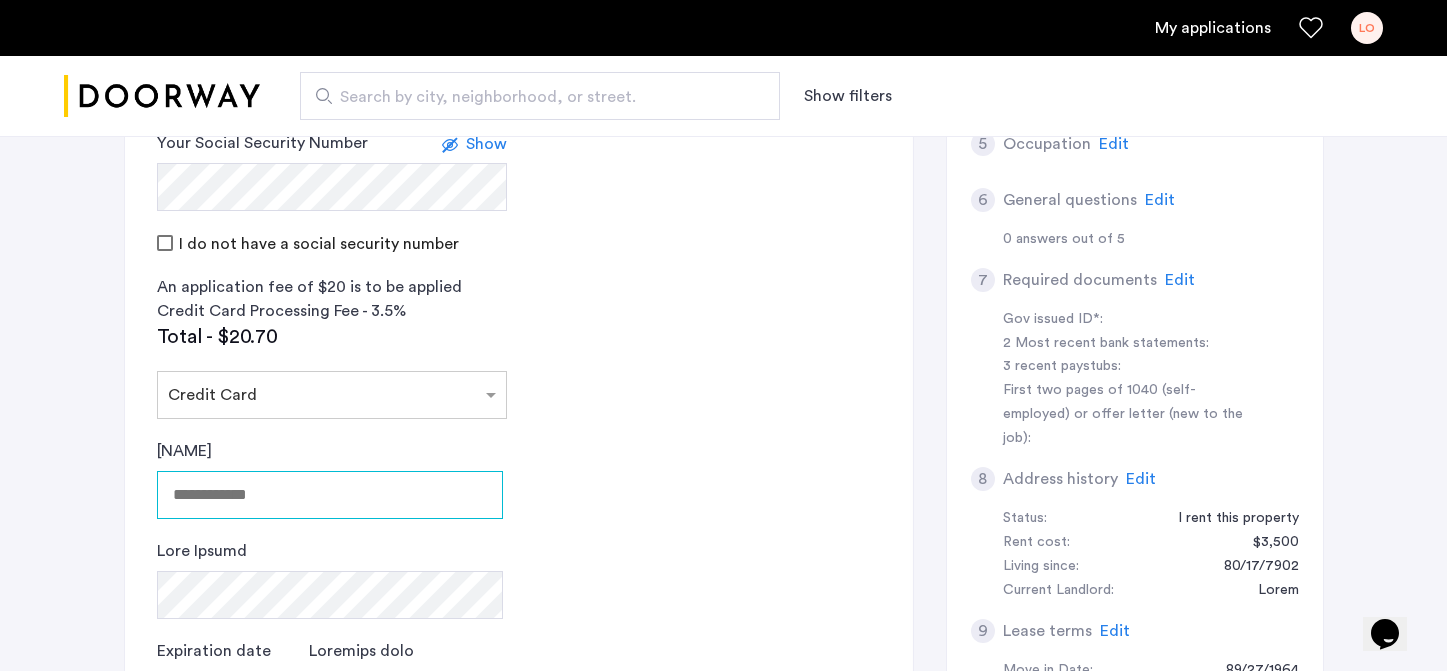 click on "[NAME]" at bounding box center (330, 495) 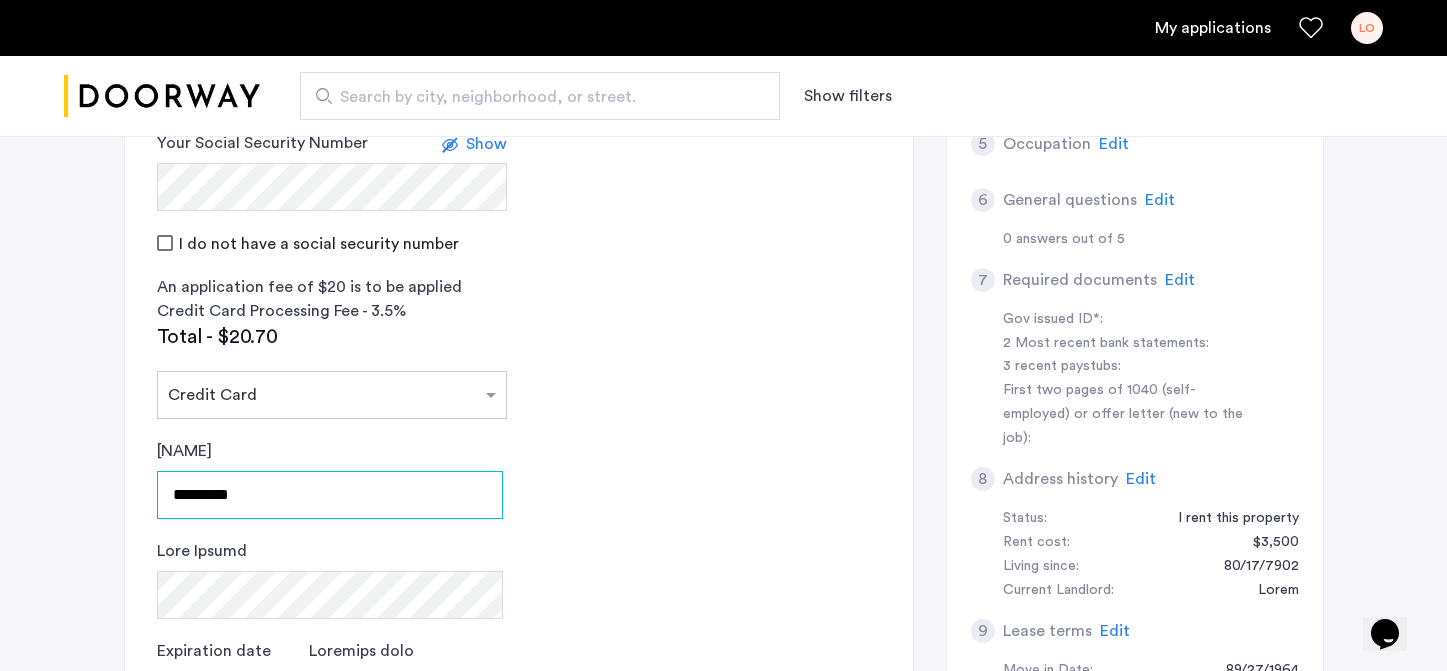 type on "*********" 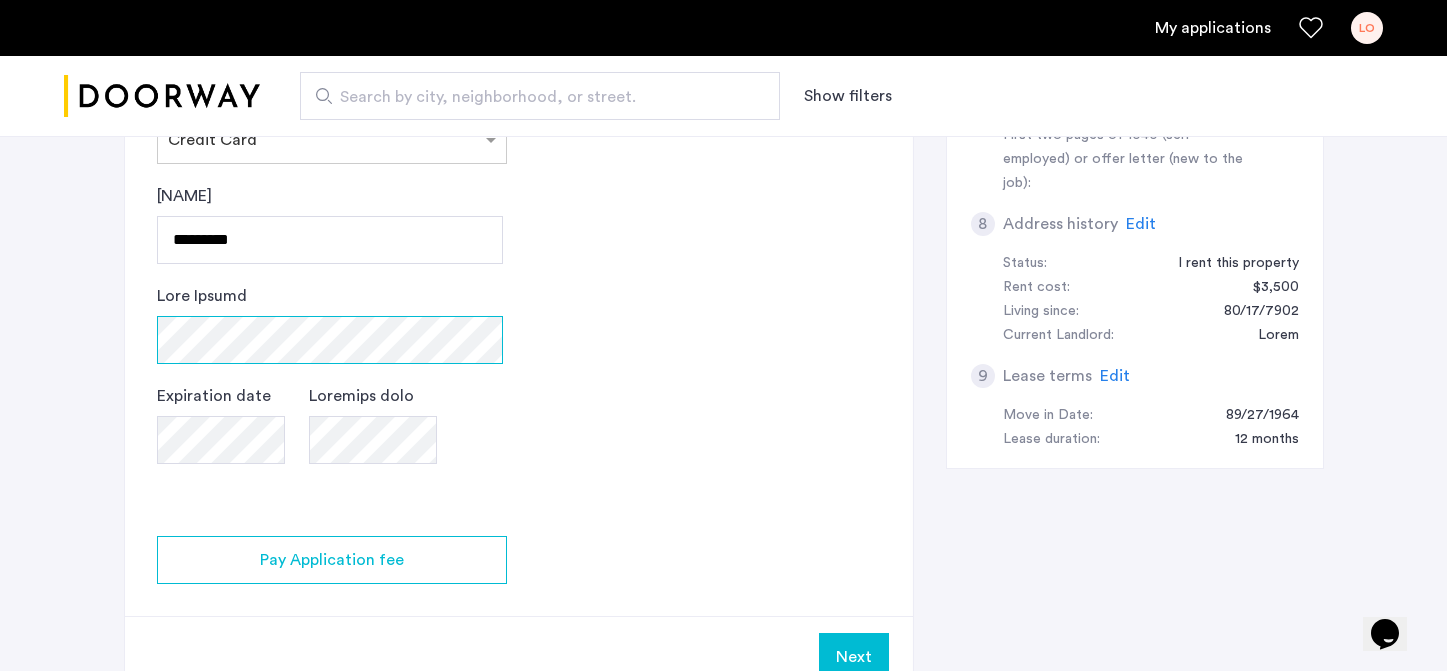 scroll, scrollTop: 970, scrollLeft: 0, axis: vertical 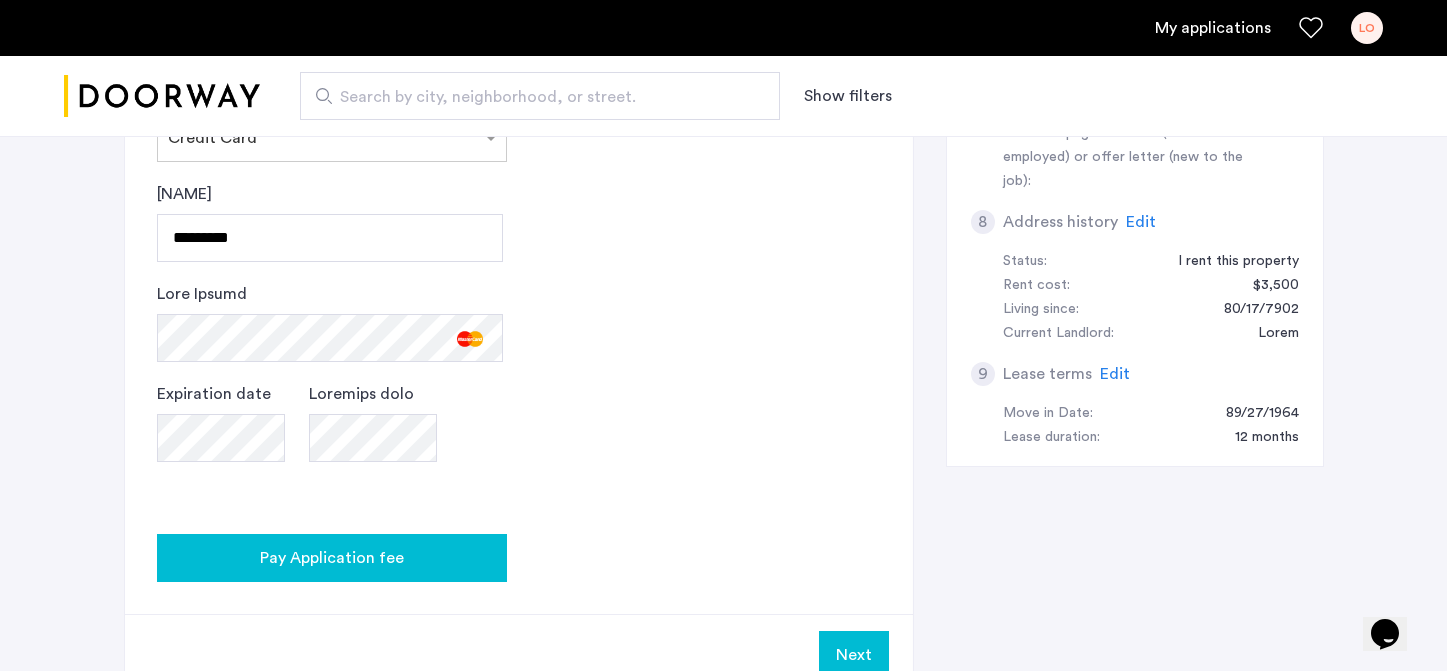click on "Pay Application fee" at bounding box center (332, 558) 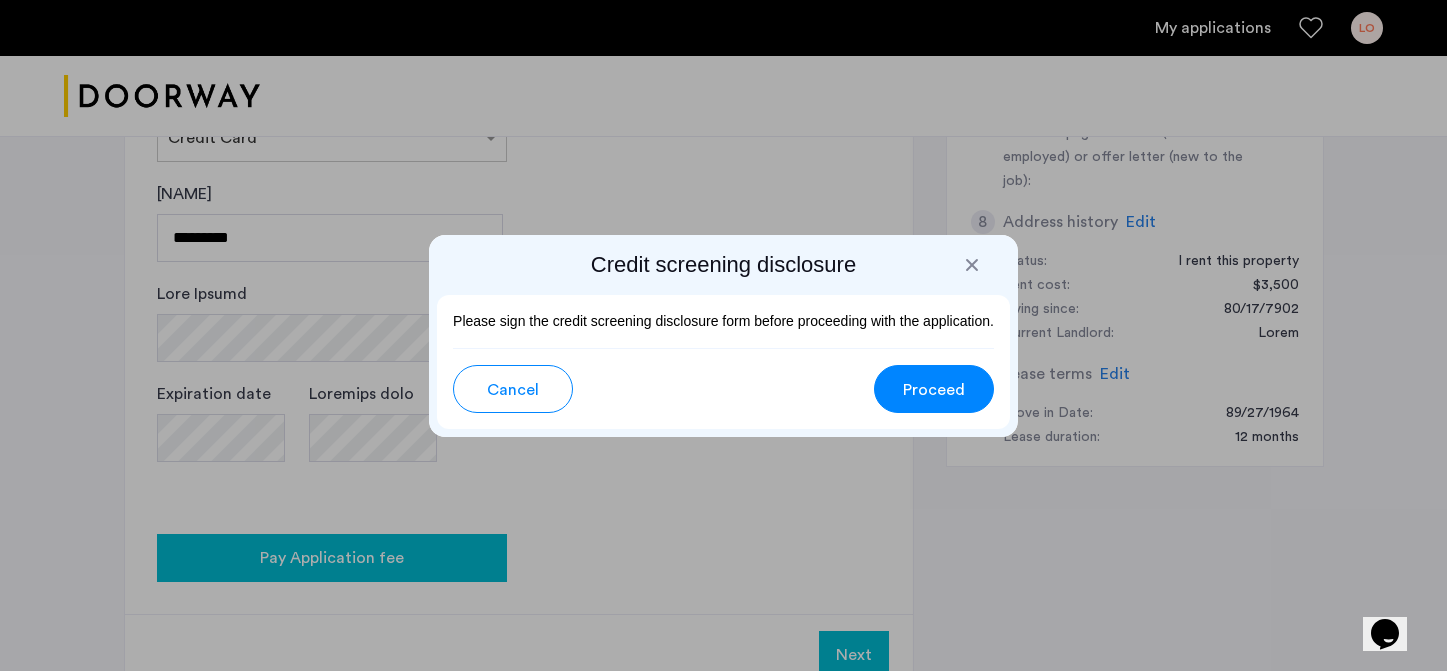 scroll, scrollTop: 0, scrollLeft: 0, axis: both 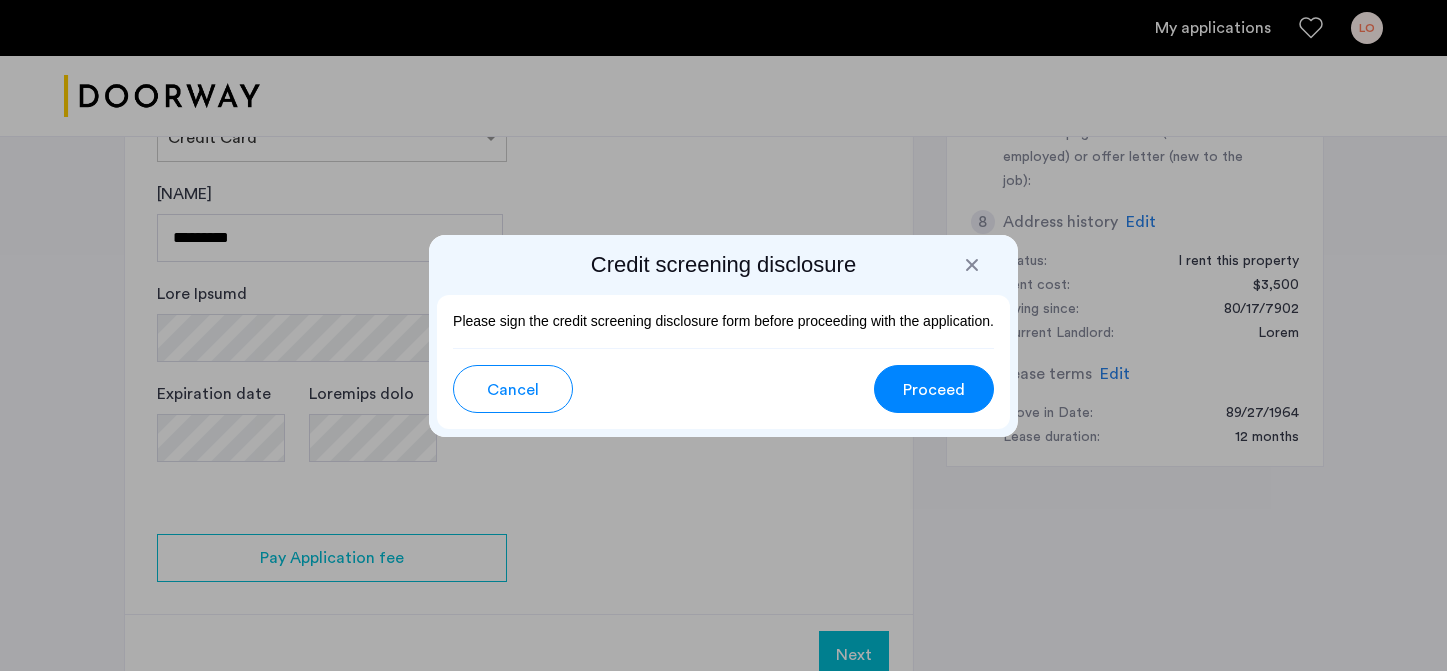 click on "Proceed" at bounding box center [934, 389] 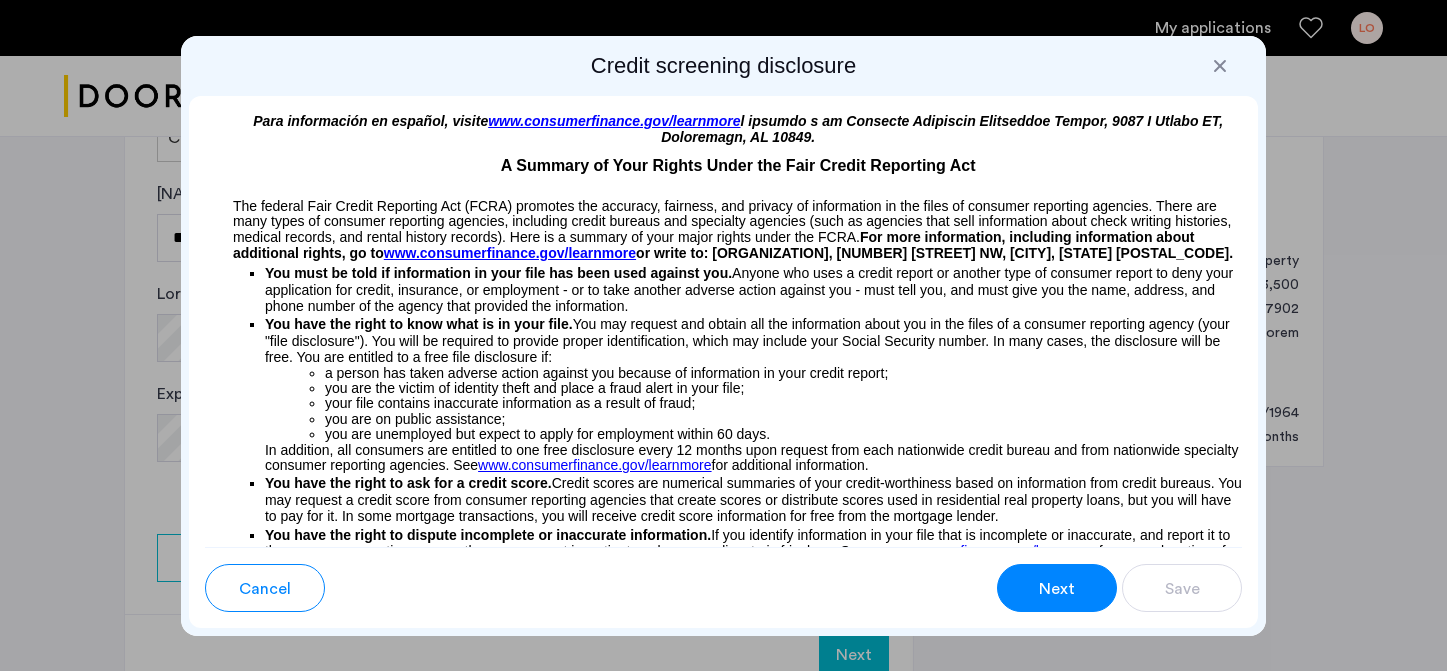 click on "Next" at bounding box center [1057, 589] 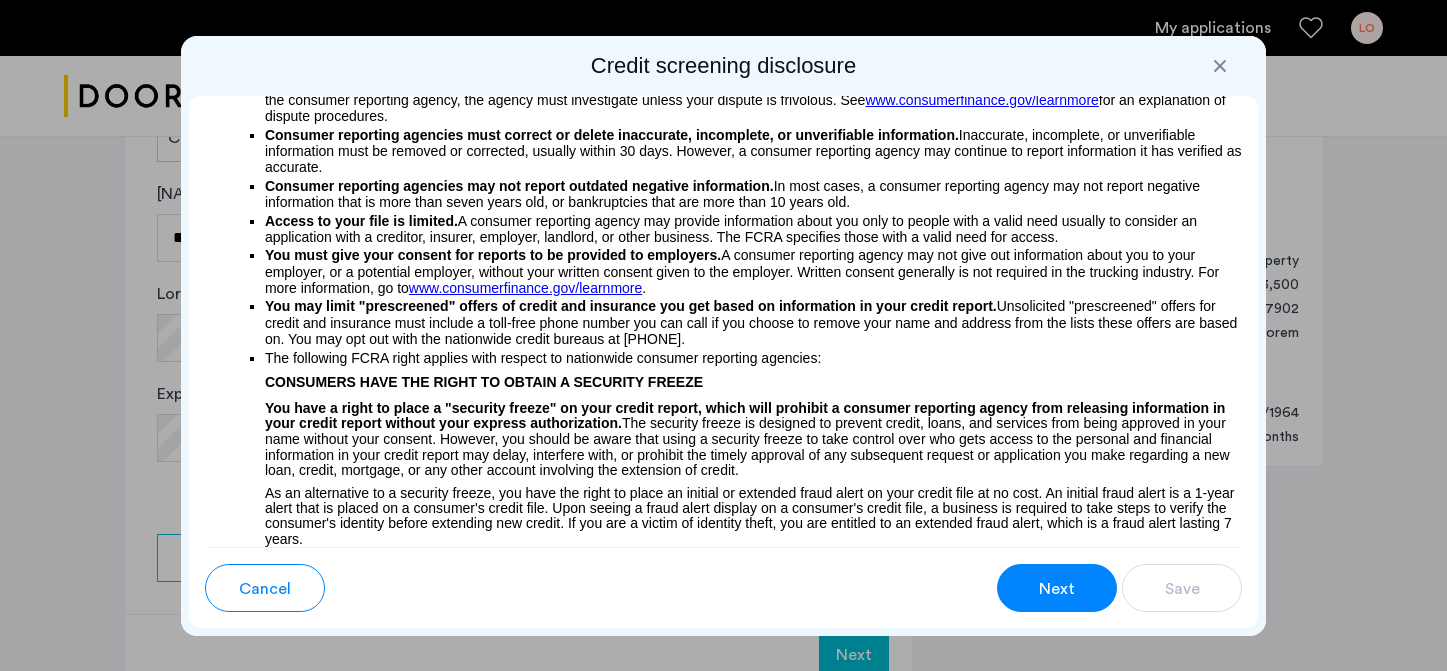 click on "Next" at bounding box center (1057, 588) 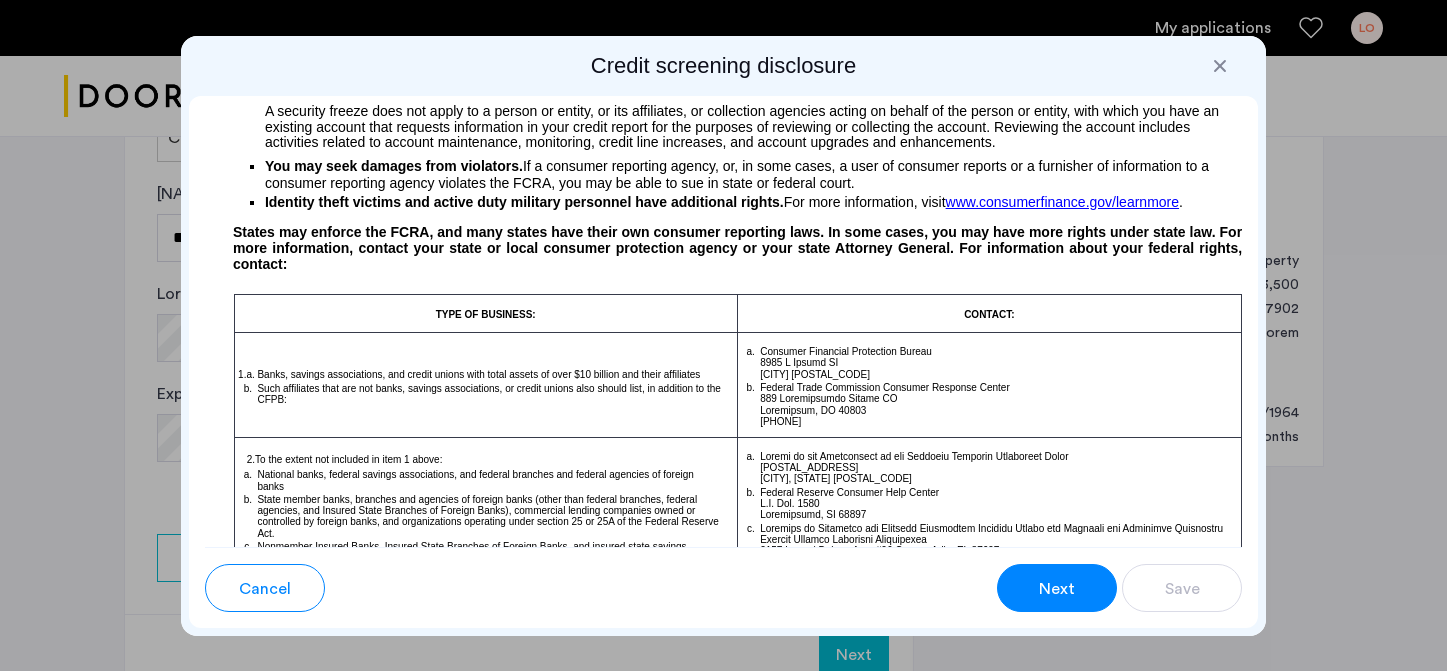 click on "Next" at bounding box center [1057, 588] 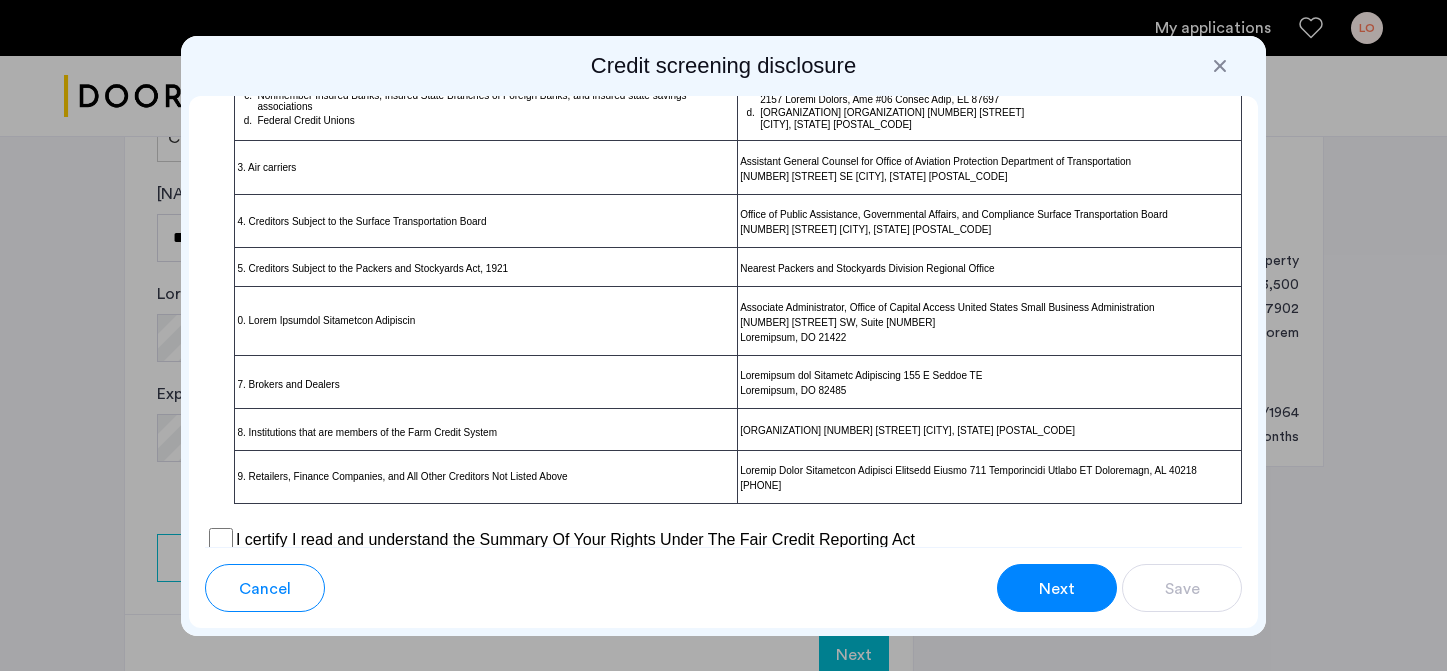 click on "Next" at bounding box center [1057, 588] 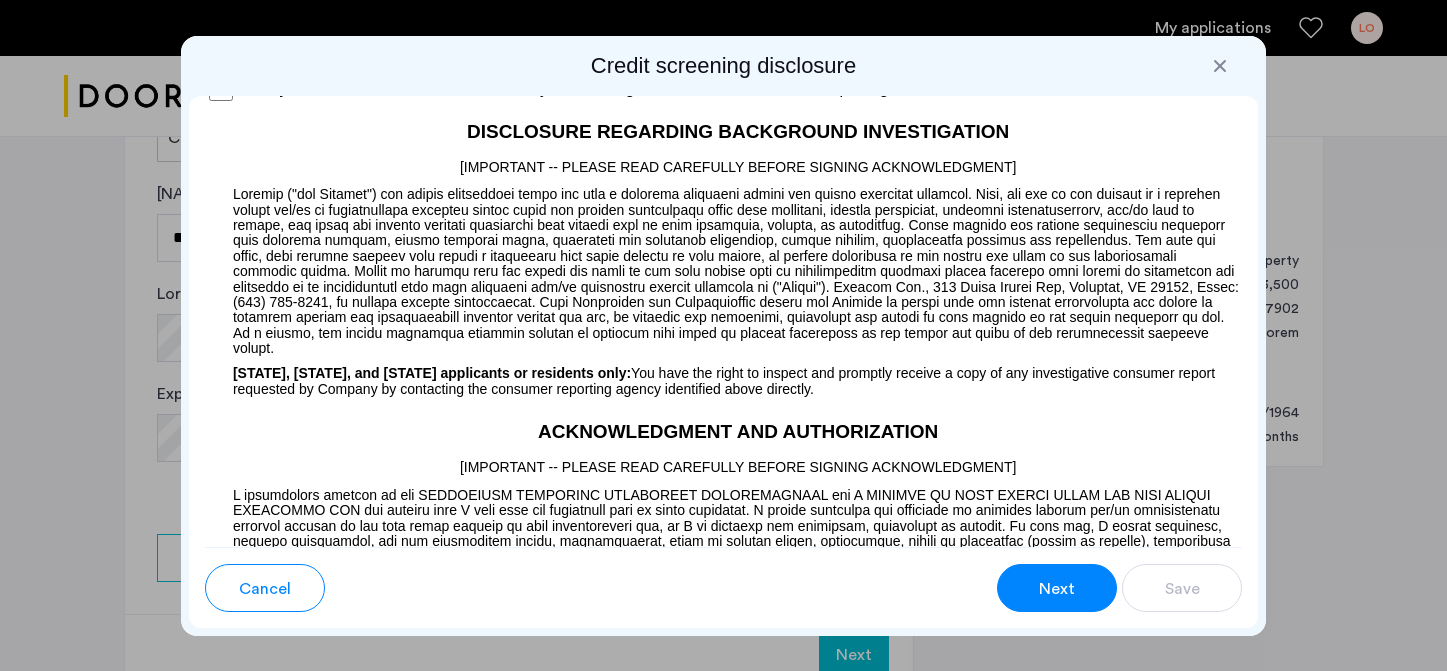 click on "Next" at bounding box center [1057, 588] 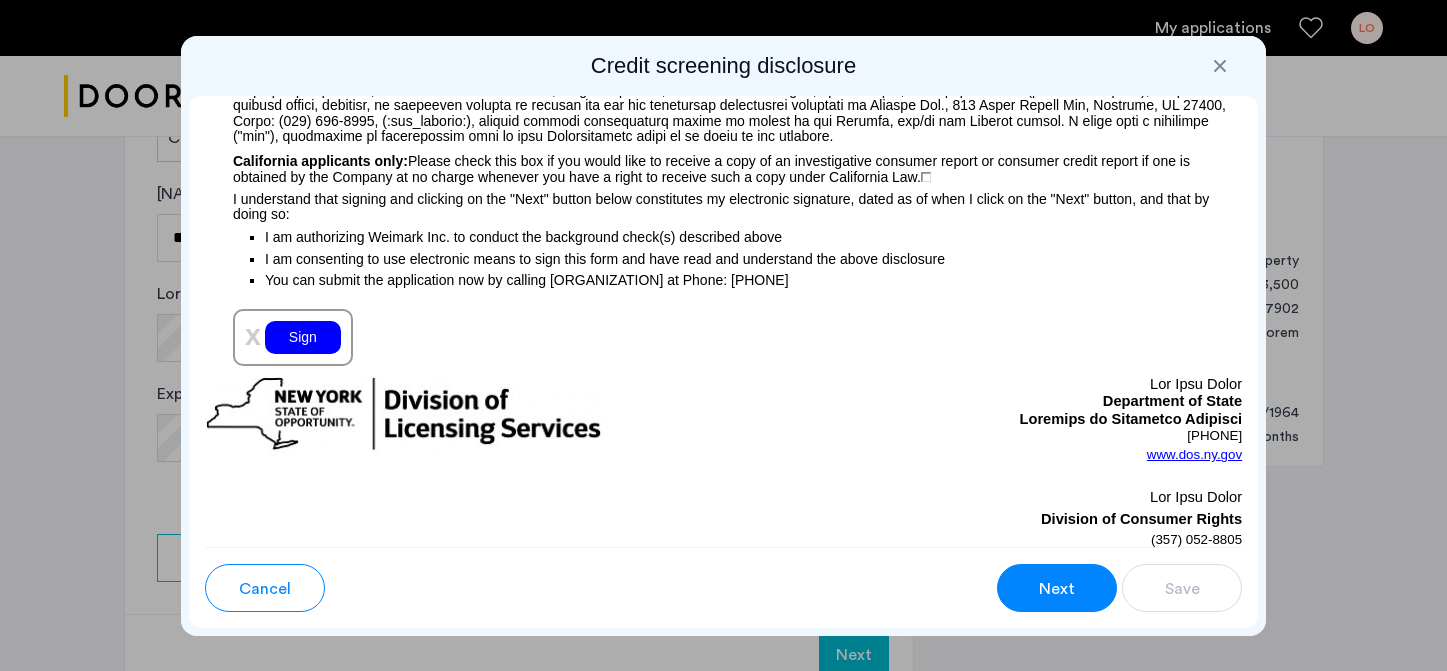 click on "Next" at bounding box center (1057, 588) 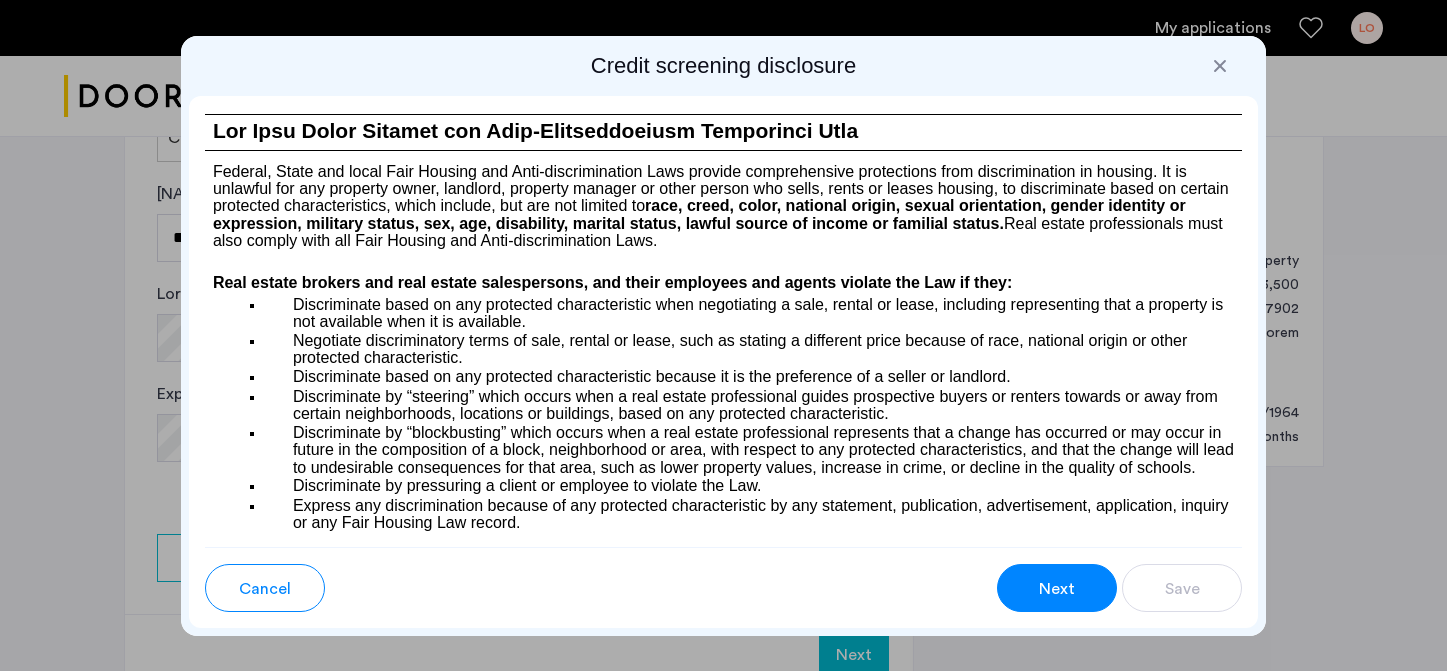click on "Next" at bounding box center [1057, 588] 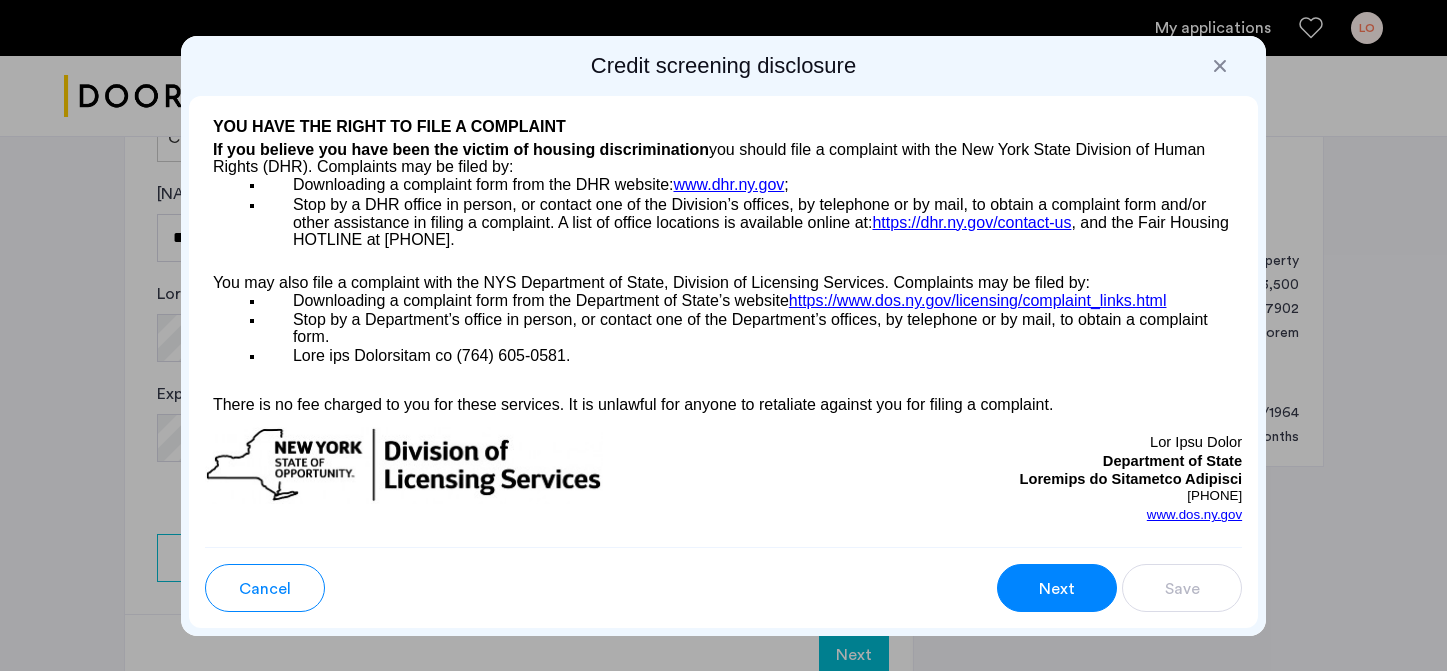 click on "Next" at bounding box center [1057, 588] 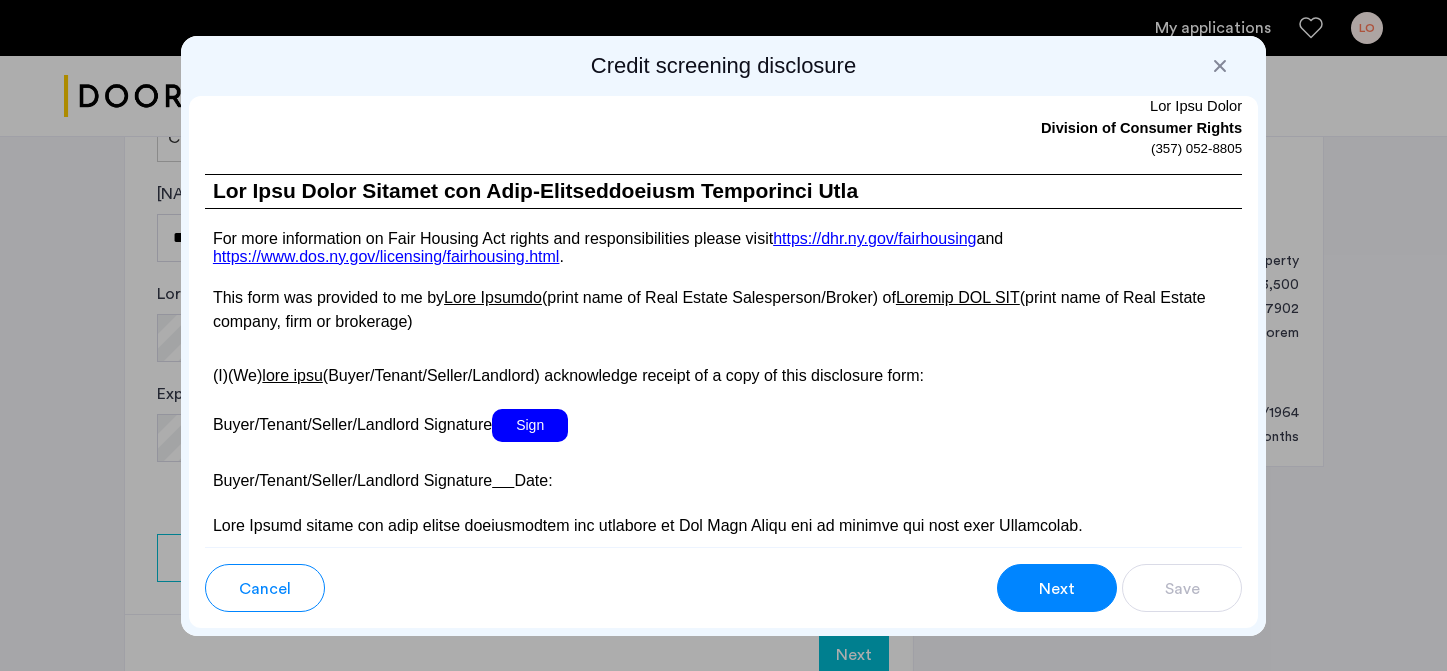 click on "Next" at bounding box center [1057, 588] 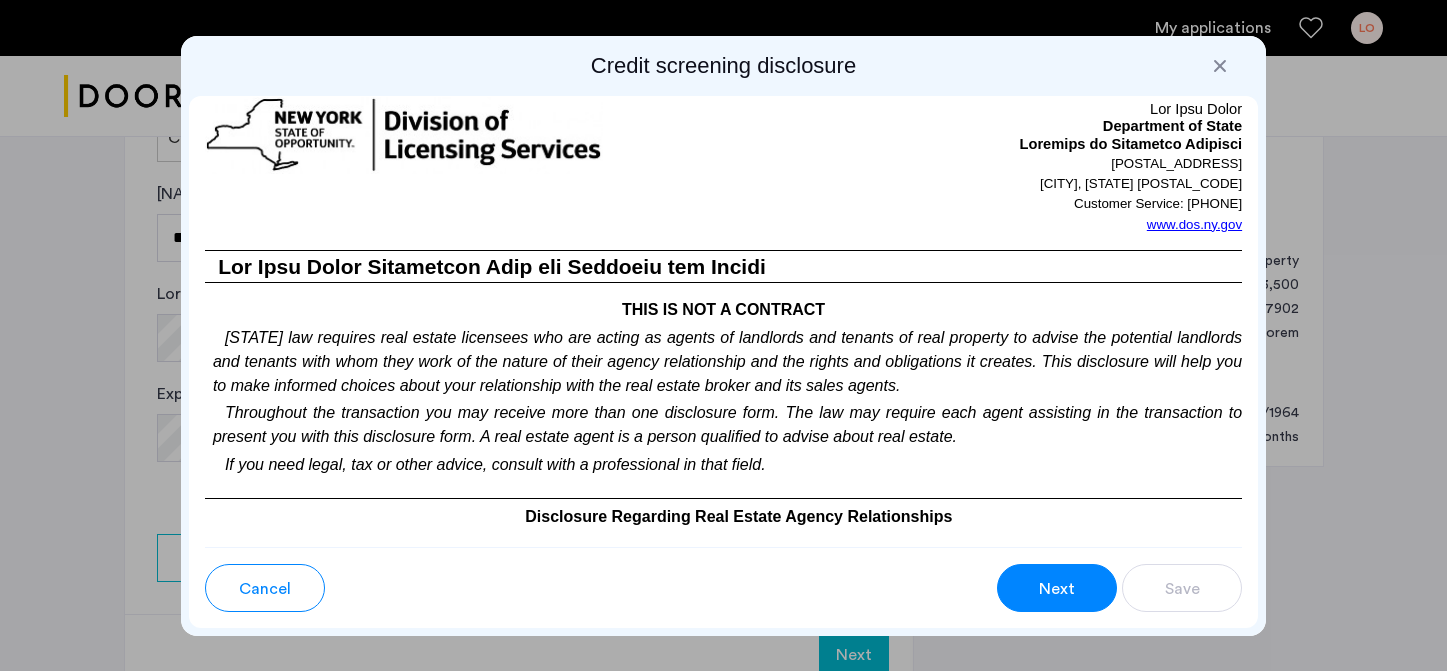 click on "Next" at bounding box center [1057, 588] 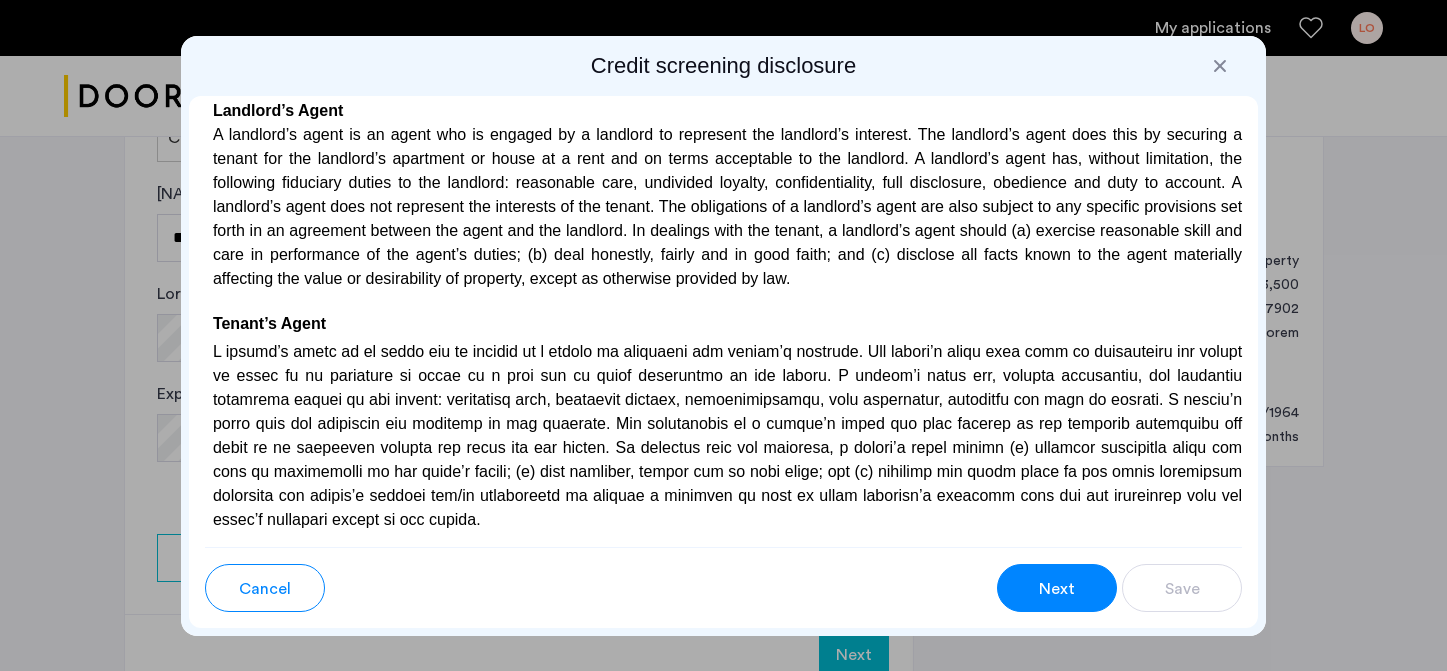 click on "Next" at bounding box center [1057, 588] 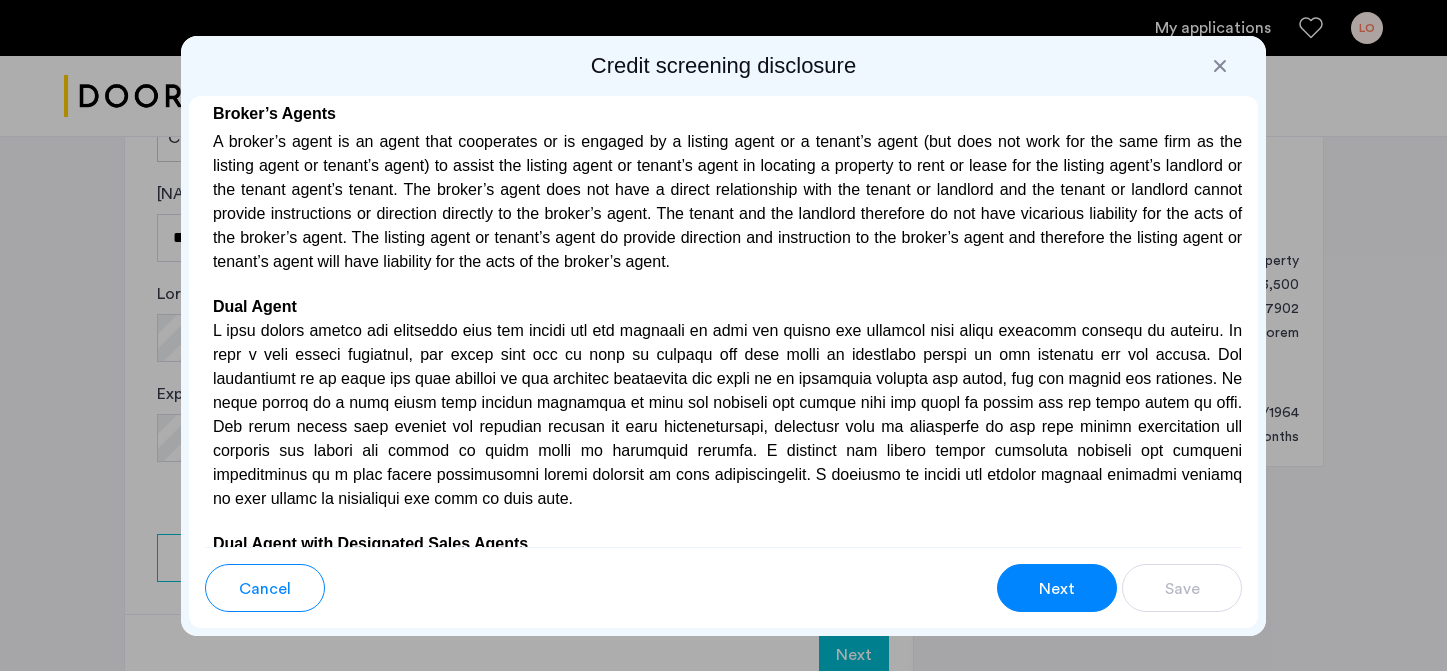 click on "Next" at bounding box center (1057, 588) 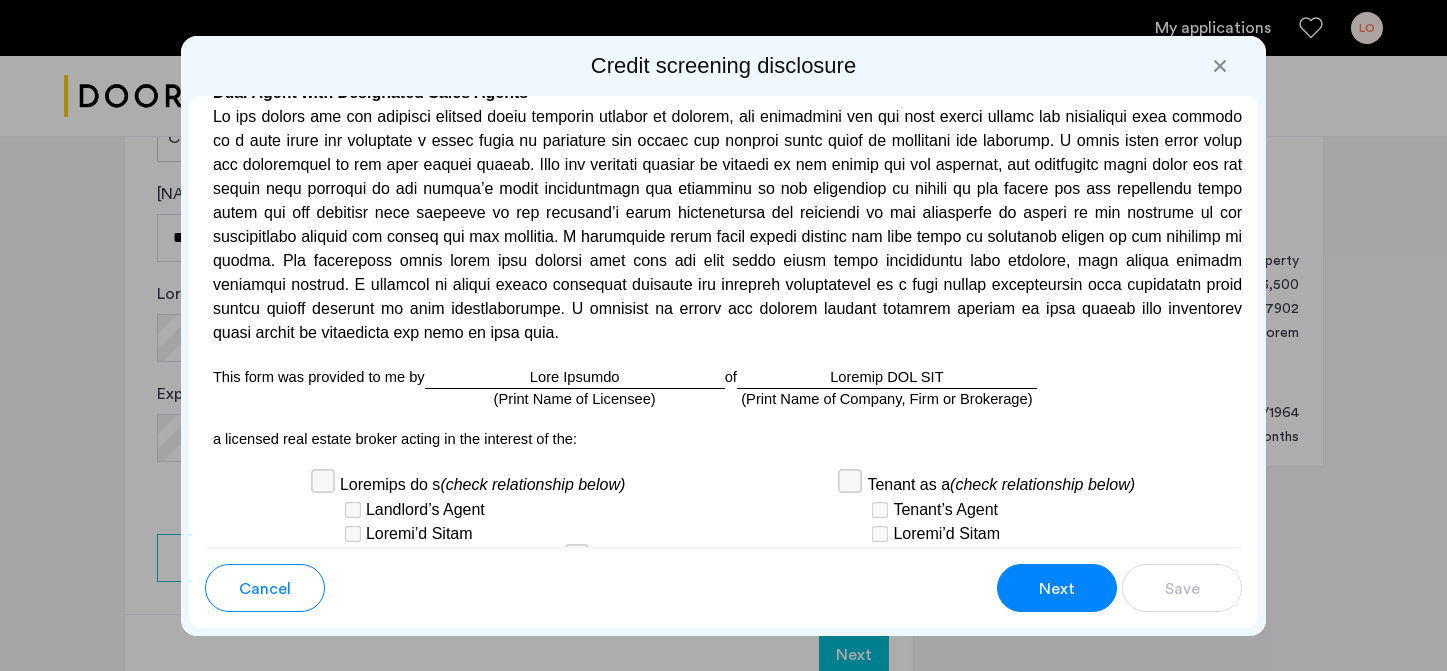 click on "Next" at bounding box center [1057, 588] 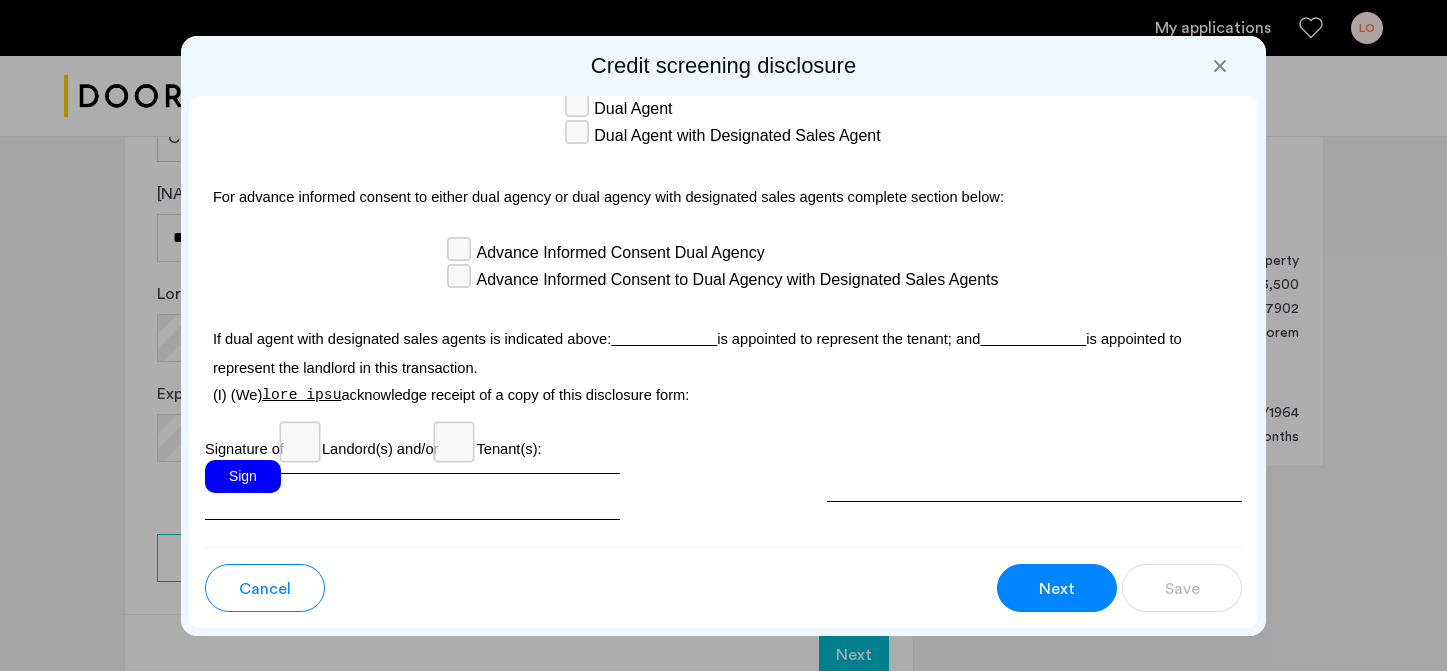 click on "Next" at bounding box center [1057, 588] 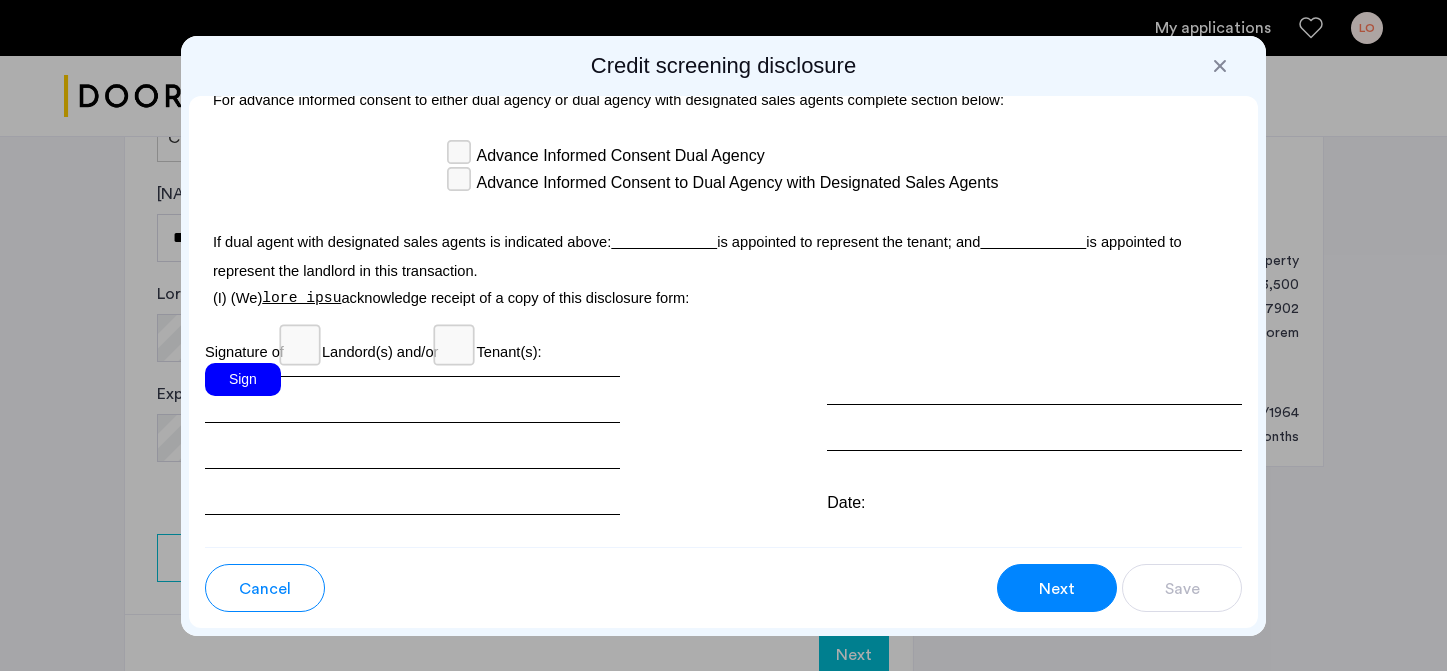 click on "Next" at bounding box center (1057, 588) 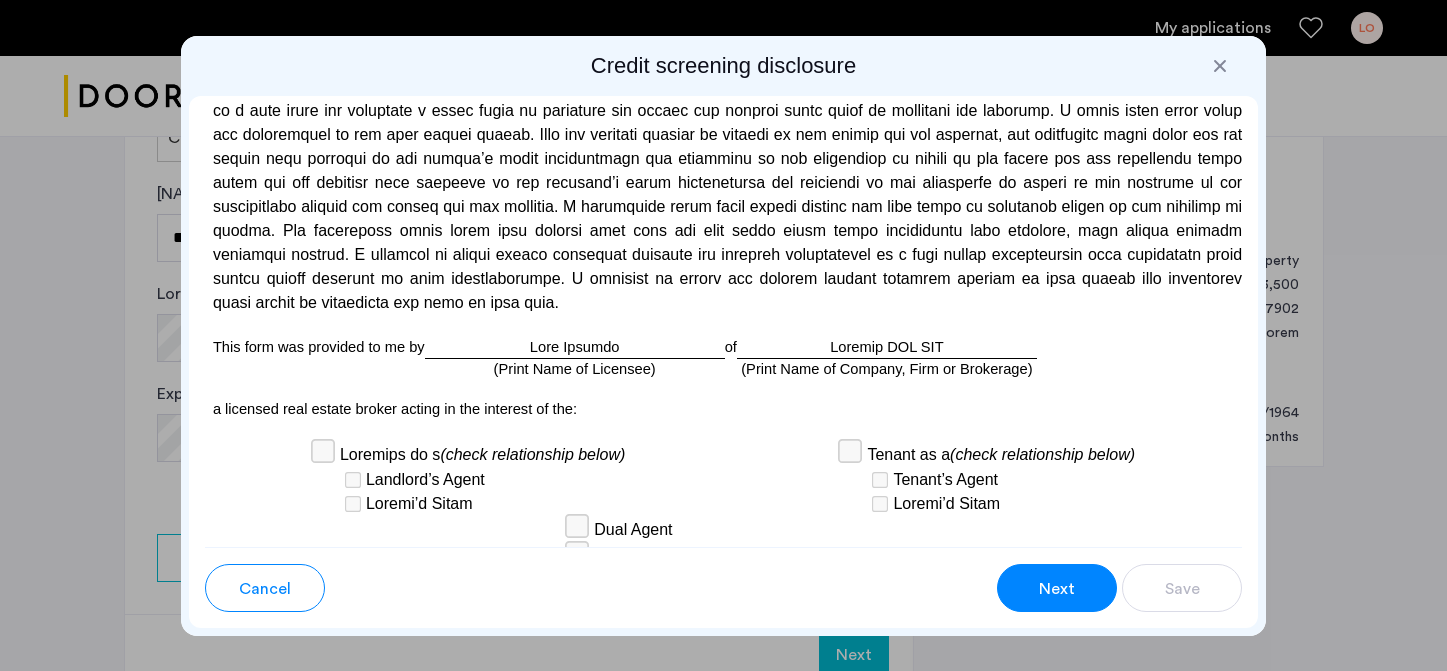 click on "Next" at bounding box center (1057, 588) 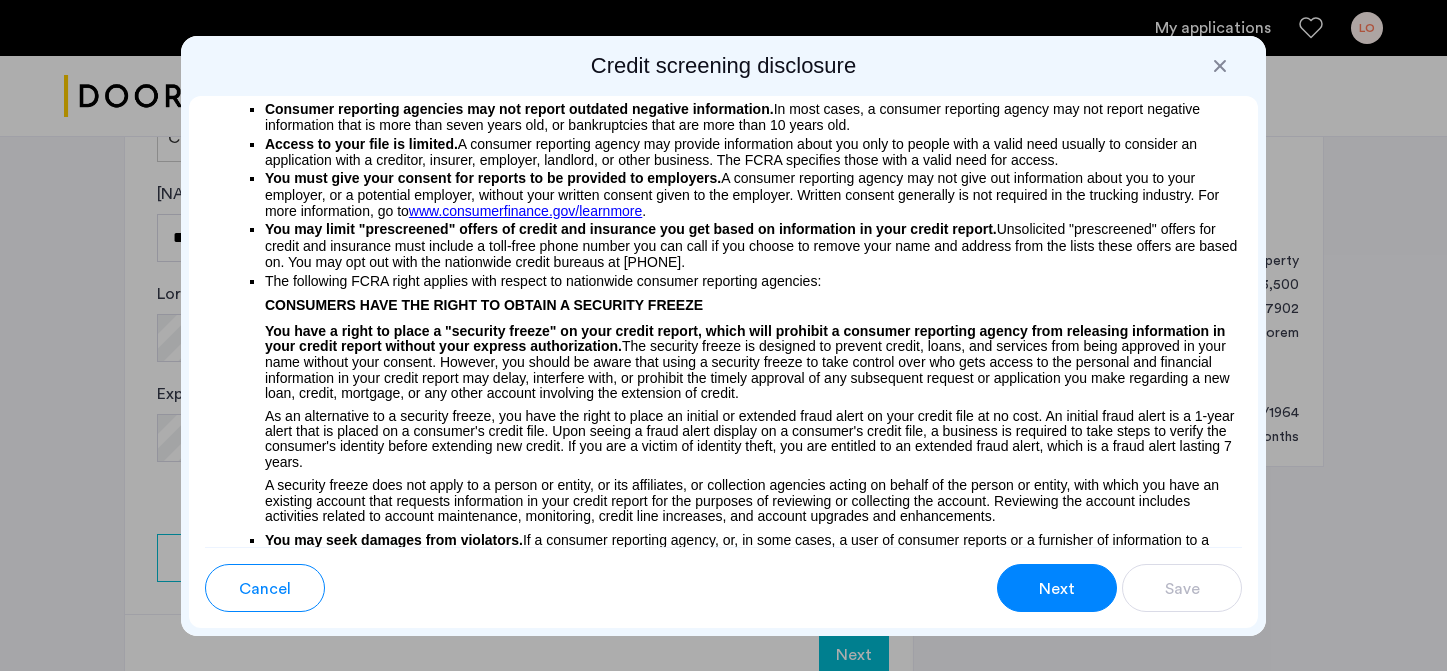 scroll, scrollTop: 527, scrollLeft: 0, axis: vertical 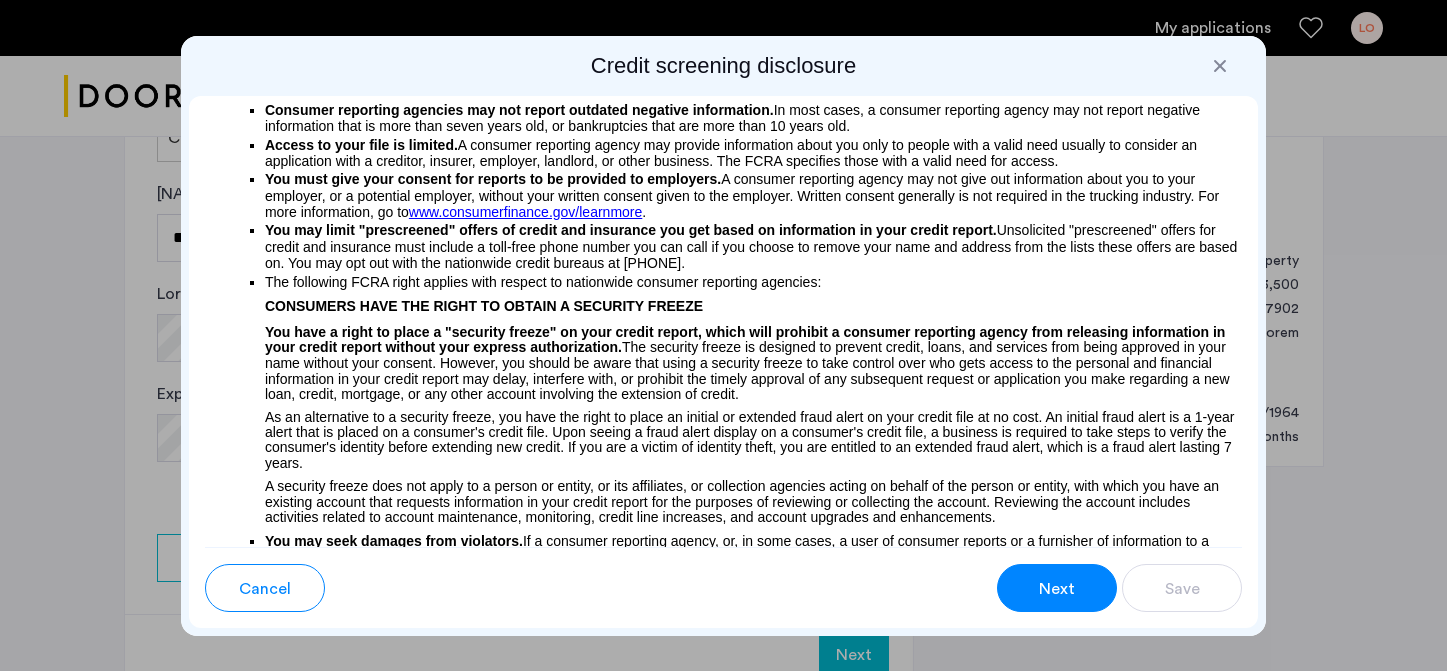 click on "Next" at bounding box center [1057, 588] 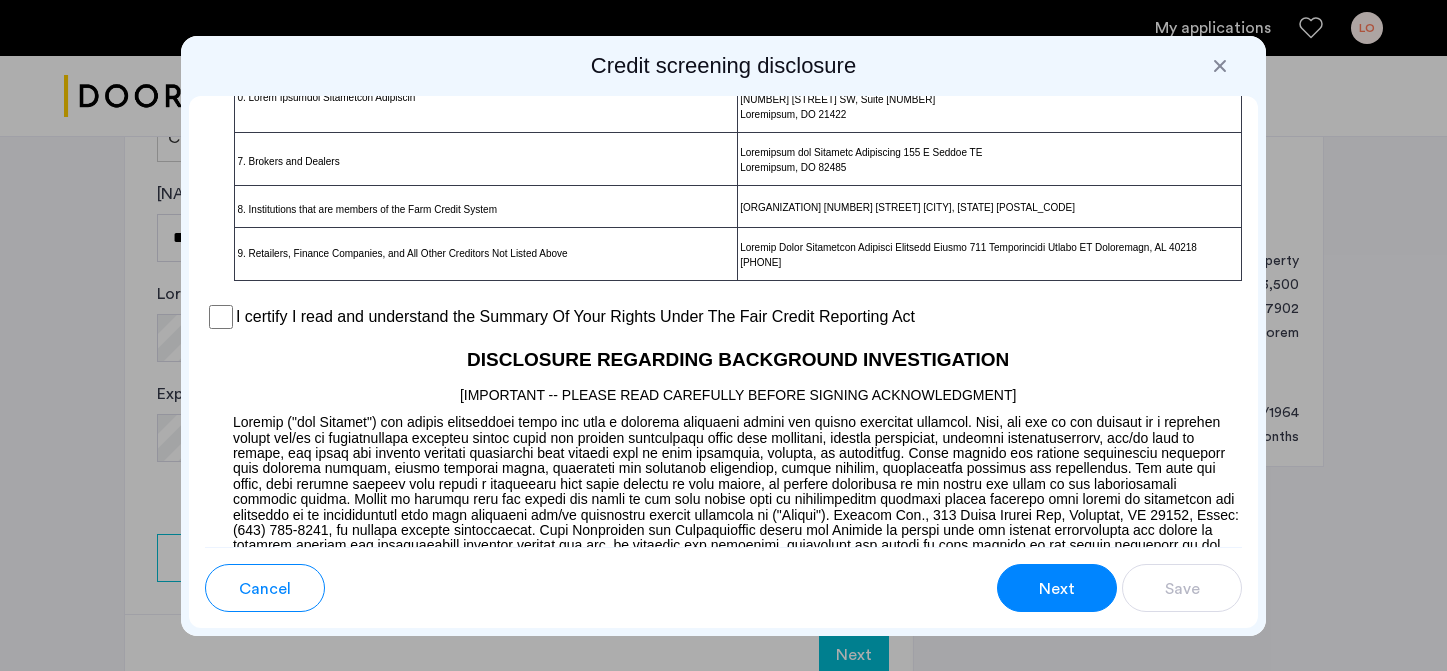scroll, scrollTop: 1577, scrollLeft: 0, axis: vertical 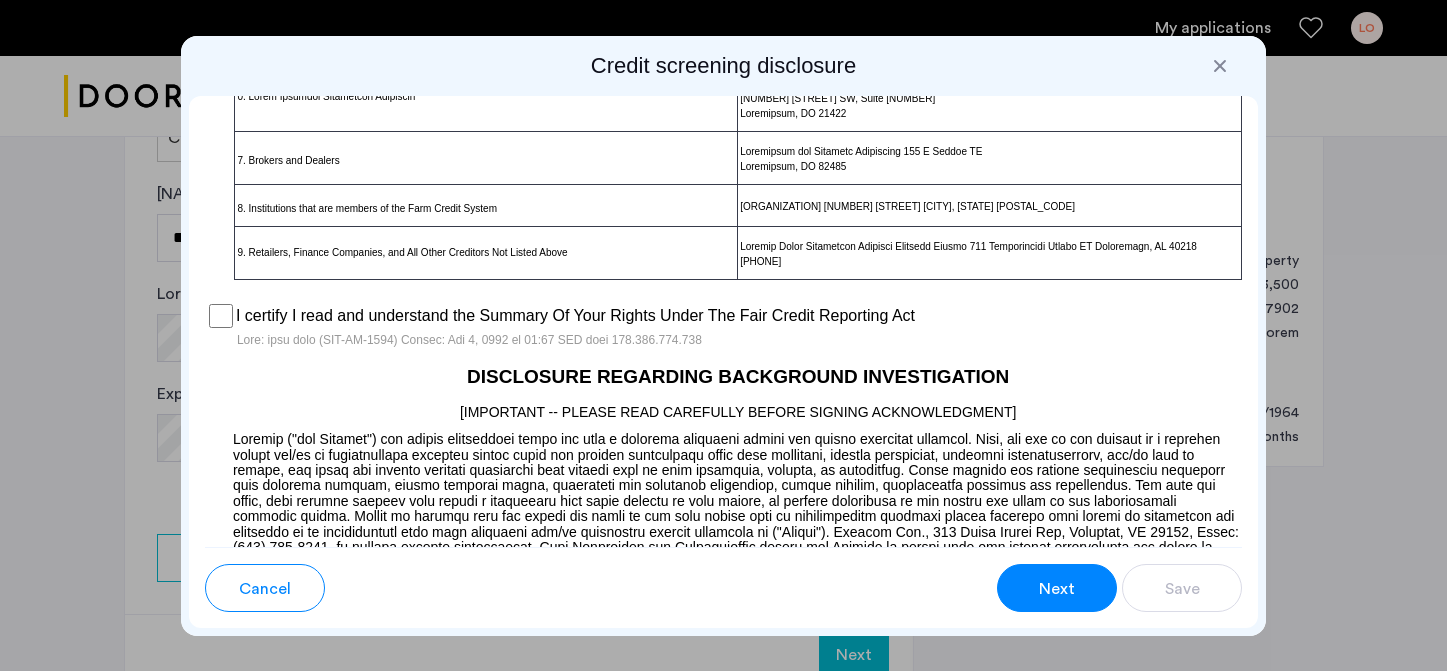click on "Next" at bounding box center [1057, 588] 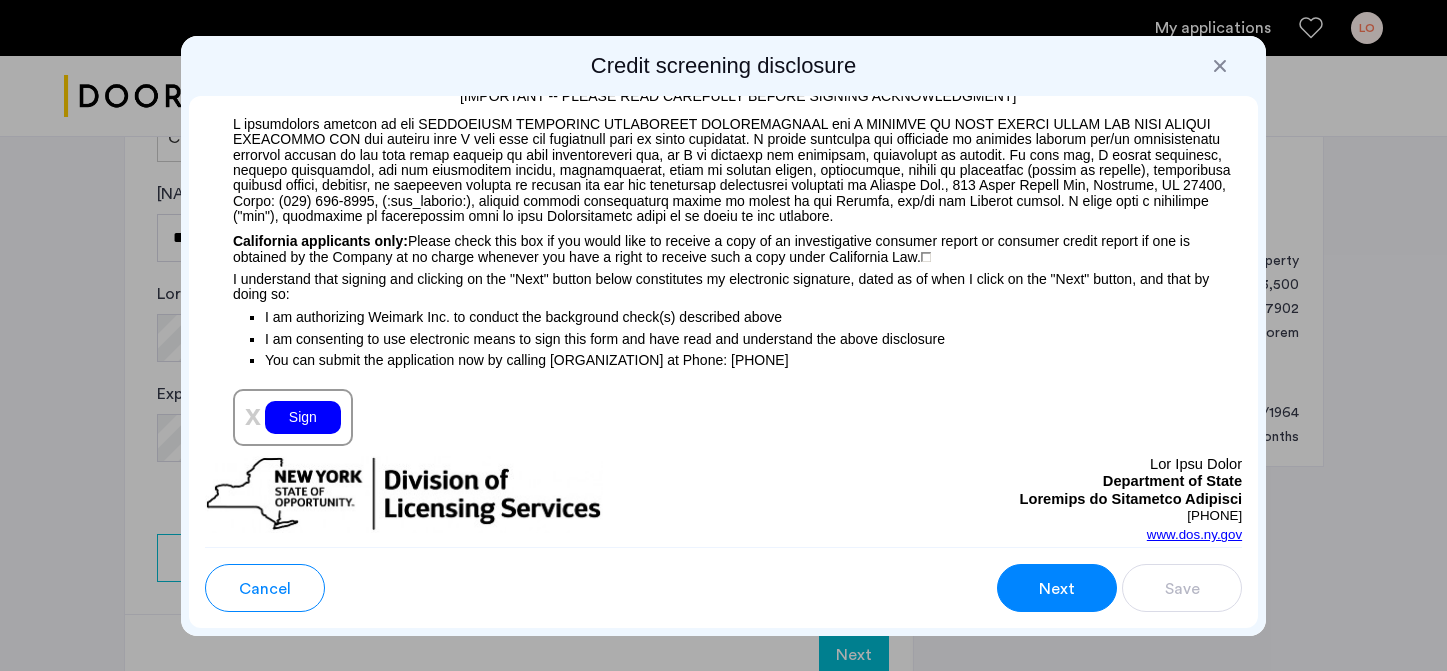 scroll, scrollTop: 2294, scrollLeft: 0, axis: vertical 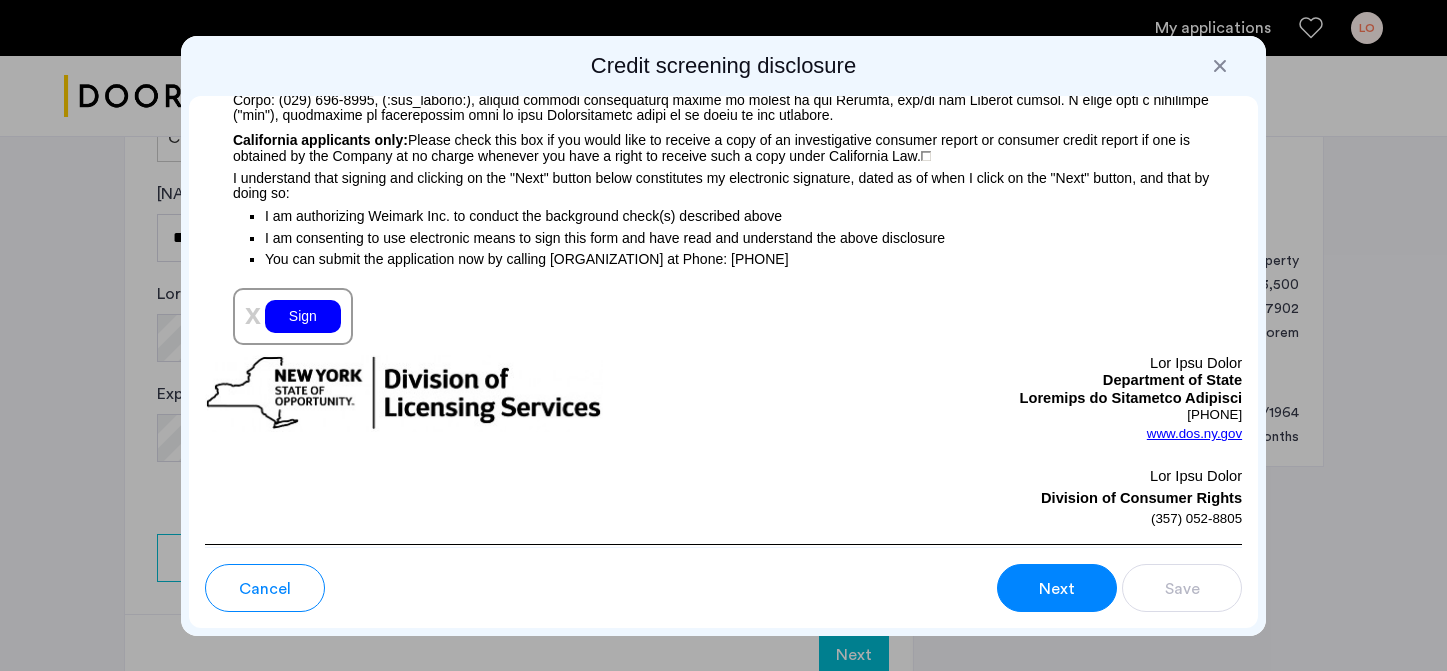 click on "Sign" at bounding box center (303, 316) 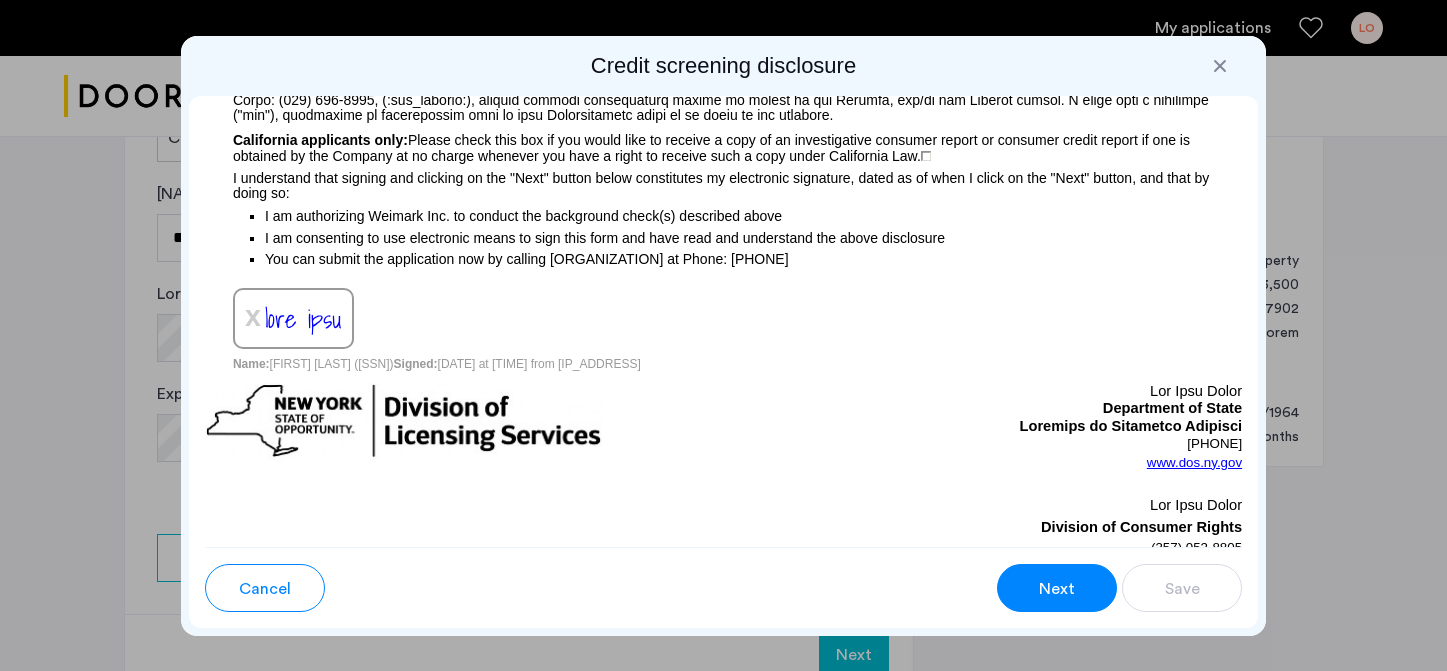 scroll, scrollTop: 2436, scrollLeft: 0, axis: vertical 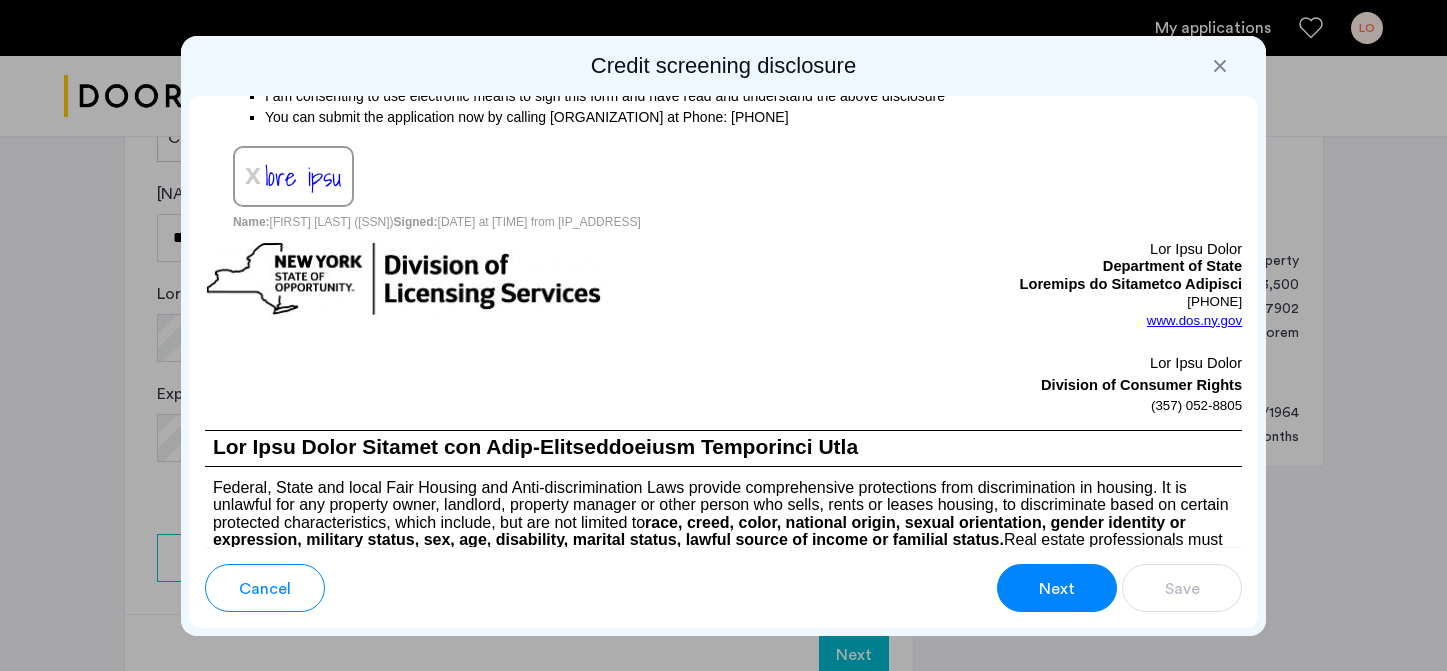 click on "Next" at bounding box center (1057, 588) 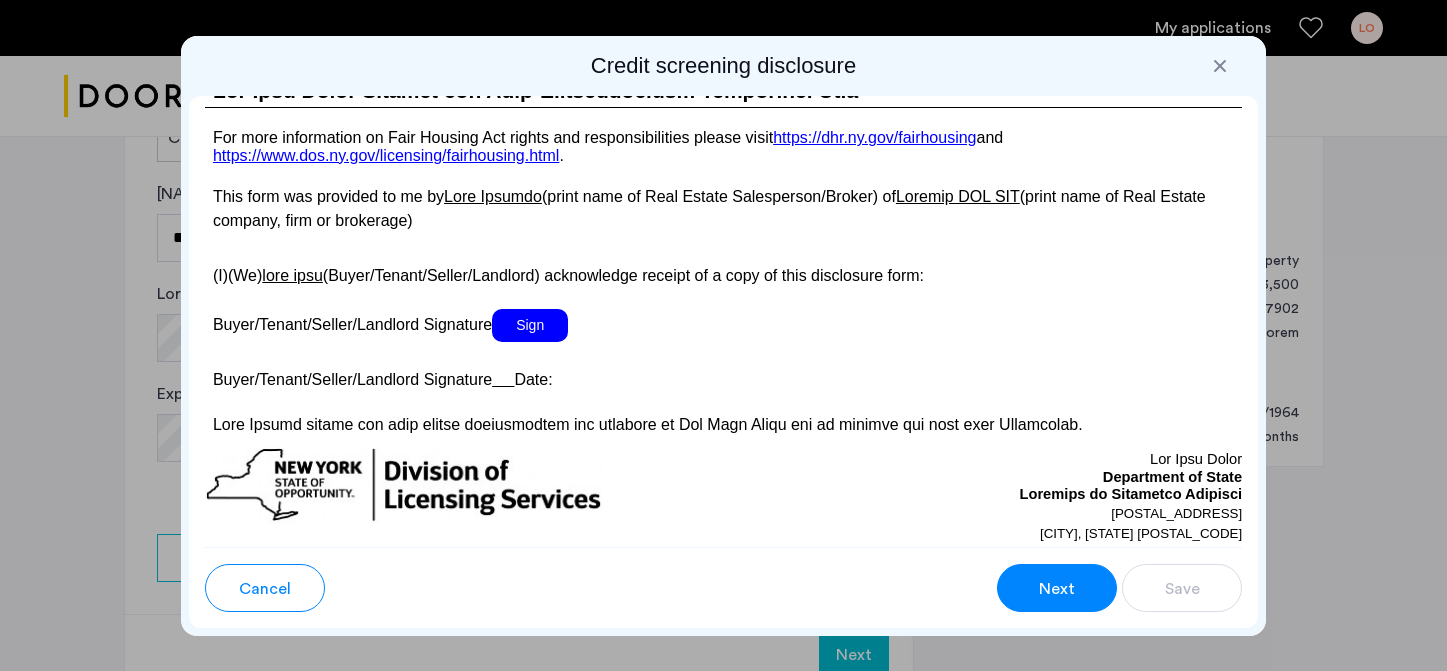 scroll, scrollTop: 3761, scrollLeft: 0, axis: vertical 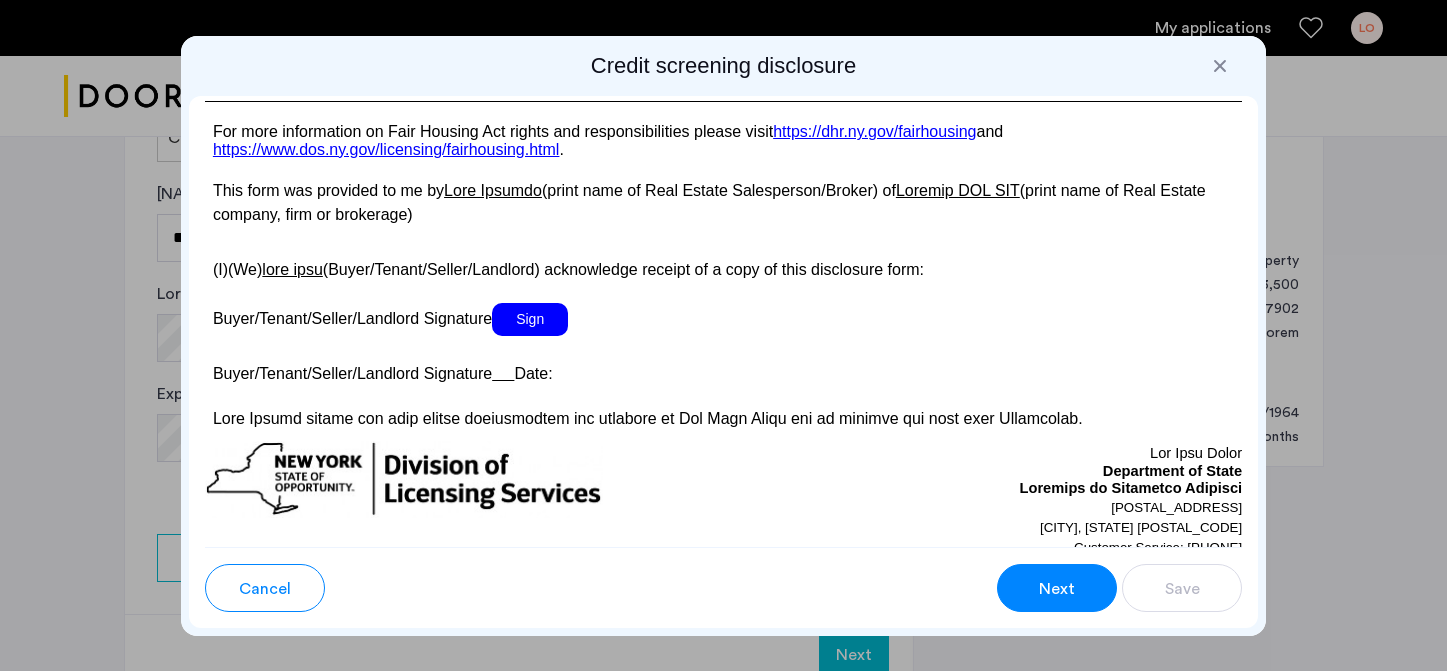 click on "Sign" at bounding box center [530, 319] 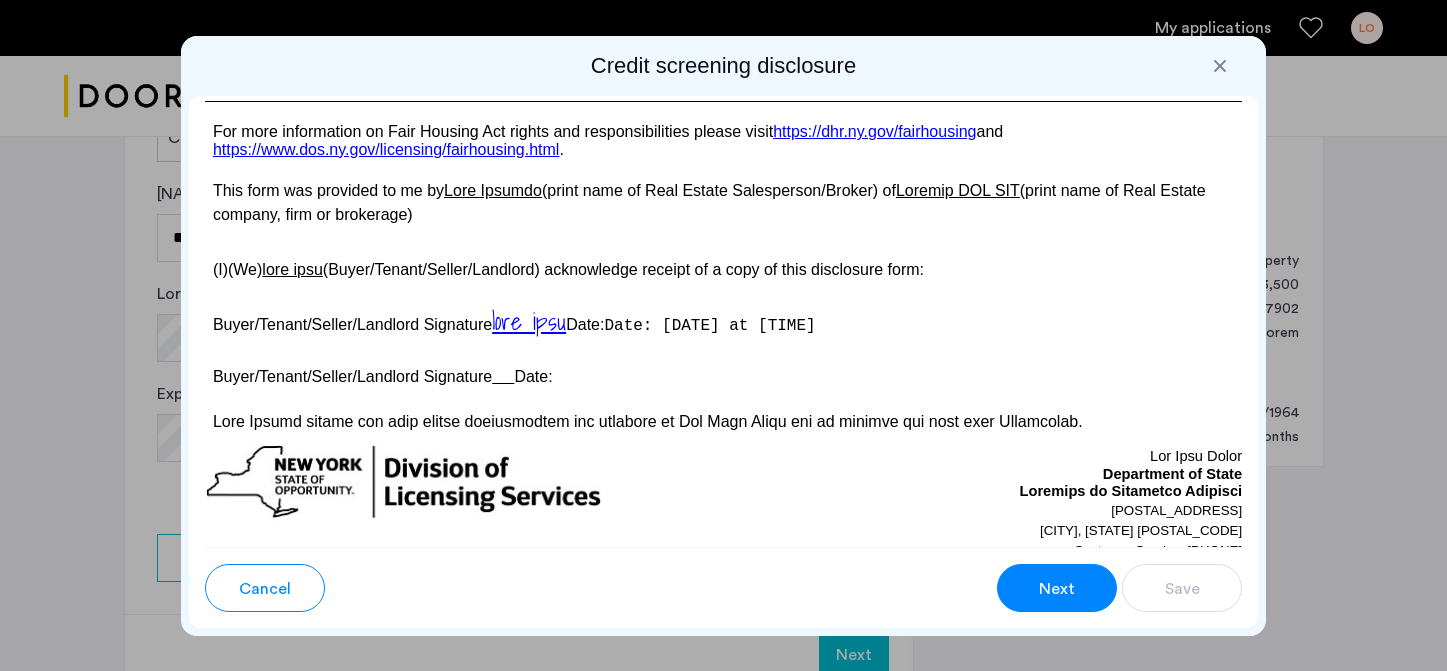 click on "Next" at bounding box center [1057, 588] 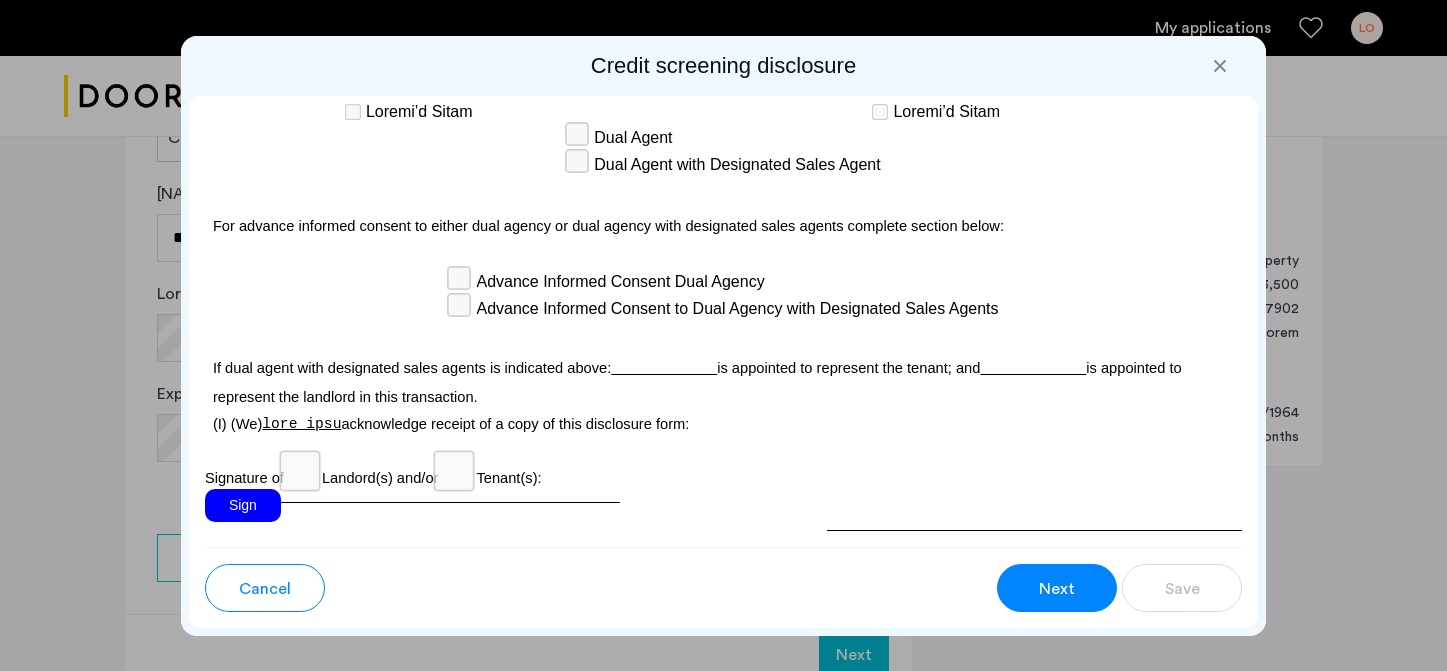 scroll, scrollTop: 6009, scrollLeft: 0, axis: vertical 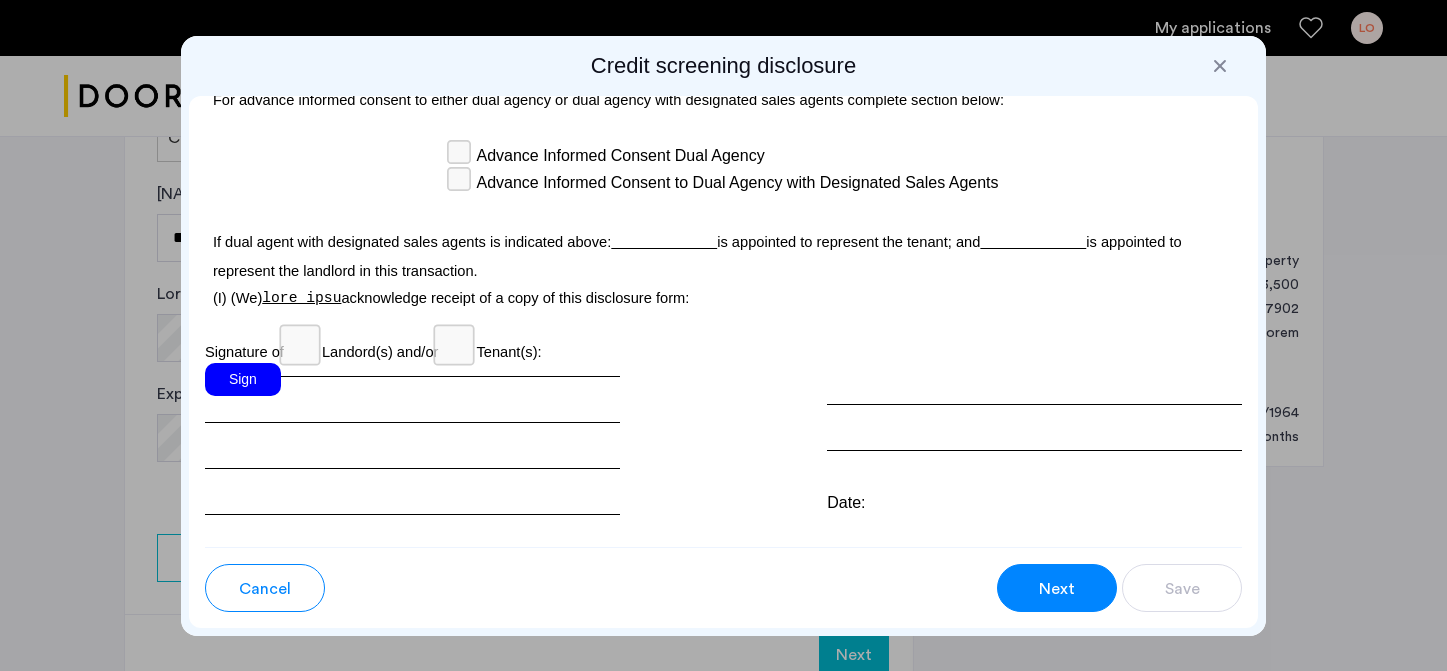 click on "Sign" at bounding box center (243, 379) 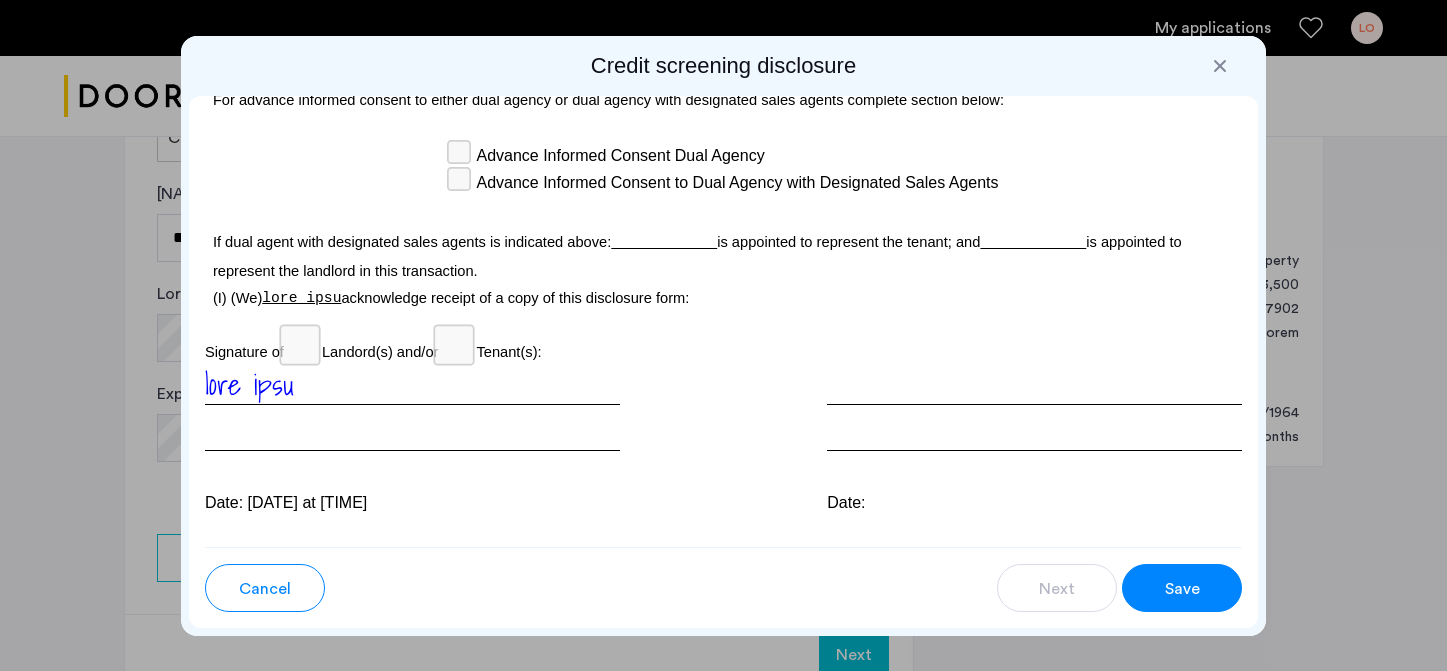 click on "Save" at bounding box center (1057, 588) 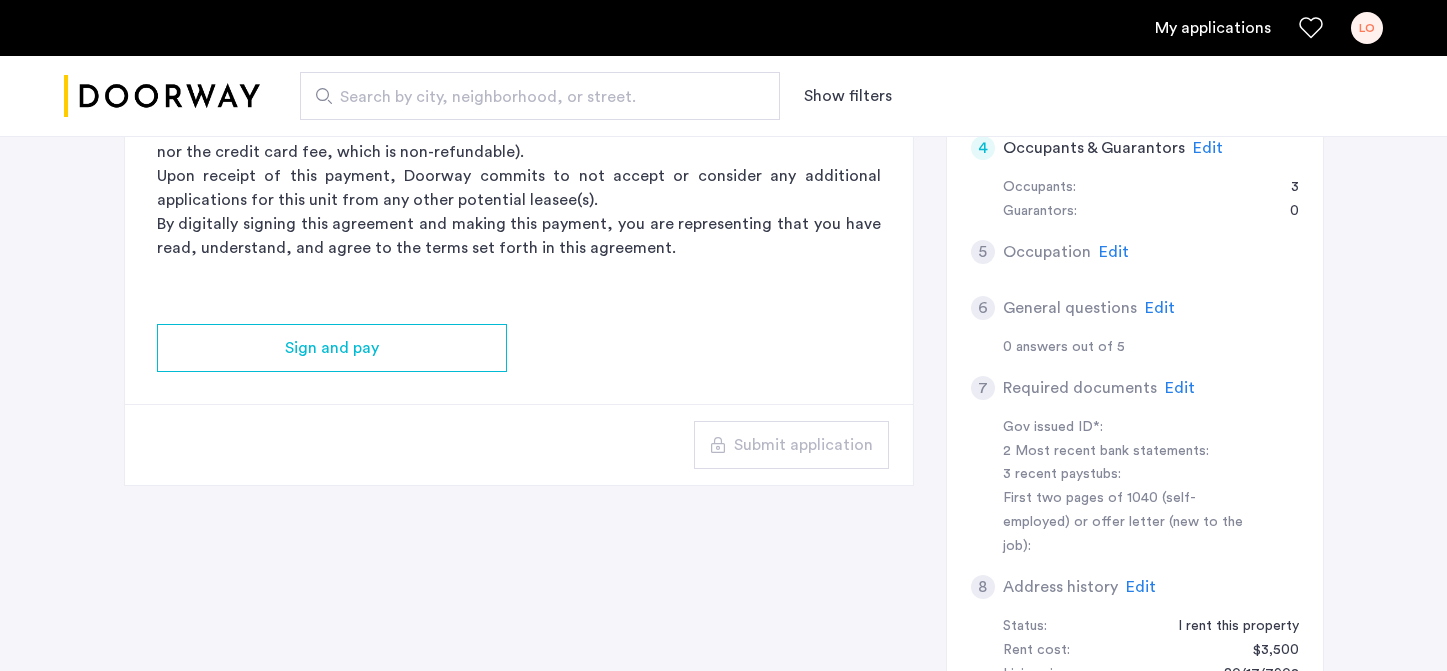 scroll, scrollTop: 603, scrollLeft: 0, axis: vertical 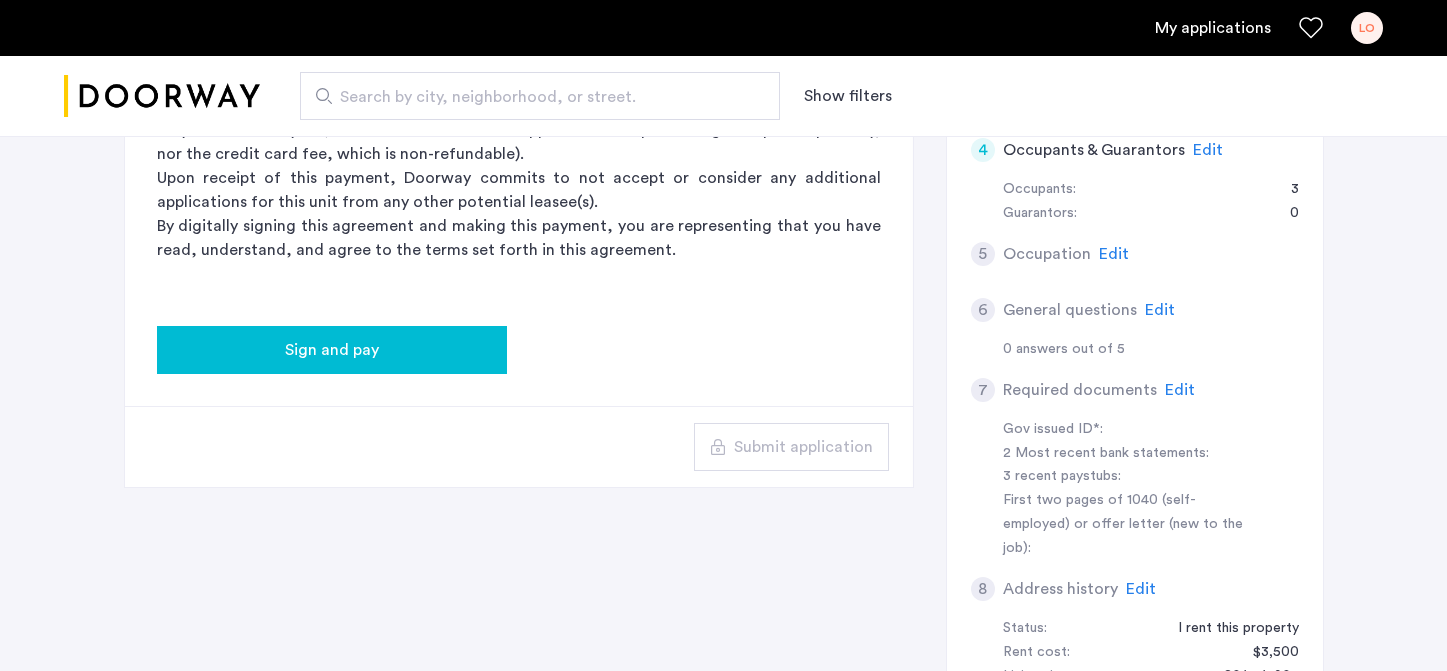 click on "Sign and pay" at bounding box center (332, 350) 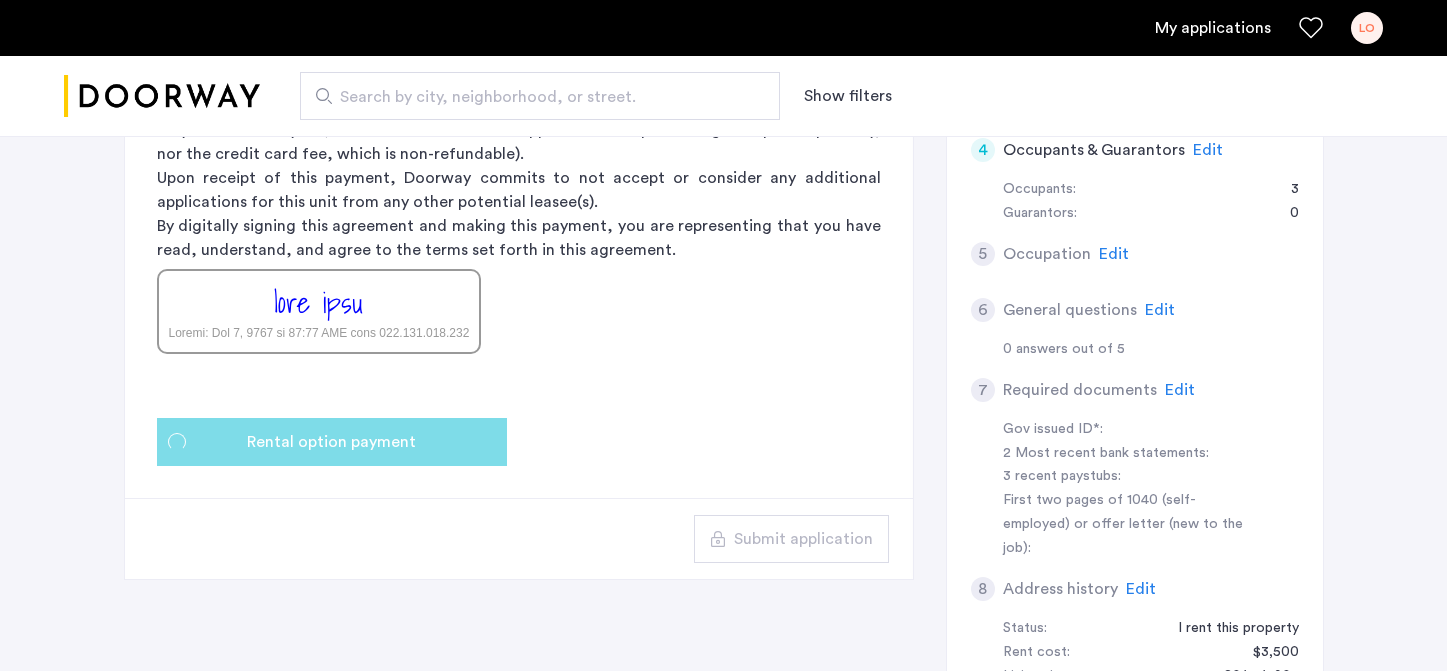 scroll, scrollTop: 0, scrollLeft: 0, axis: both 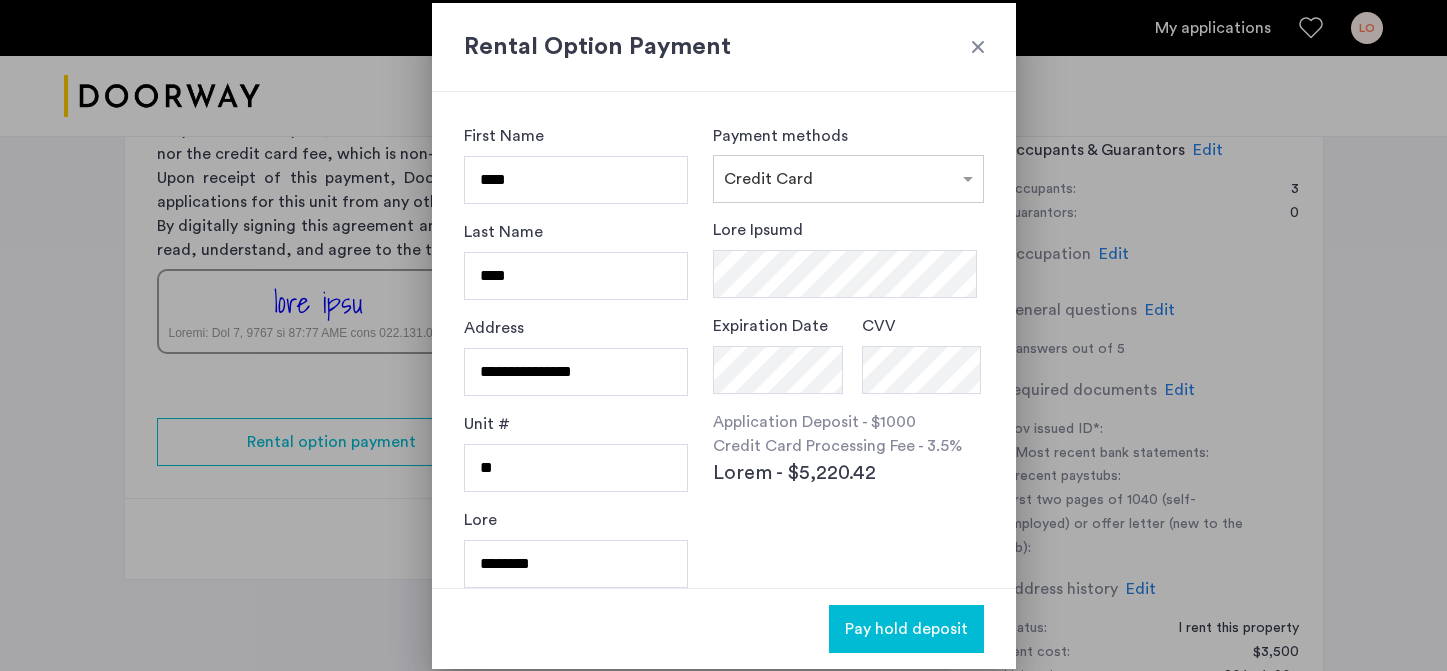 click at bounding box center (723, 335) 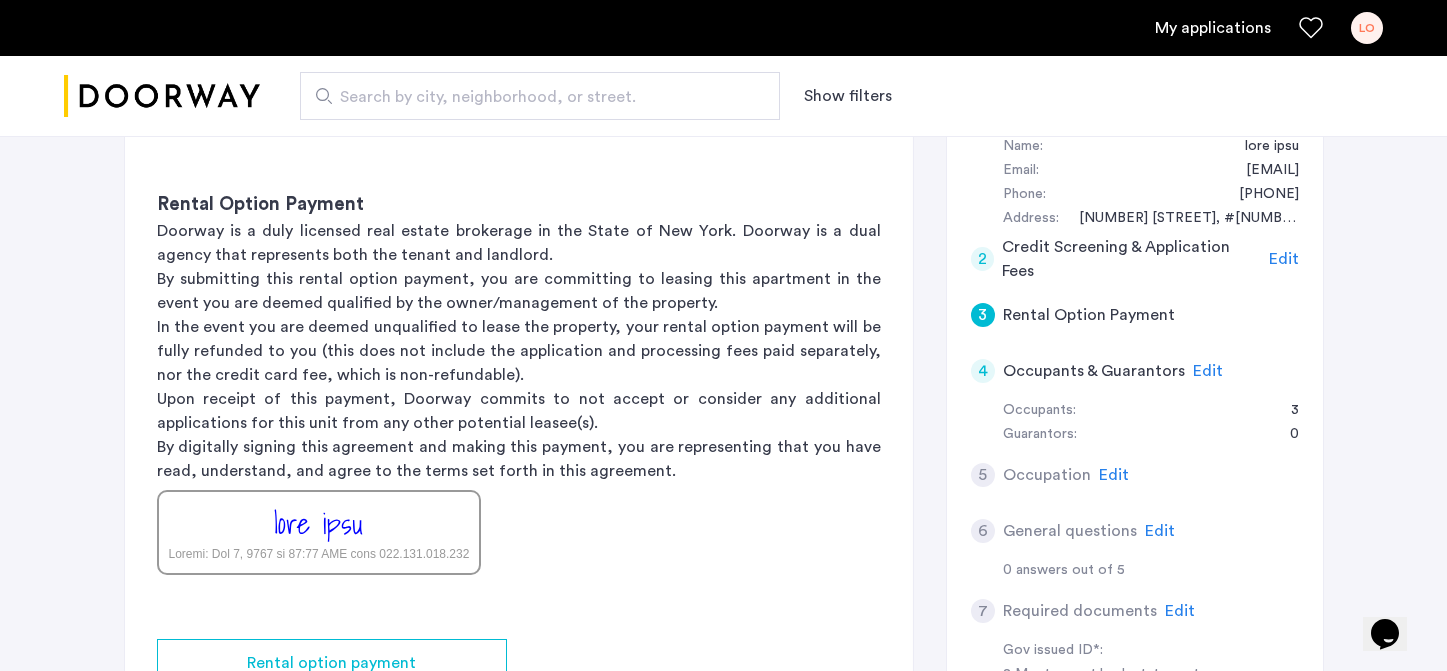 scroll, scrollTop: 375, scrollLeft: 0, axis: vertical 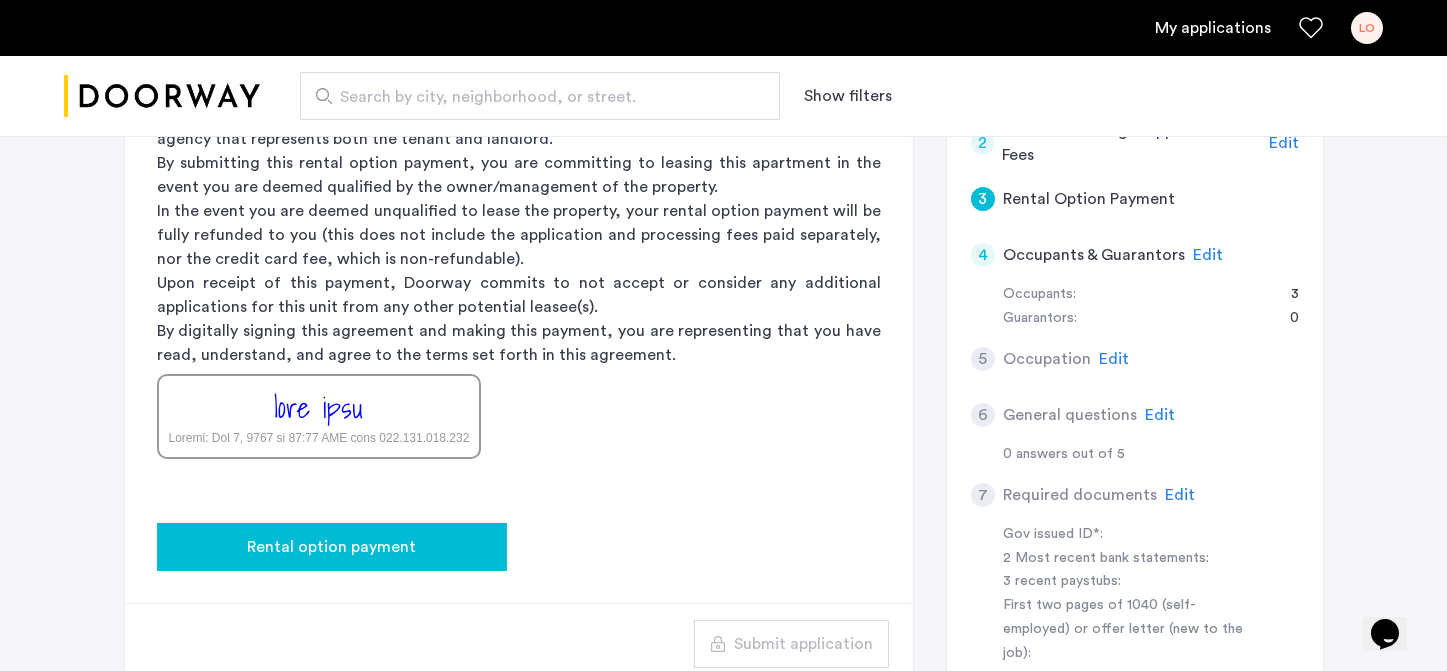 click on "Rental option payment" at bounding box center [331, 547] 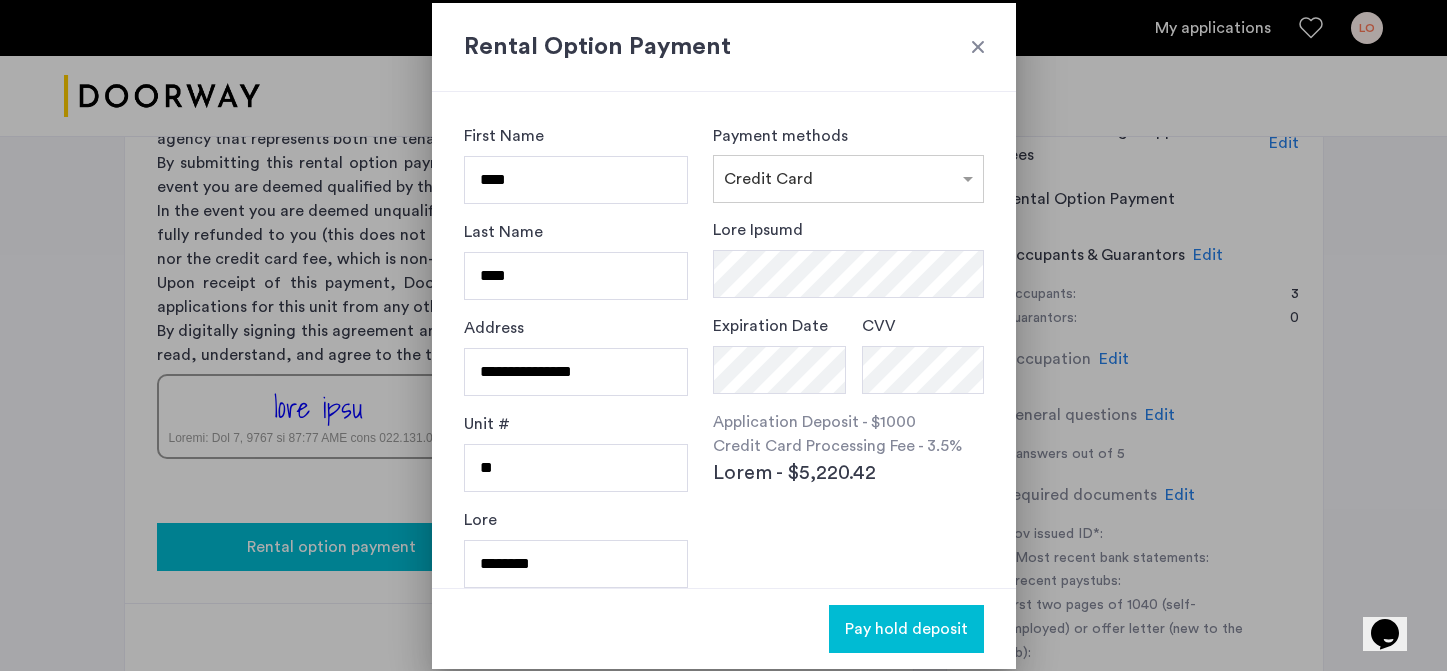 scroll, scrollTop: 0, scrollLeft: 0, axis: both 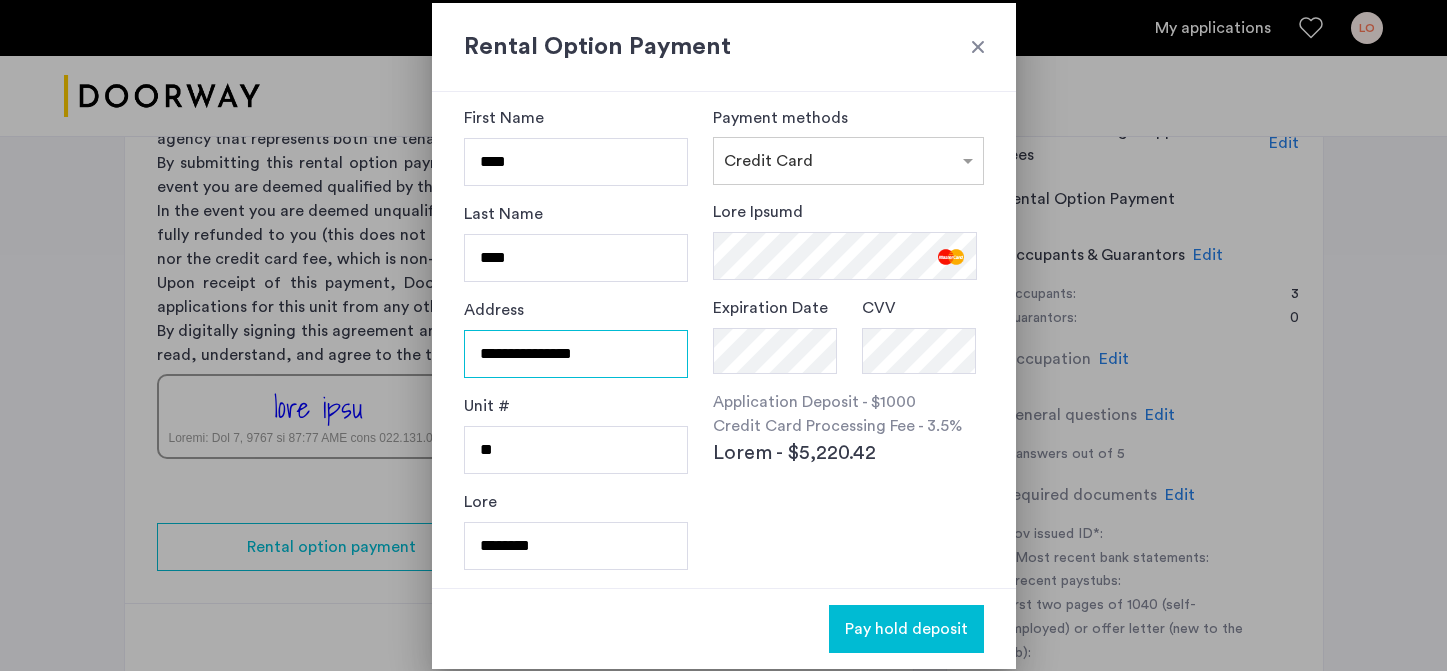 click on "**********" at bounding box center (576, 354) 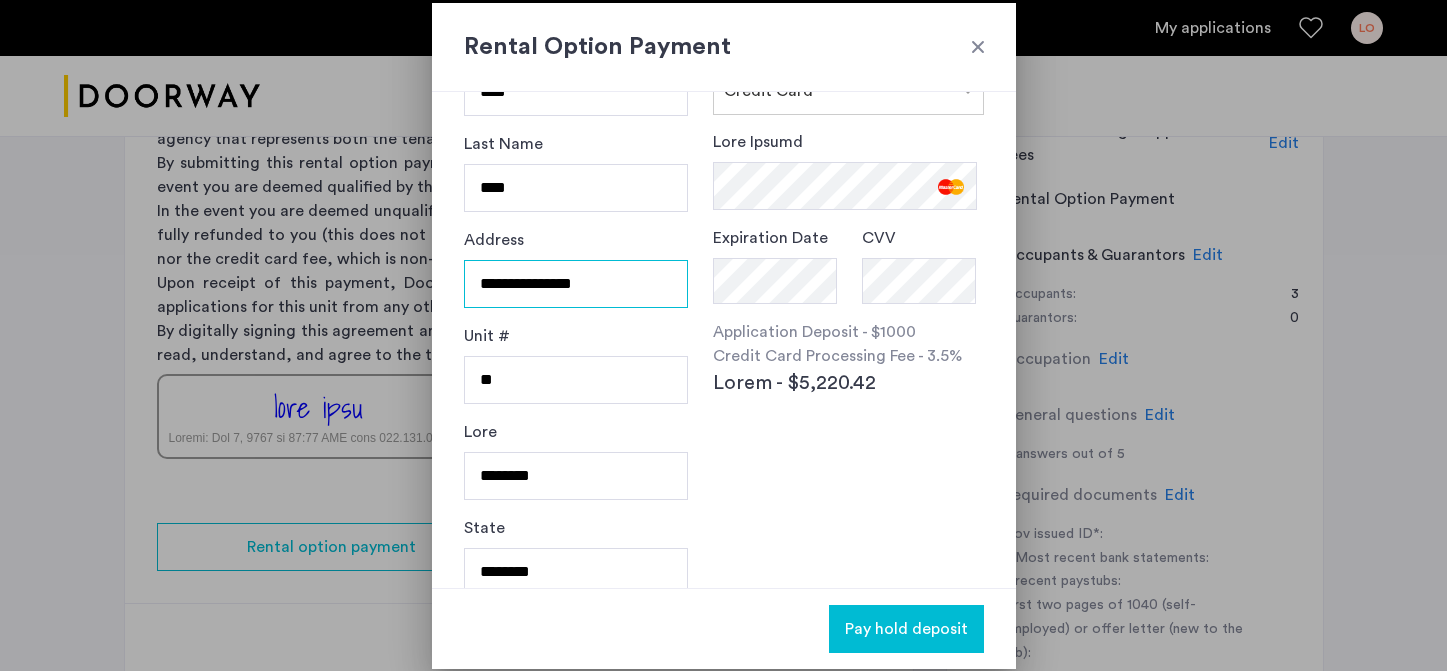 scroll, scrollTop: 90, scrollLeft: 0, axis: vertical 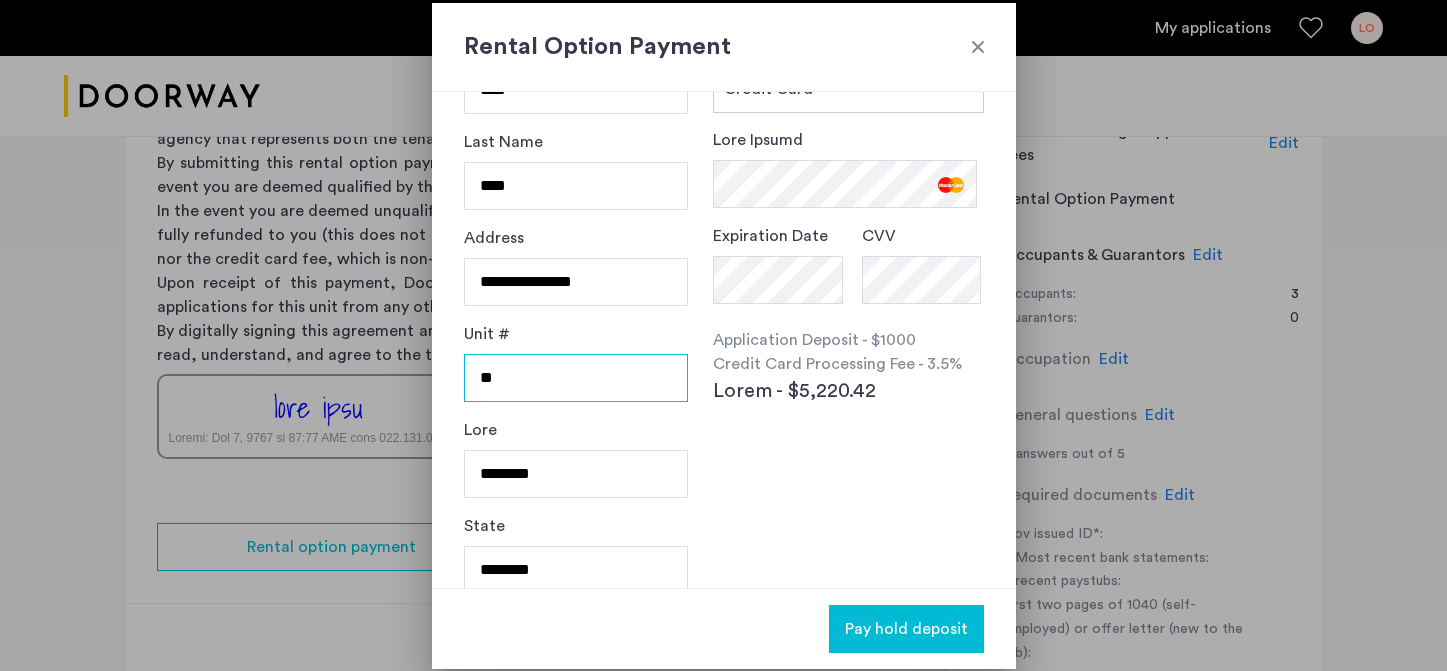 click on "**" at bounding box center [576, 378] 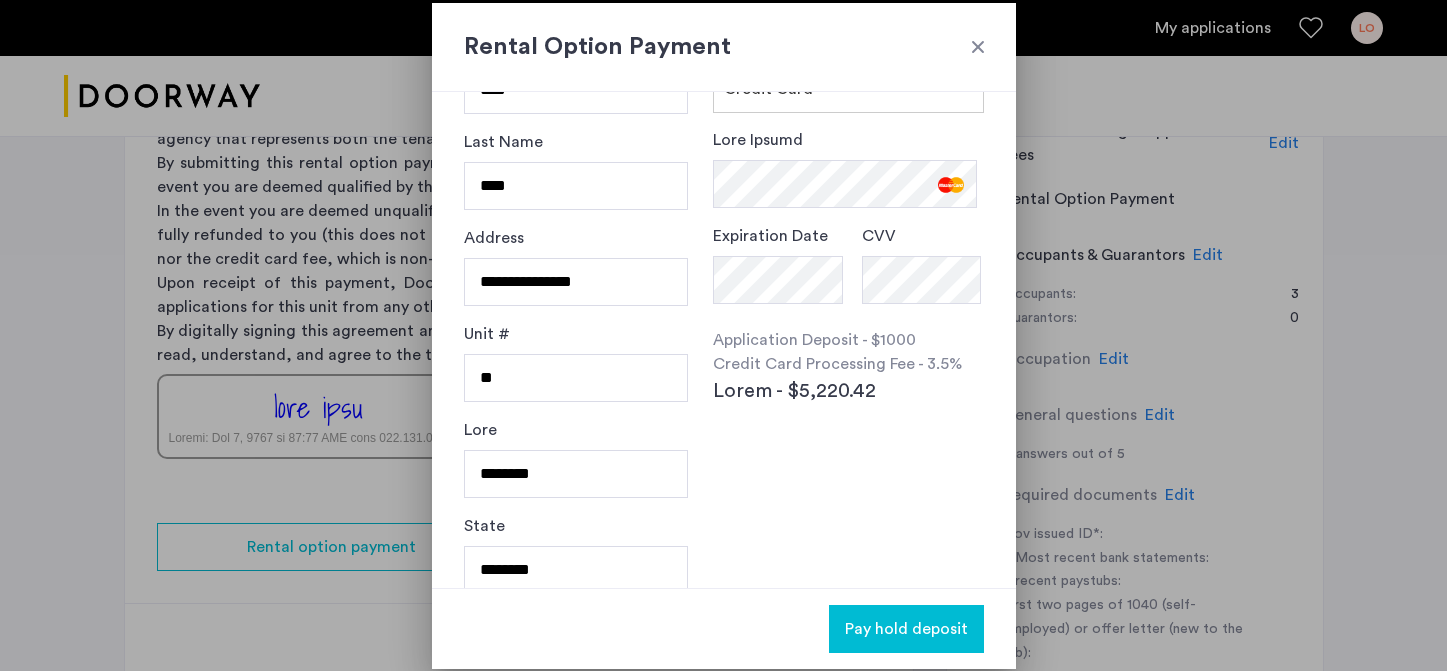 click on "Card Number Expiration Date CVV Application Deposit - $1000 Credit Card Processing Fee - 3.5% Total - $1,035.00" at bounding box center [848, 312] 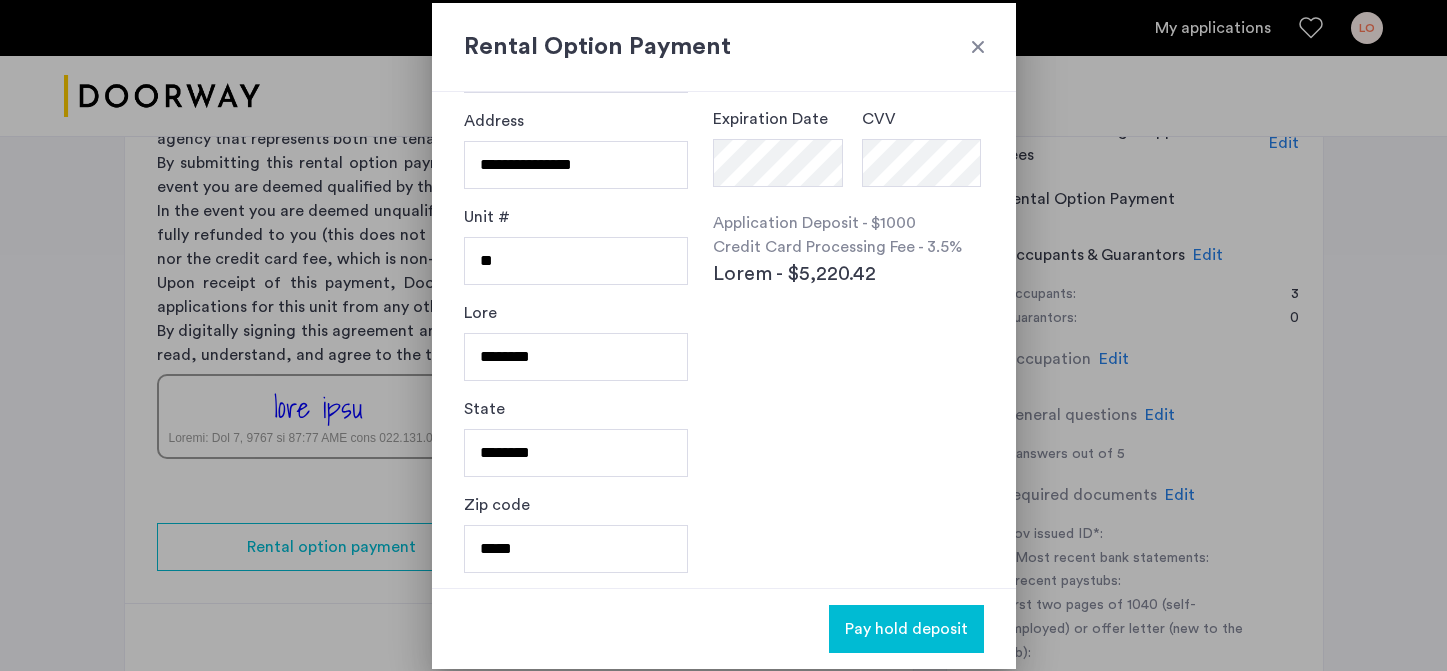 scroll, scrollTop: 0, scrollLeft: 0, axis: both 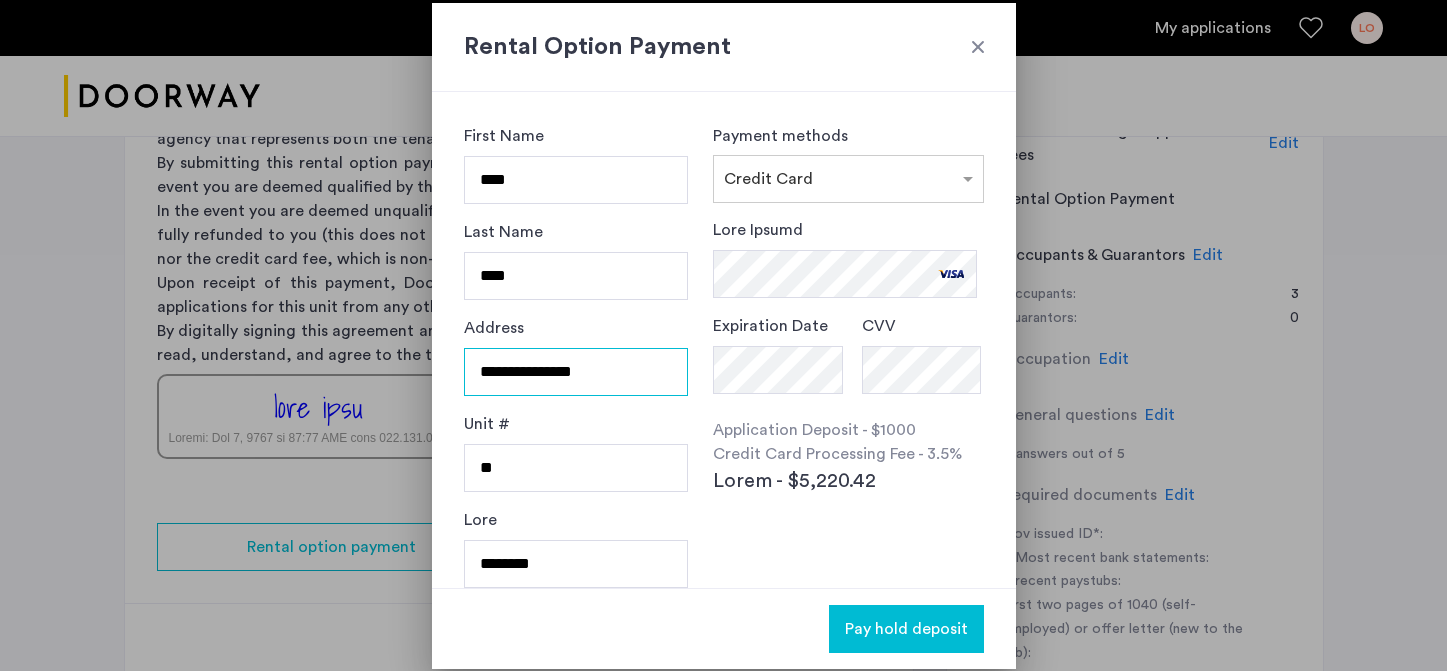 click on "**********" at bounding box center [576, 372] 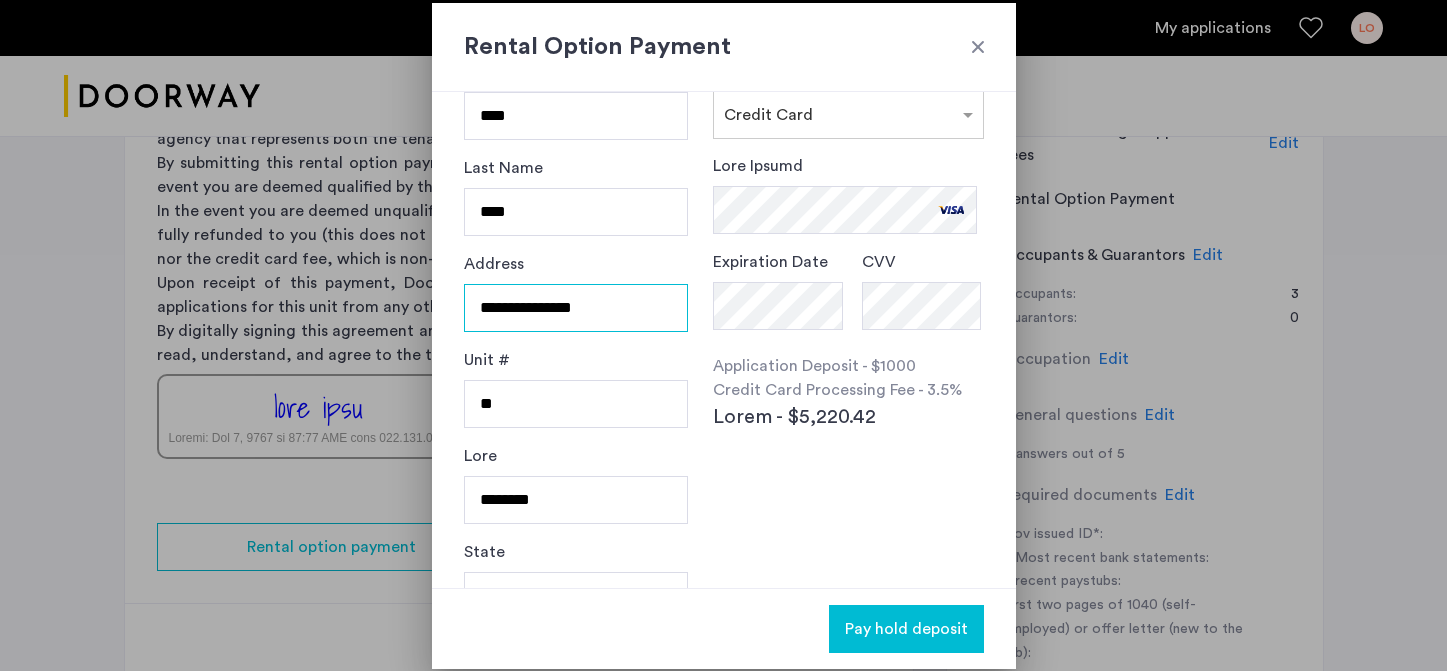 scroll, scrollTop: 81, scrollLeft: 0, axis: vertical 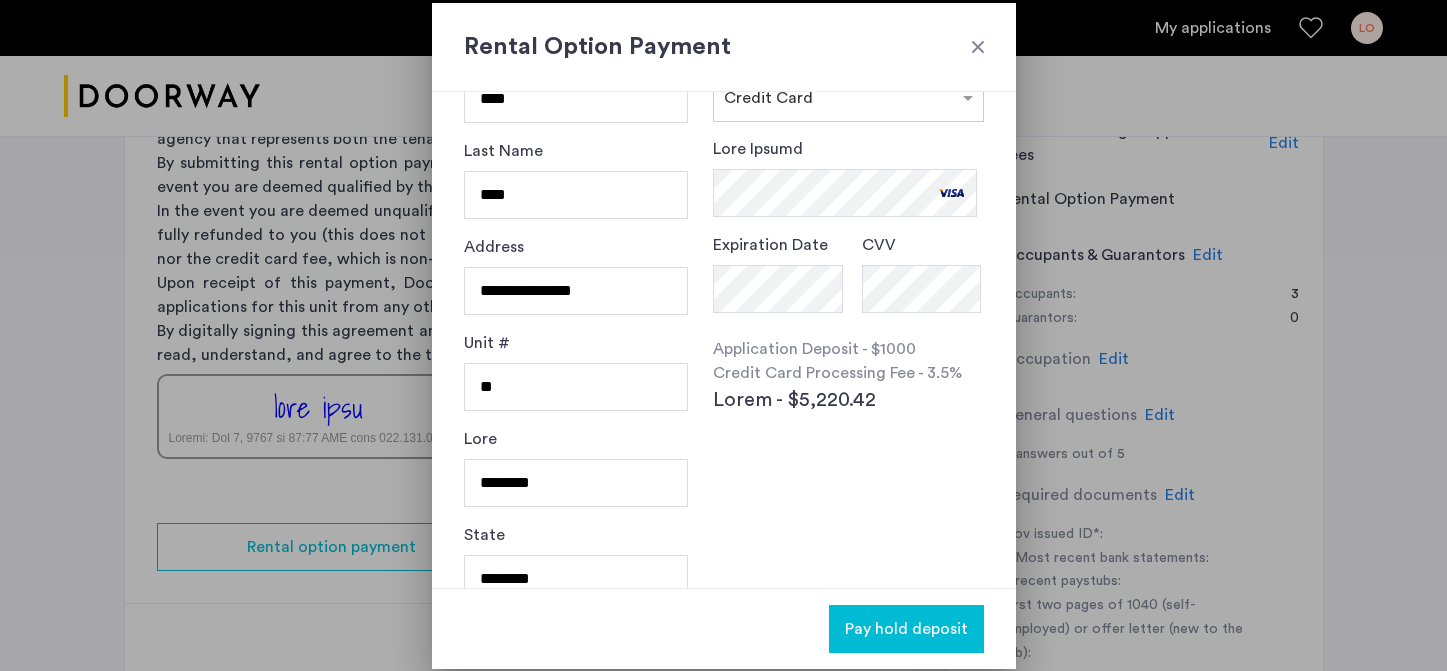 click on "Card Number Expiration Date CVV Application Deposit - $1000 Credit Card Processing Fee - 3.5% Total - $1,035.00" at bounding box center (848, 321) 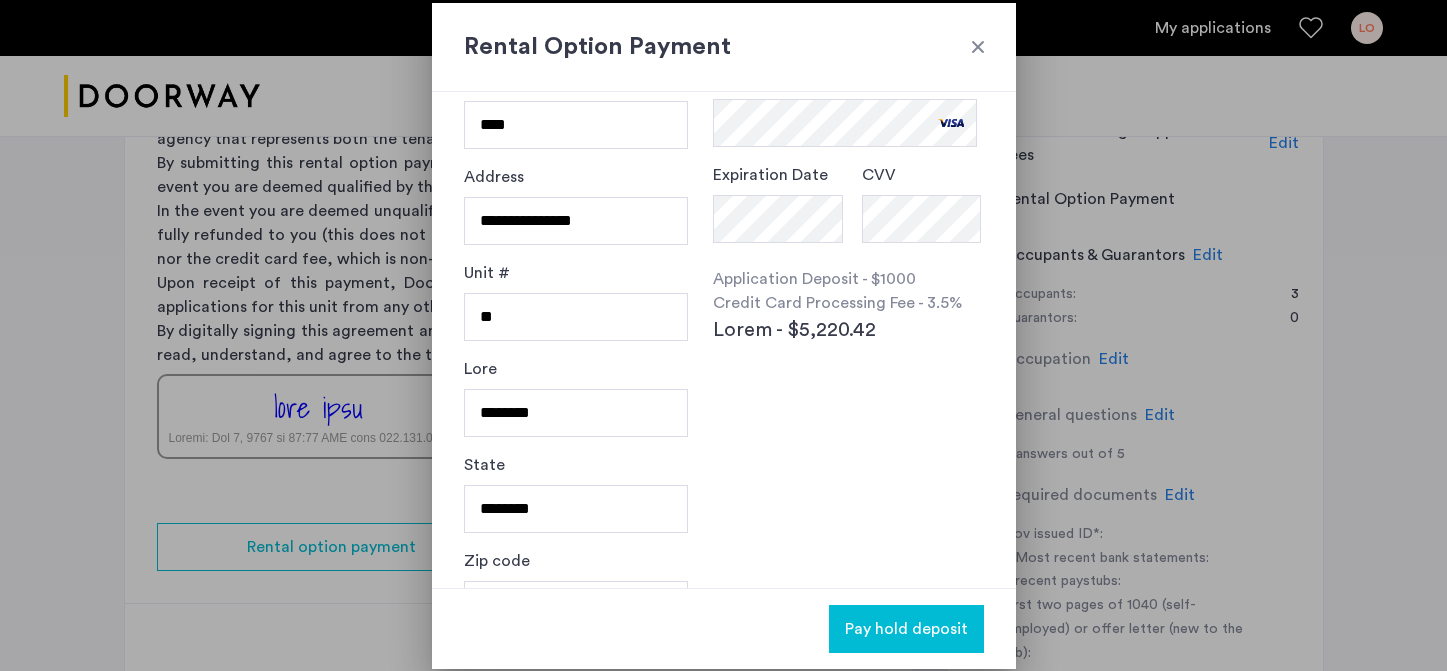 scroll, scrollTop: 208, scrollLeft: 0, axis: vertical 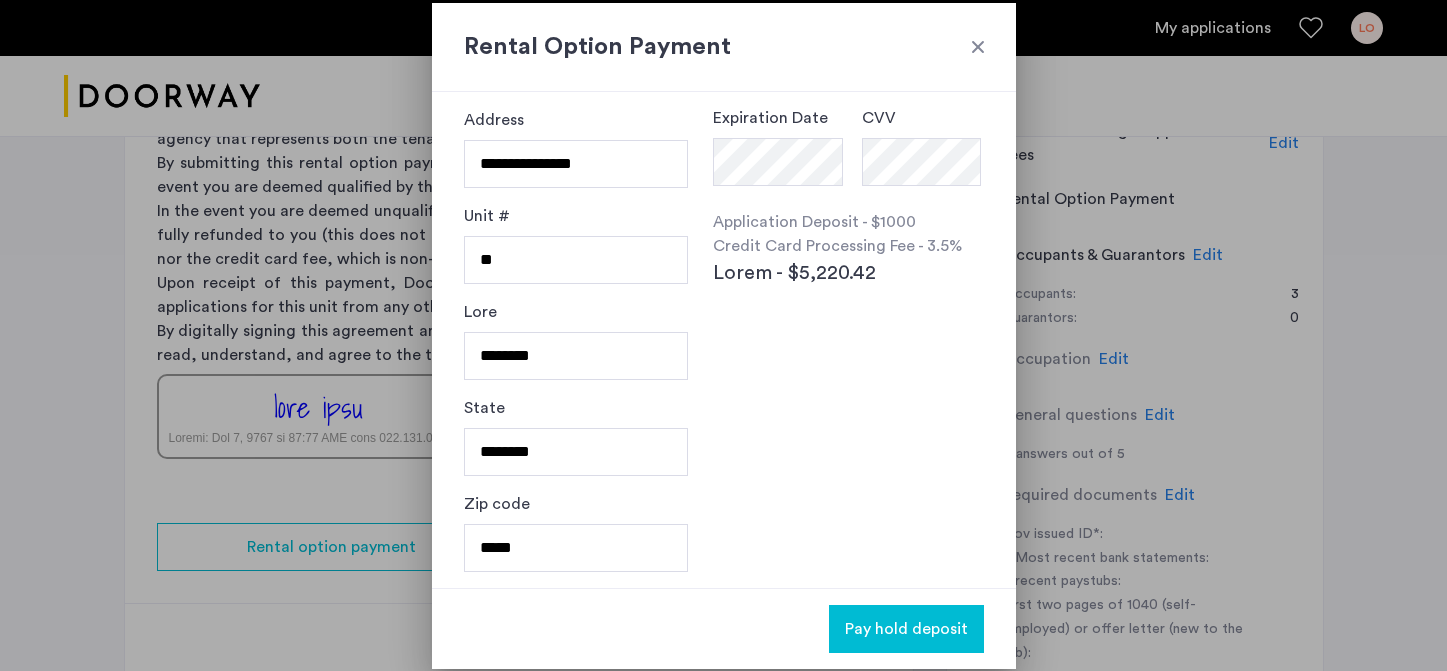click on "Pay hold deposit" at bounding box center (906, 629) 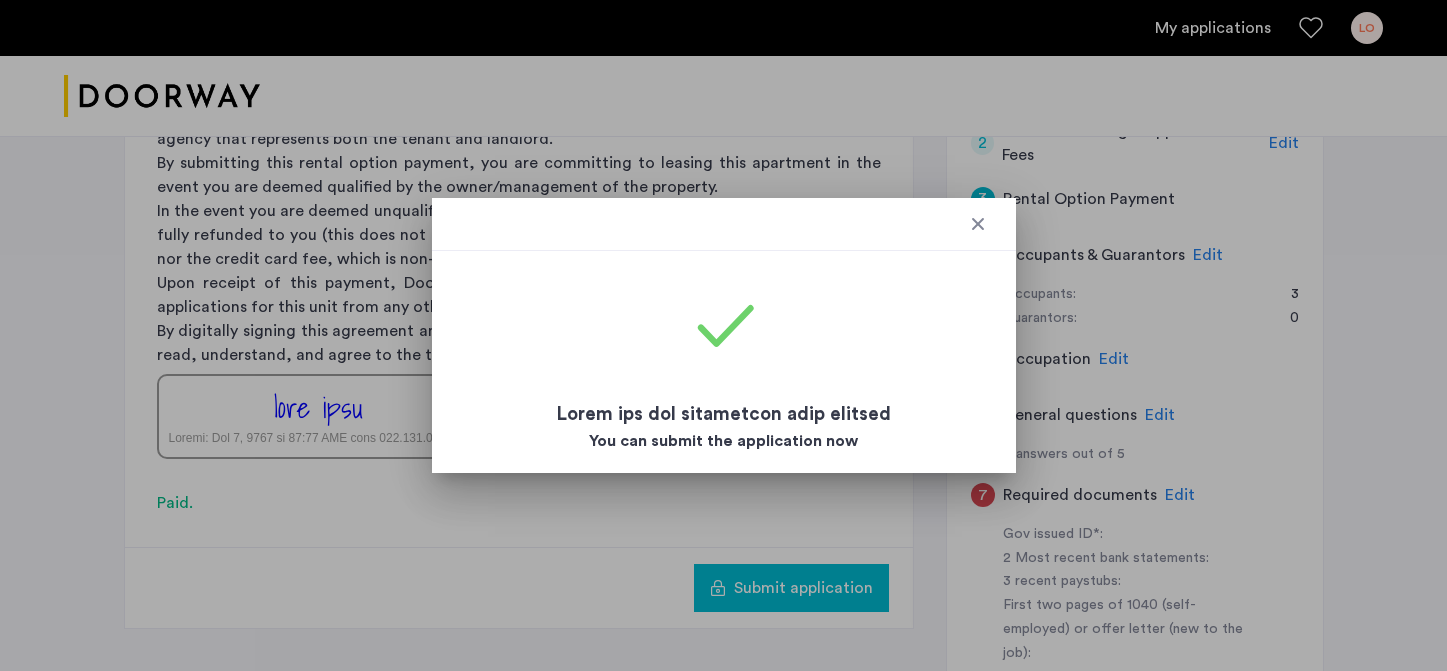 click at bounding box center (978, 224) 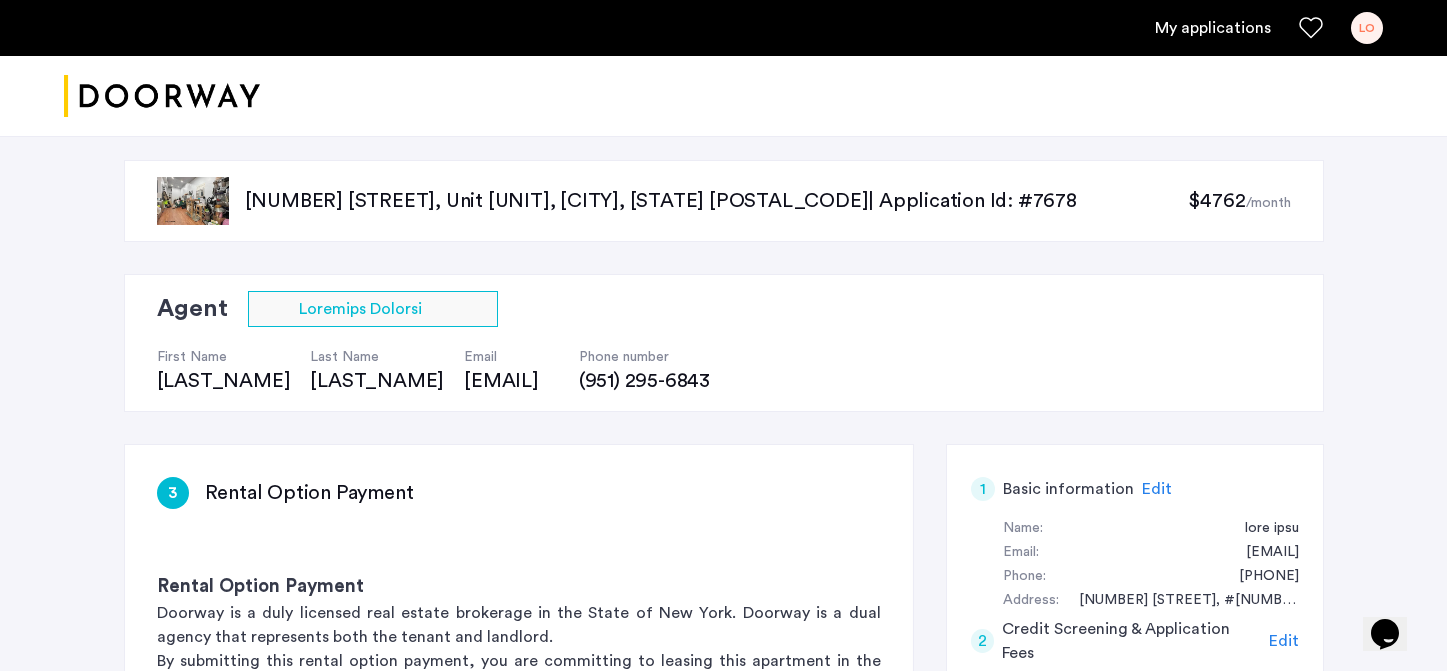 scroll, scrollTop: 498, scrollLeft: 0, axis: vertical 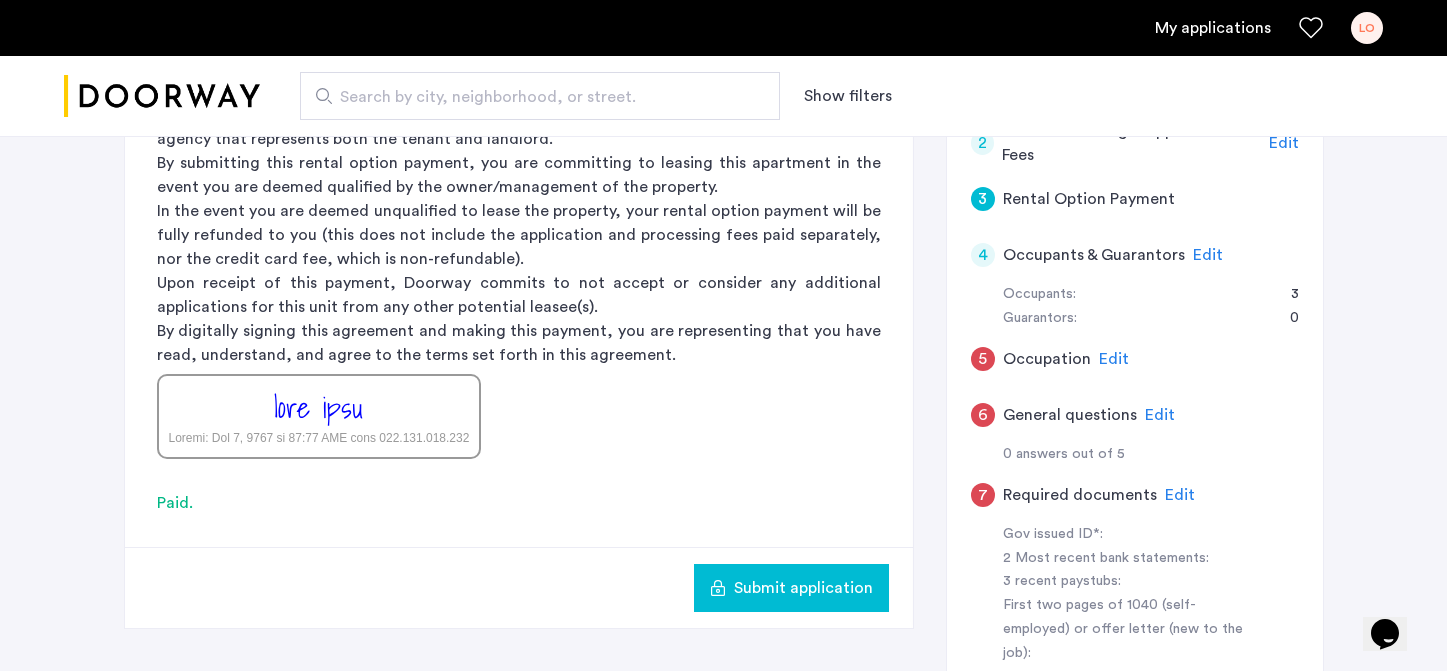 click on "Submit application" at bounding box center [803, 588] 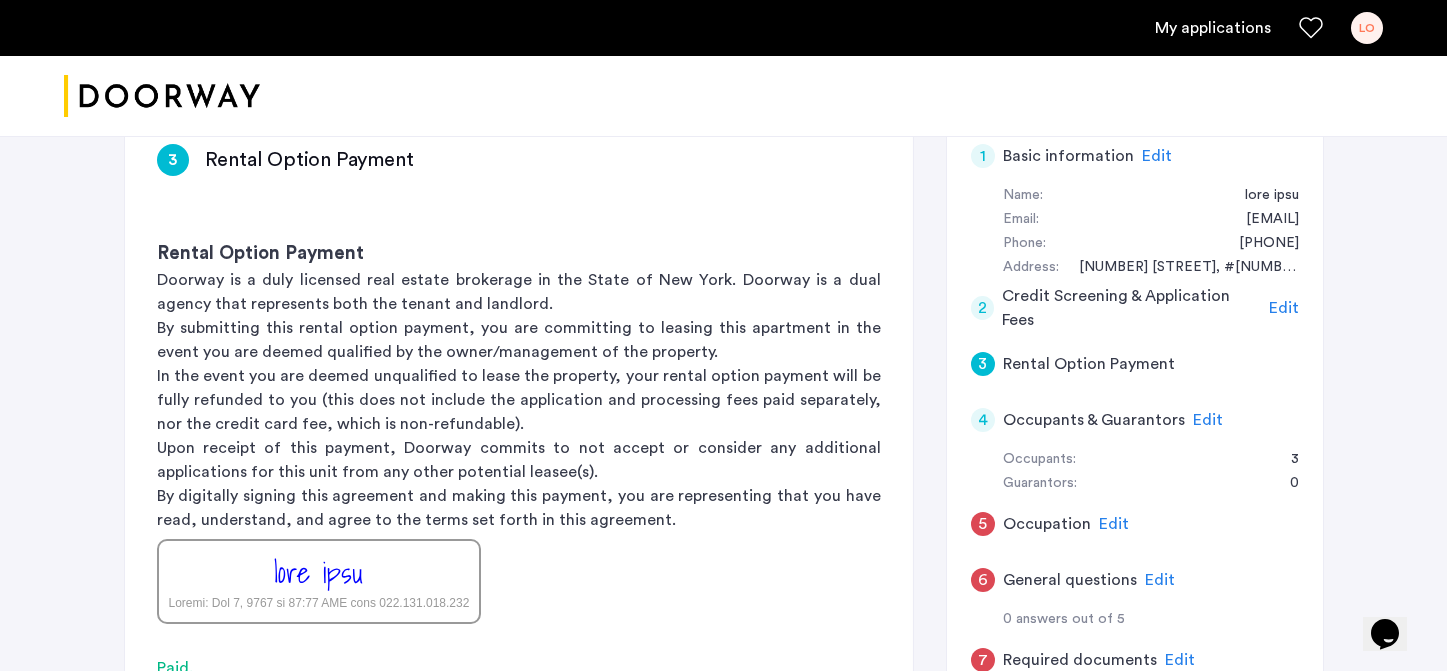 scroll, scrollTop: 336, scrollLeft: 0, axis: vertical 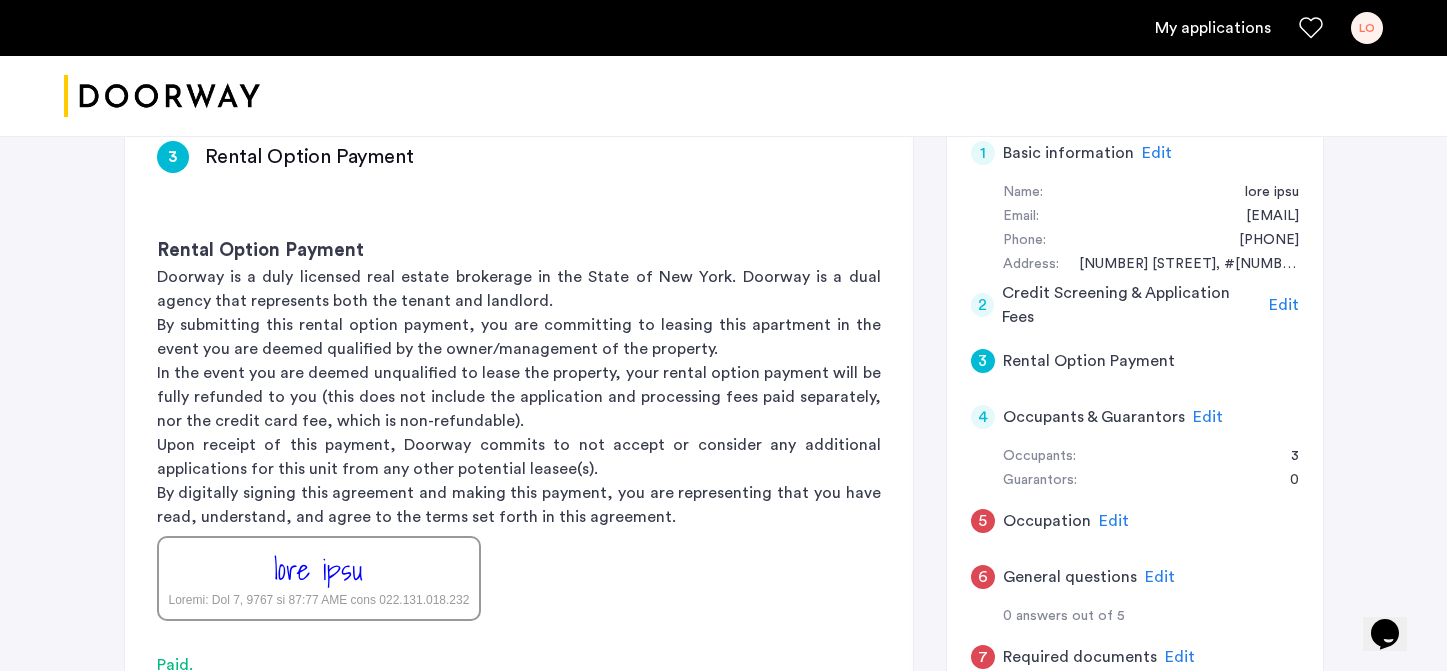 click on "Rental Option Payment" at bounding box center (1089, 361) 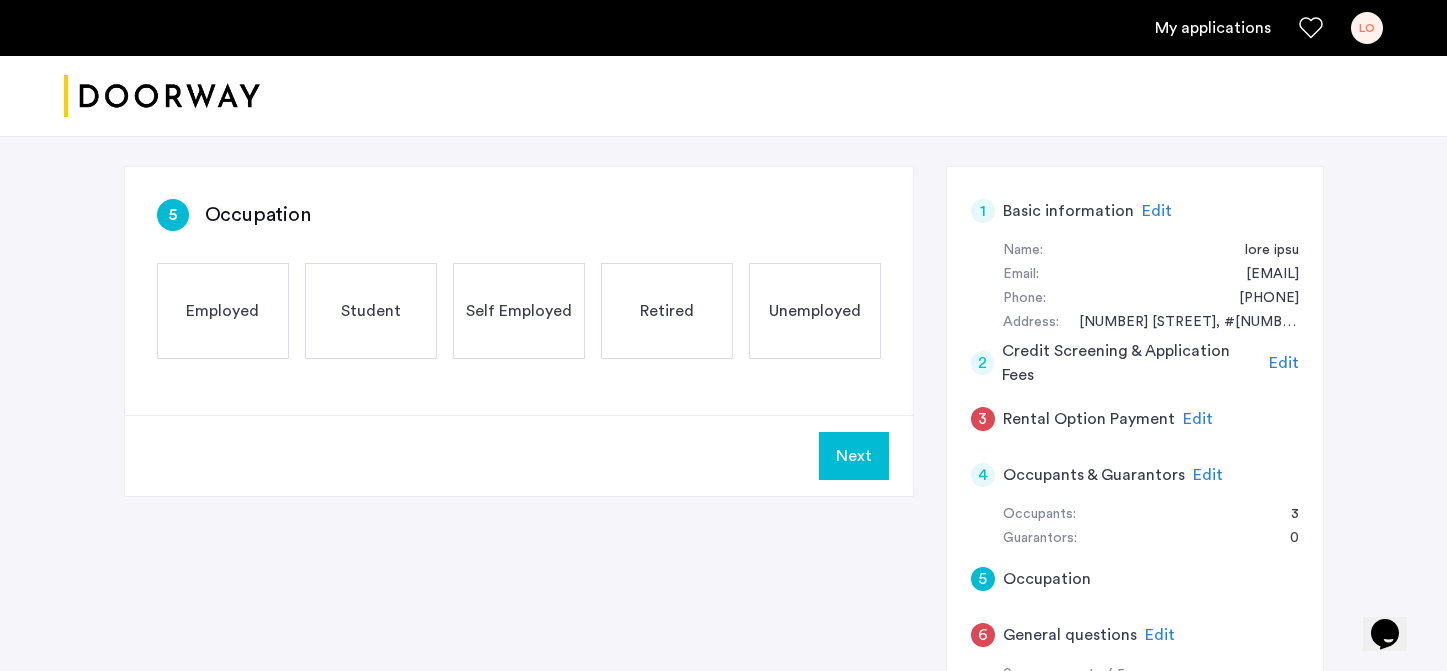 scroll, scrollTop: 264, scrollLeft: 0, axis: vertical 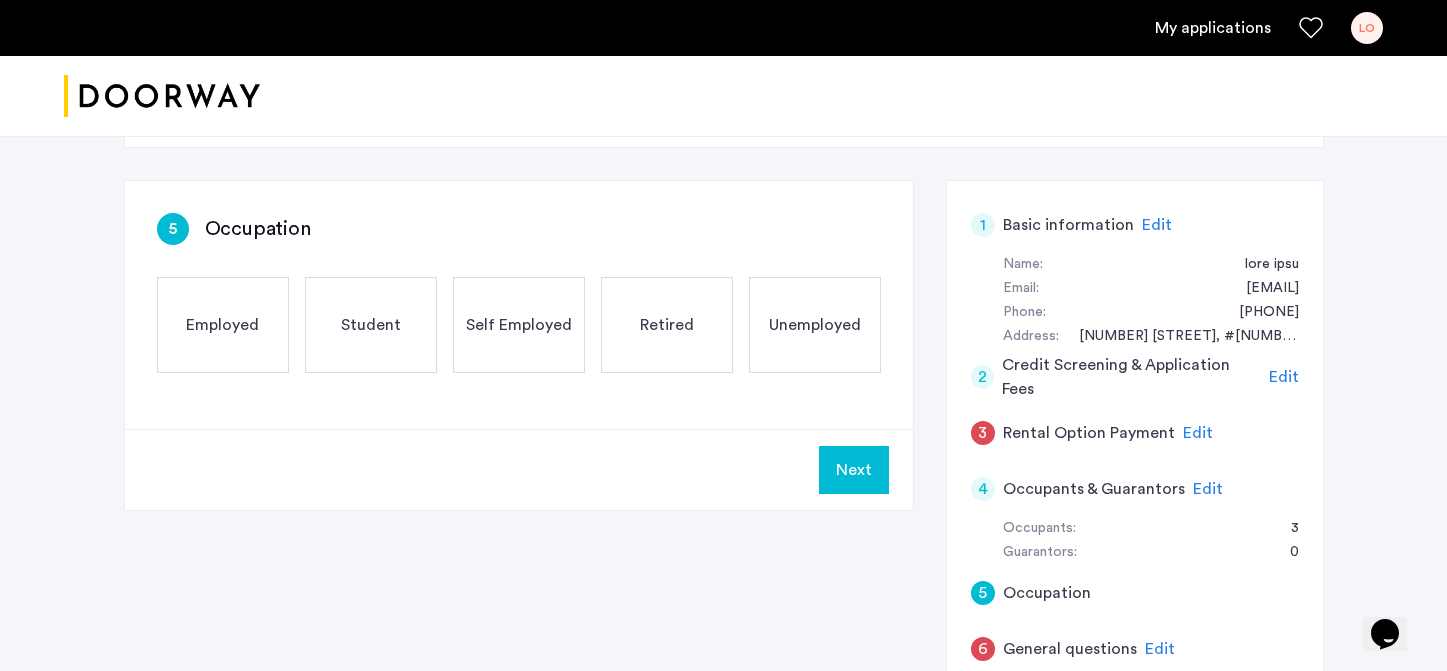 click on "Employed" at bounding box center [222, 325] 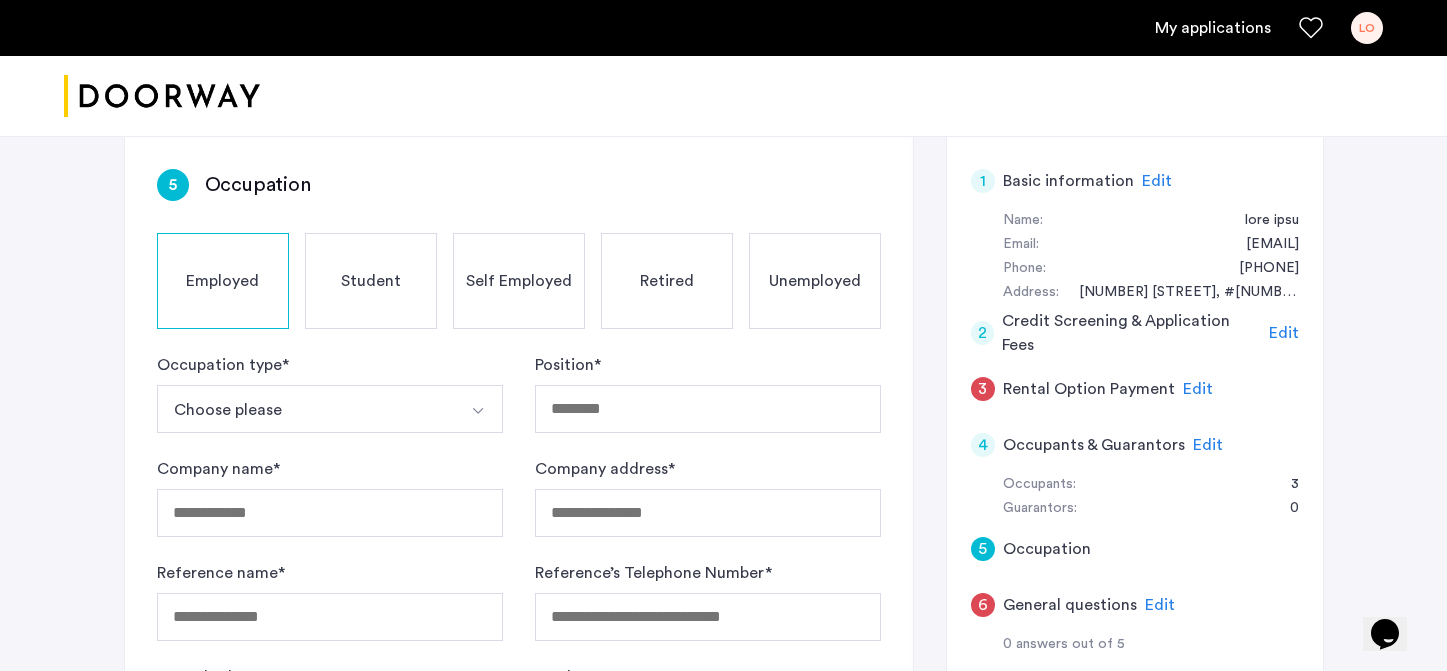 scroll, scrollTop: 317, scrollLeft: 0, axis: vertical 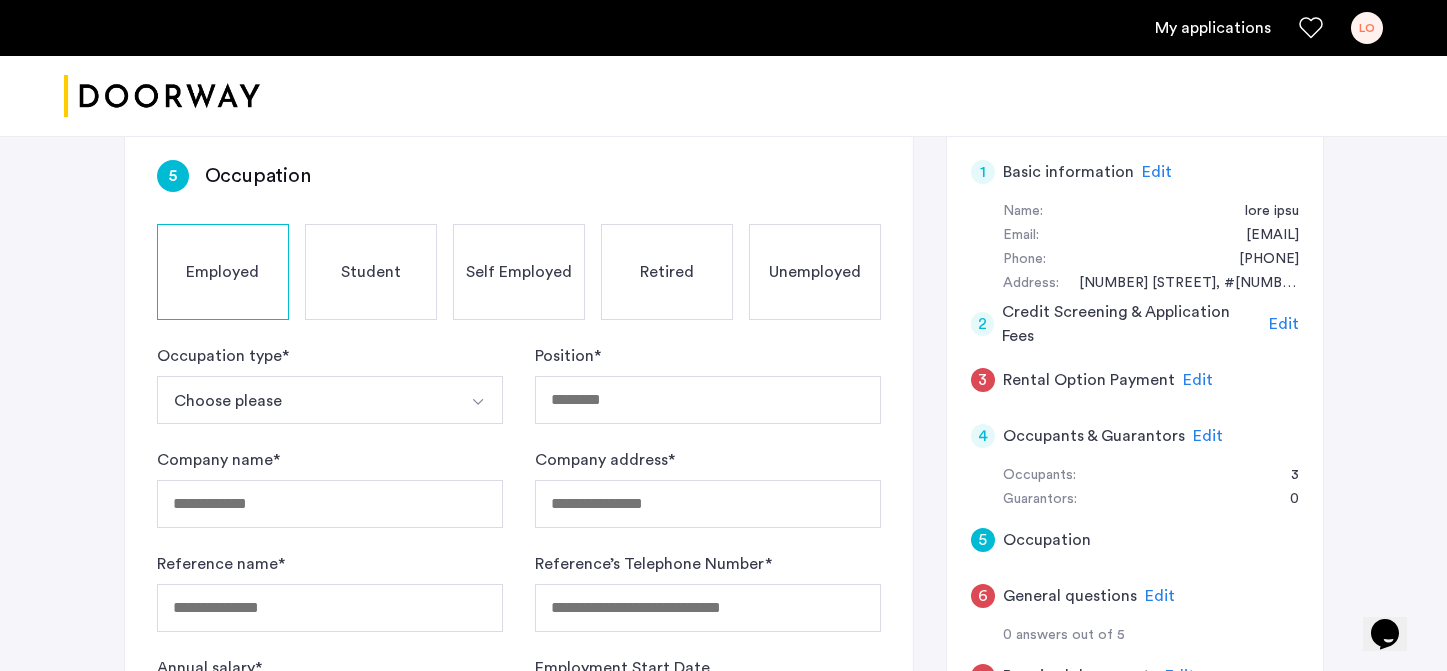 click on "Choose please" at bounding box center [306, 400] 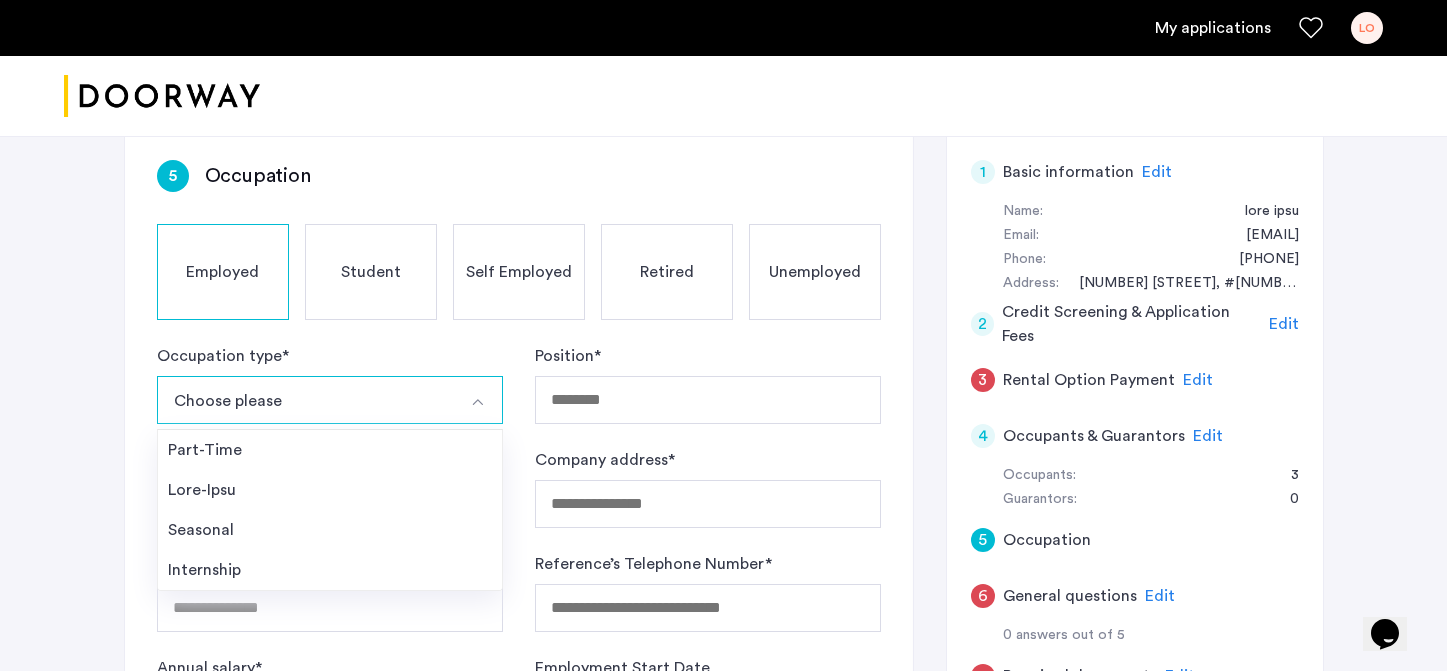 scroll, scrollTop: 361, scrollLeft: 0, axis: vertical 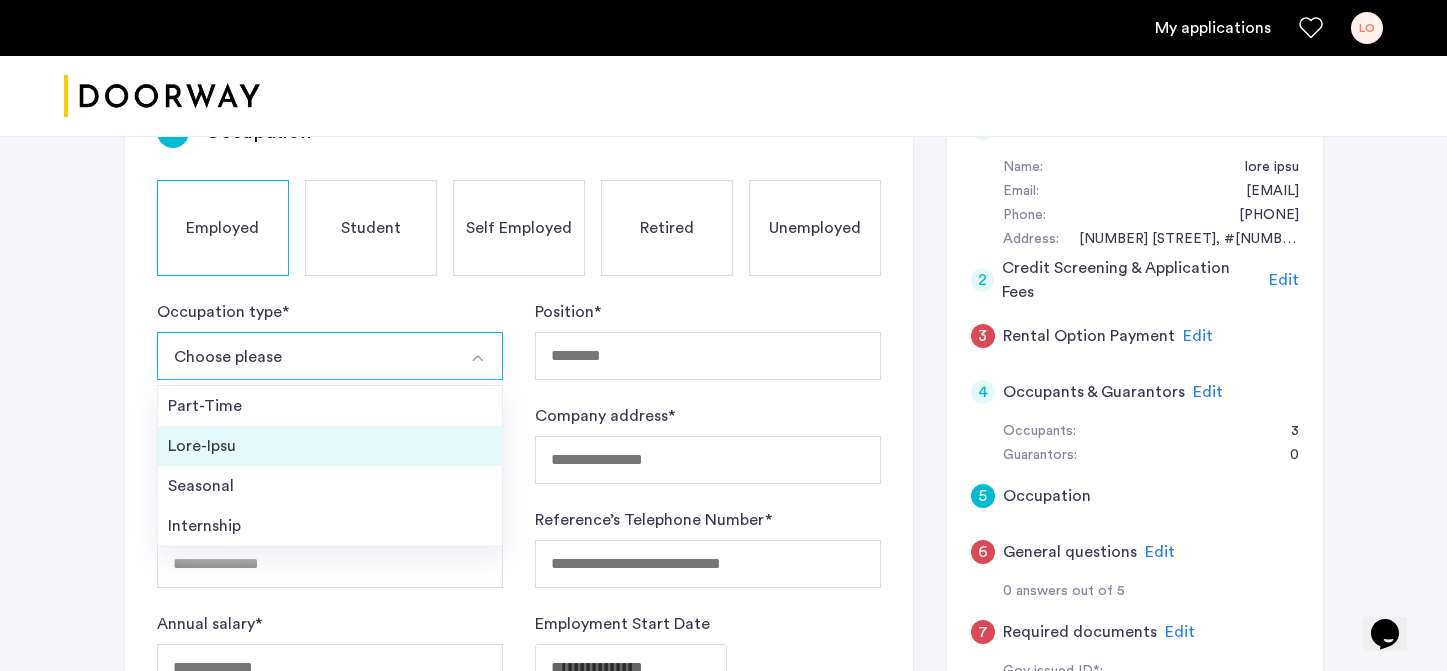 click on "Lore-Ipsu" at bounding box center (330, 406) 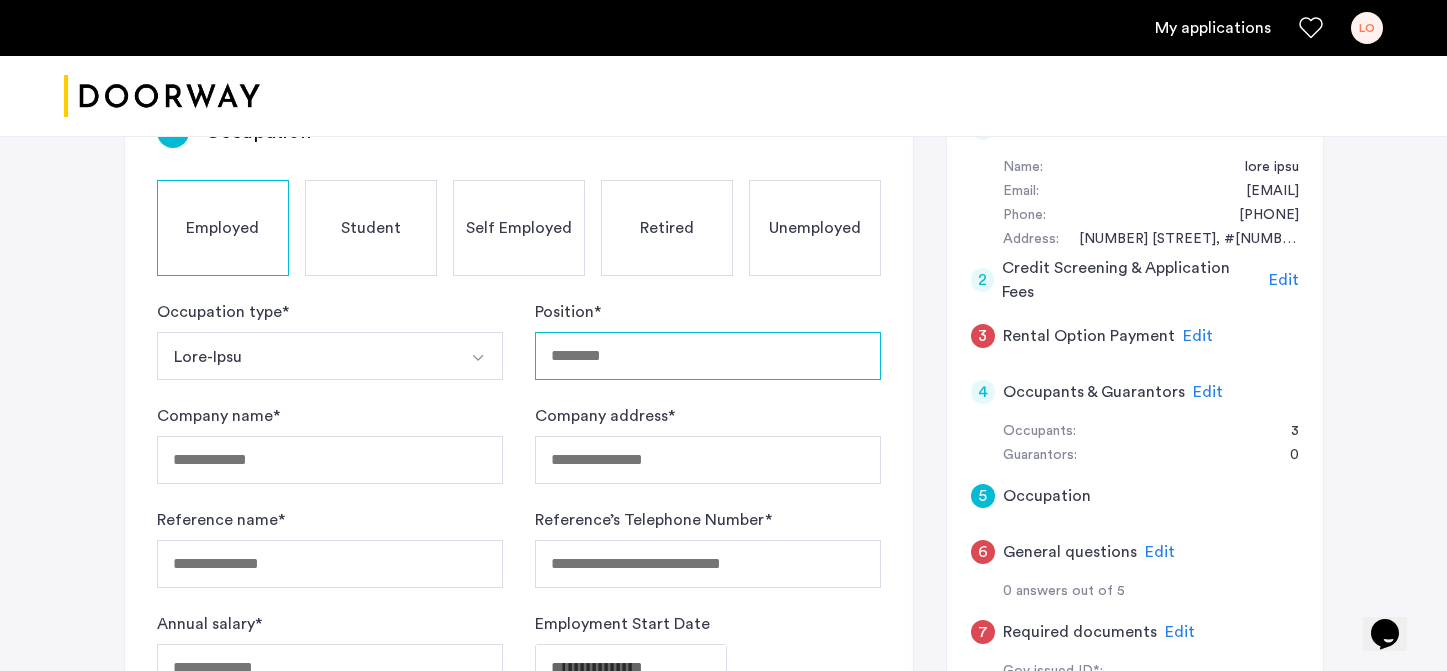 click on "Loremips  *" at bounding box center (708, 356) 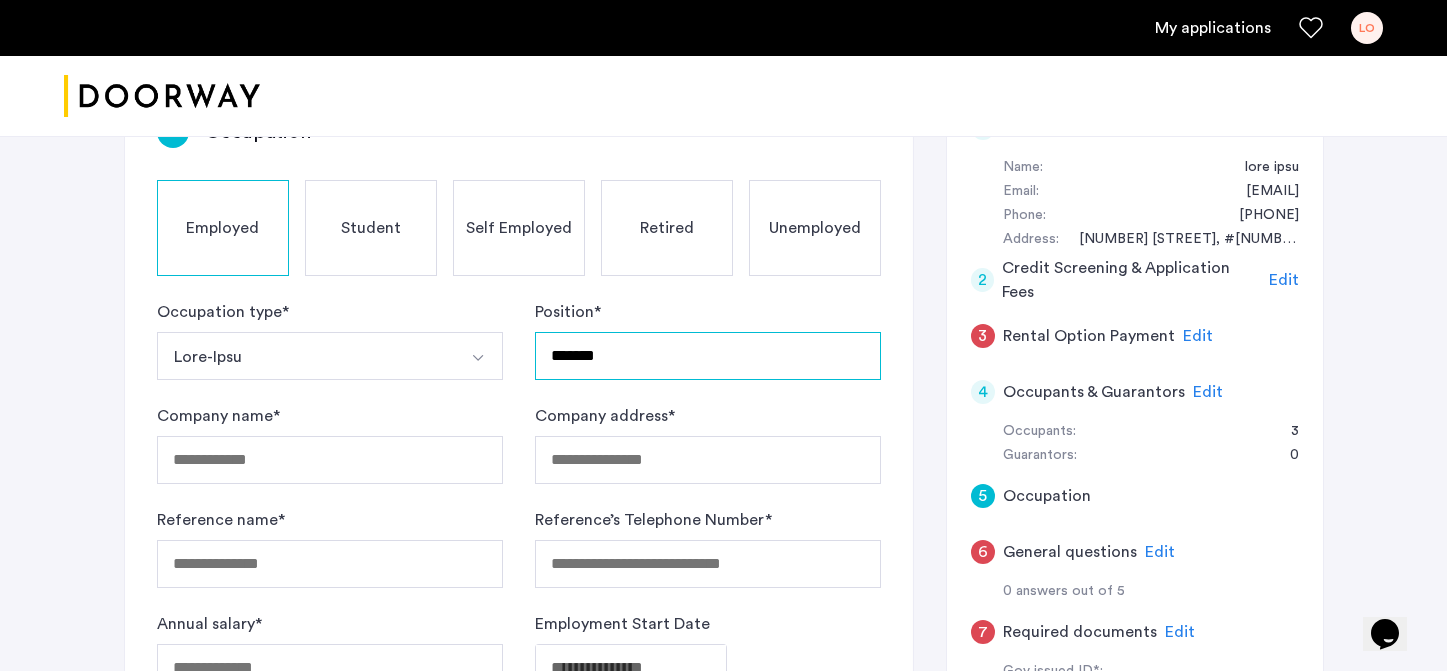 type on "*******" 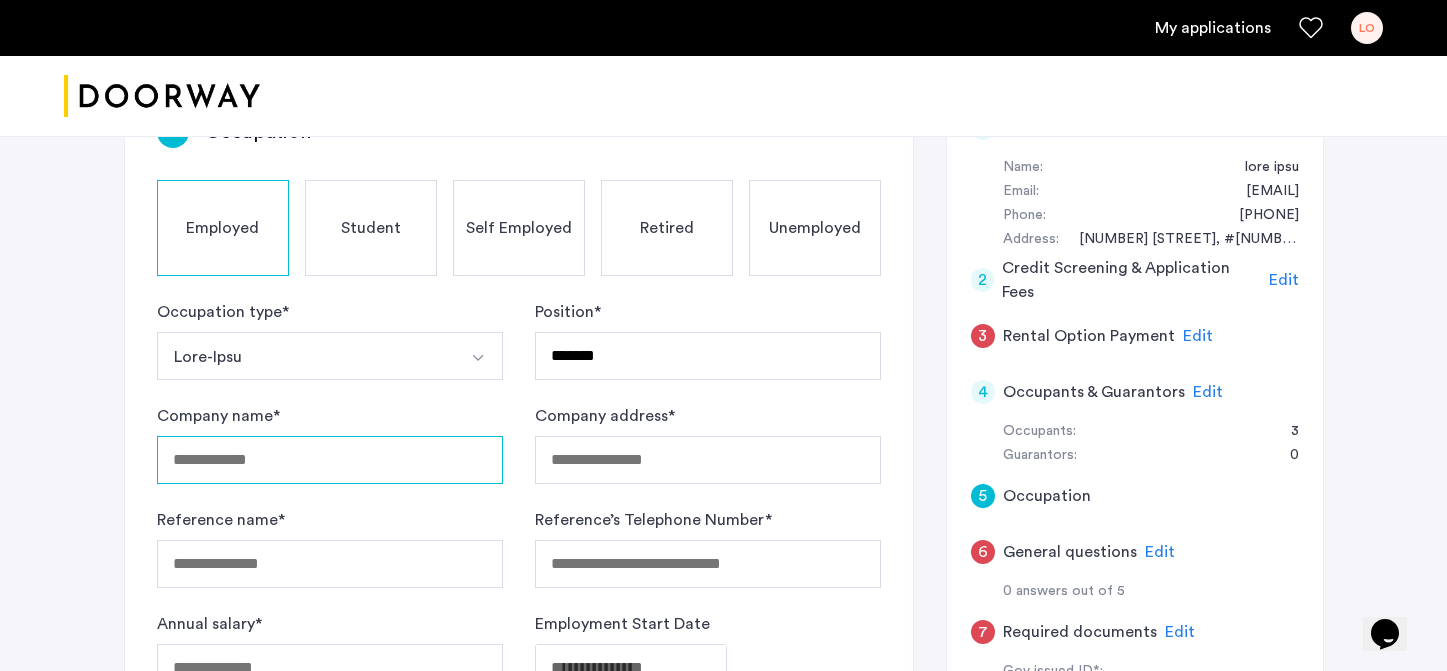 click on "Company name  *" at bounding box center [330, 460] 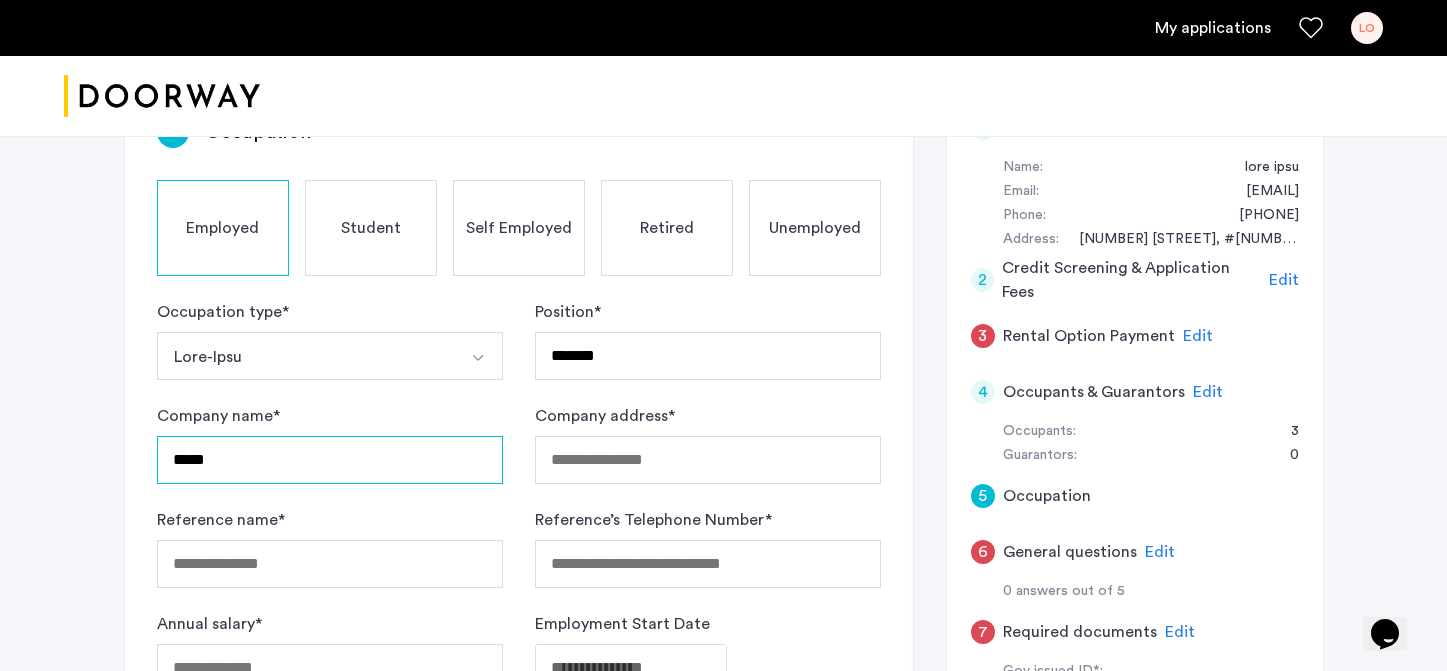 type on "*****" 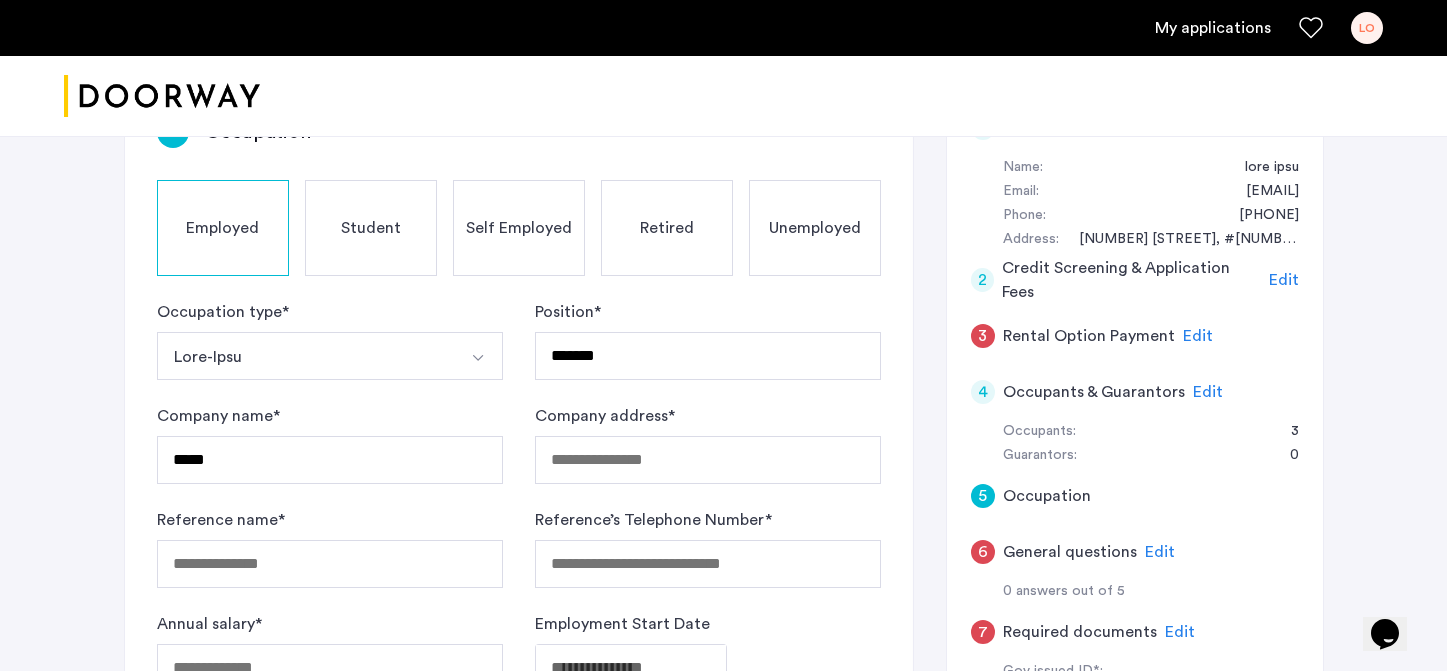 click on "Occupation type * Full-Time Part-Time Full-Time Seasonal Internship Position * ******* Company name * ***** Company address * Reference name * Reference’s Telephone Number * Annual salary * Employment Start Date" at bounding box center [519, 496] 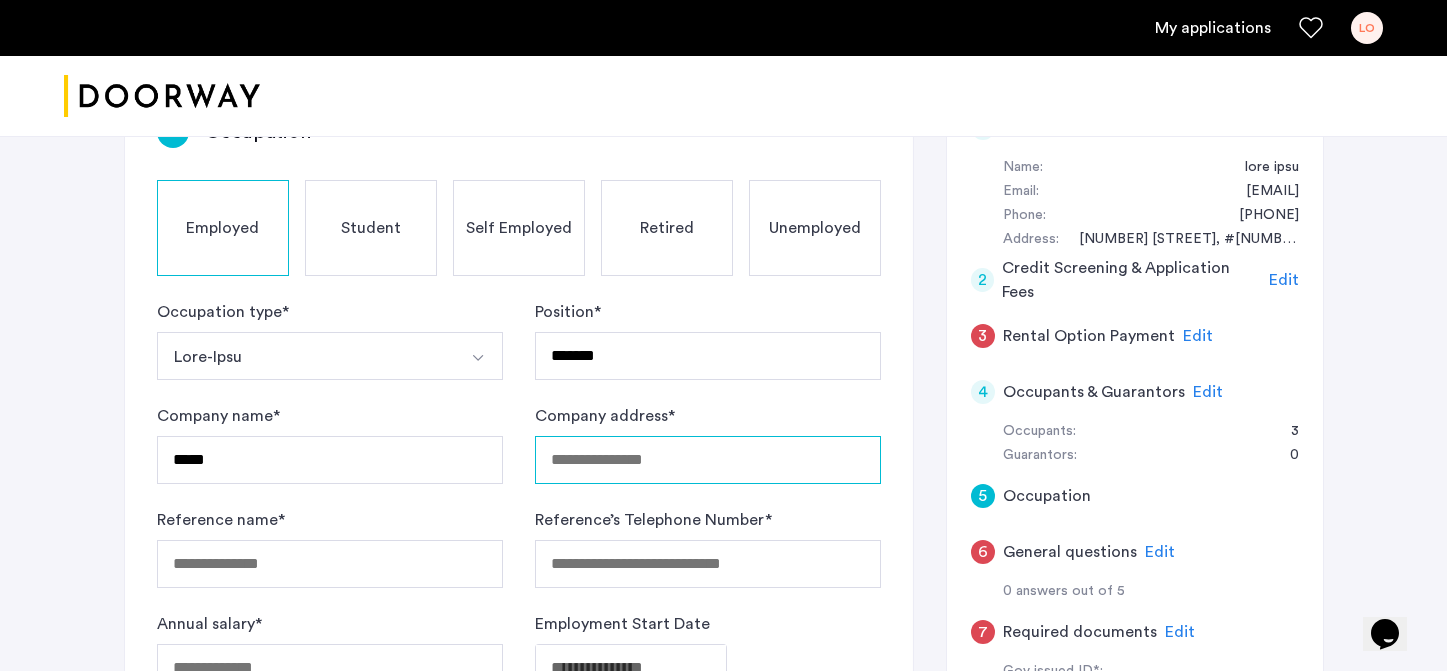 click on "Company address  *" at bounding box center [708, 460] 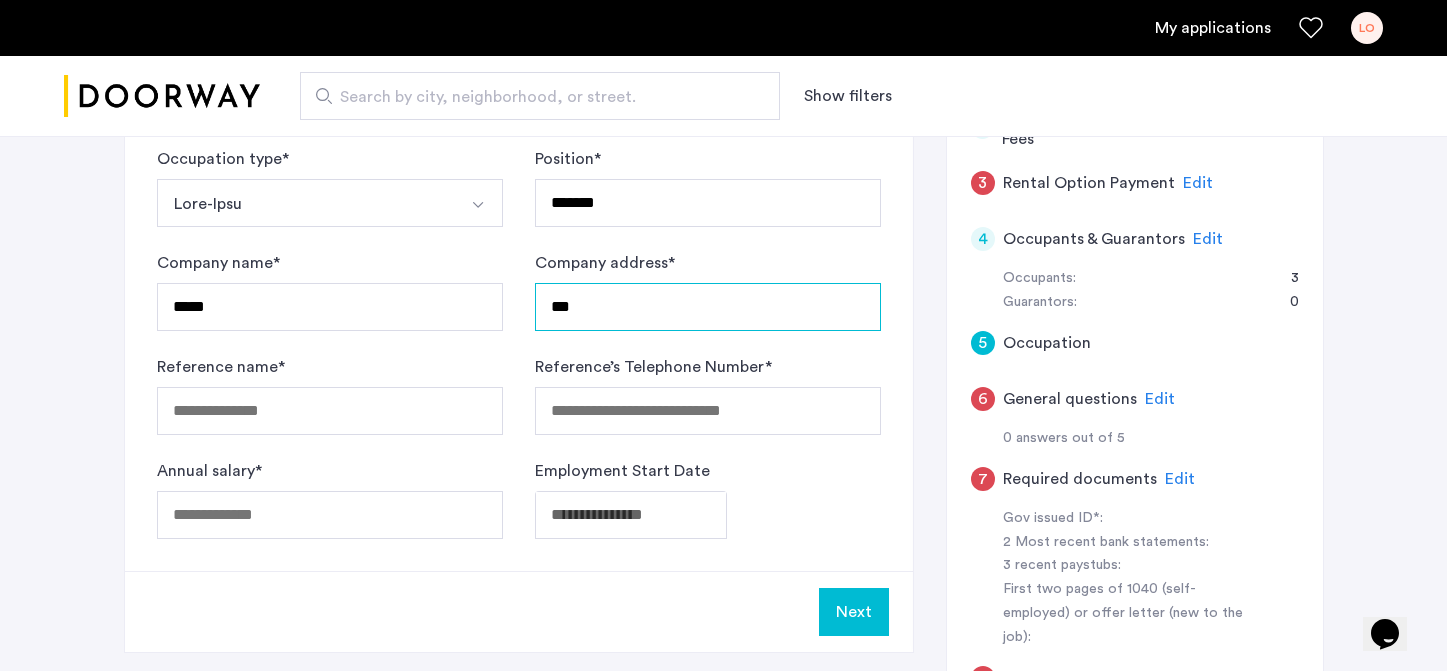 scroll, scrollTop: 517, scrollLeft: 0, axis: vertical 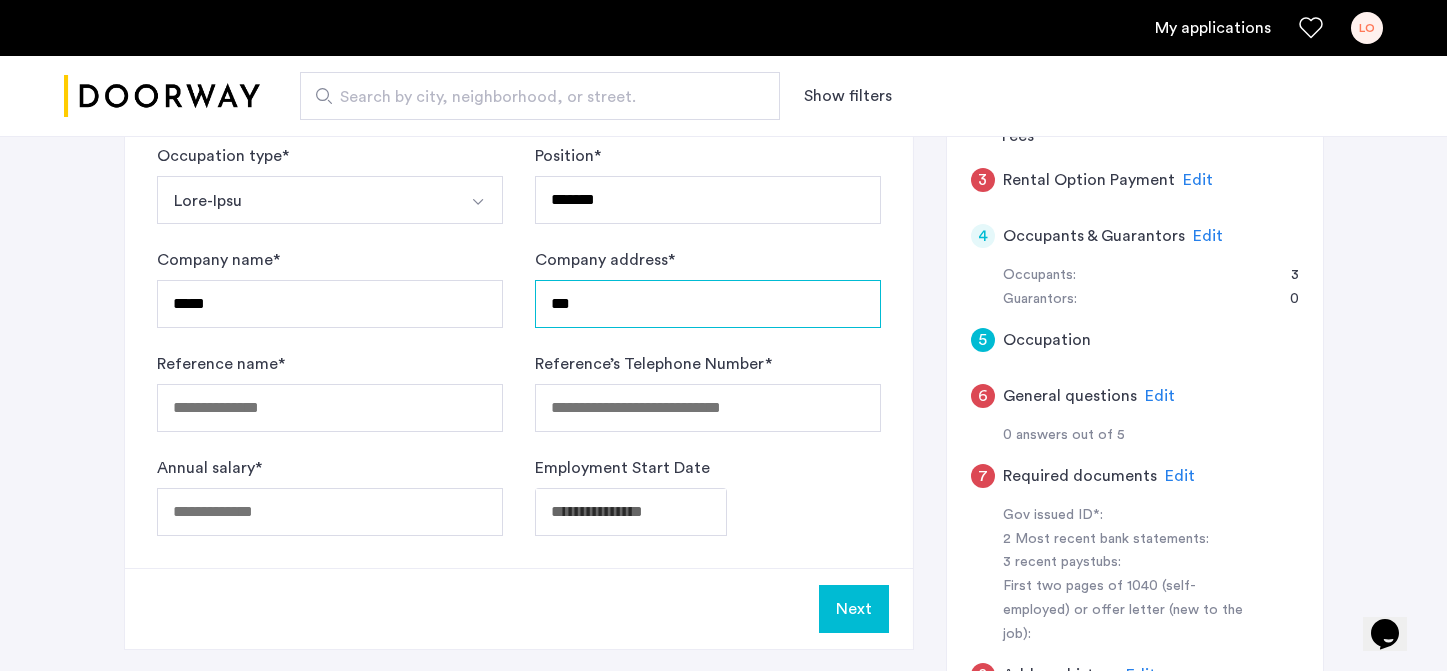 type on "***" 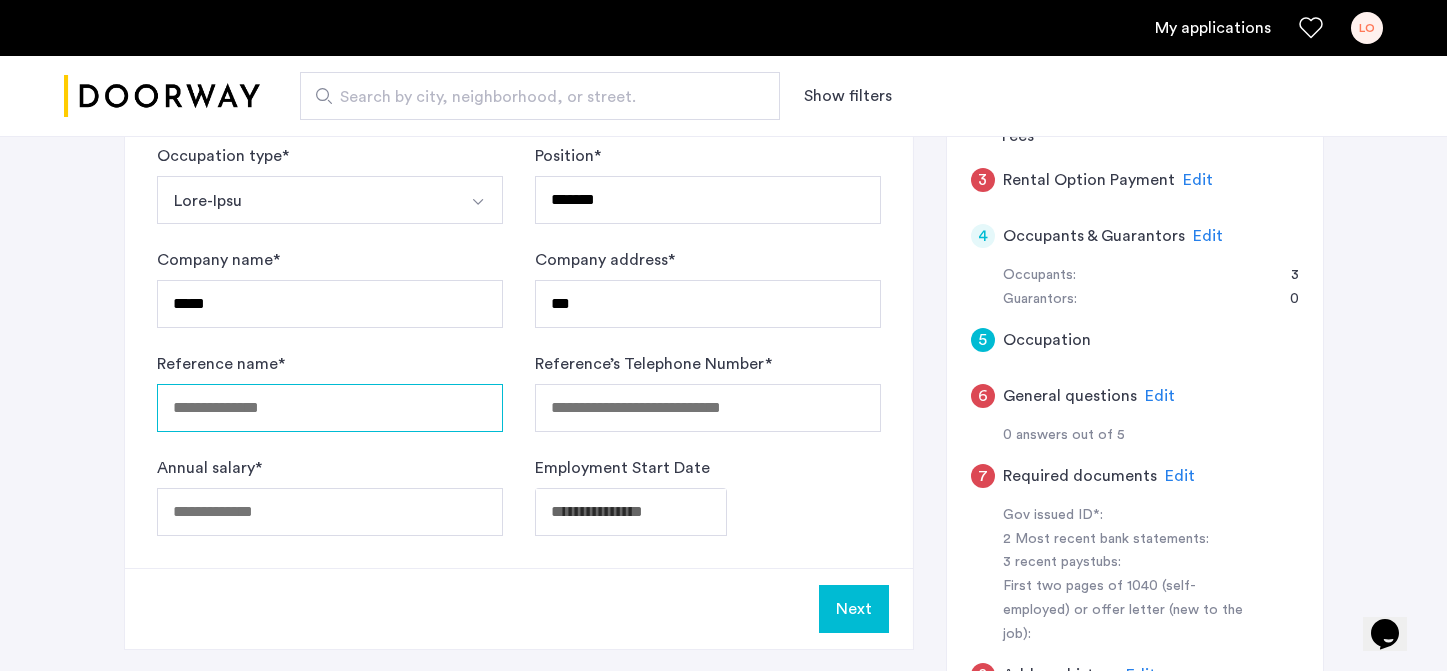 click on "Reference name  *" at bounding box center [330, 408] 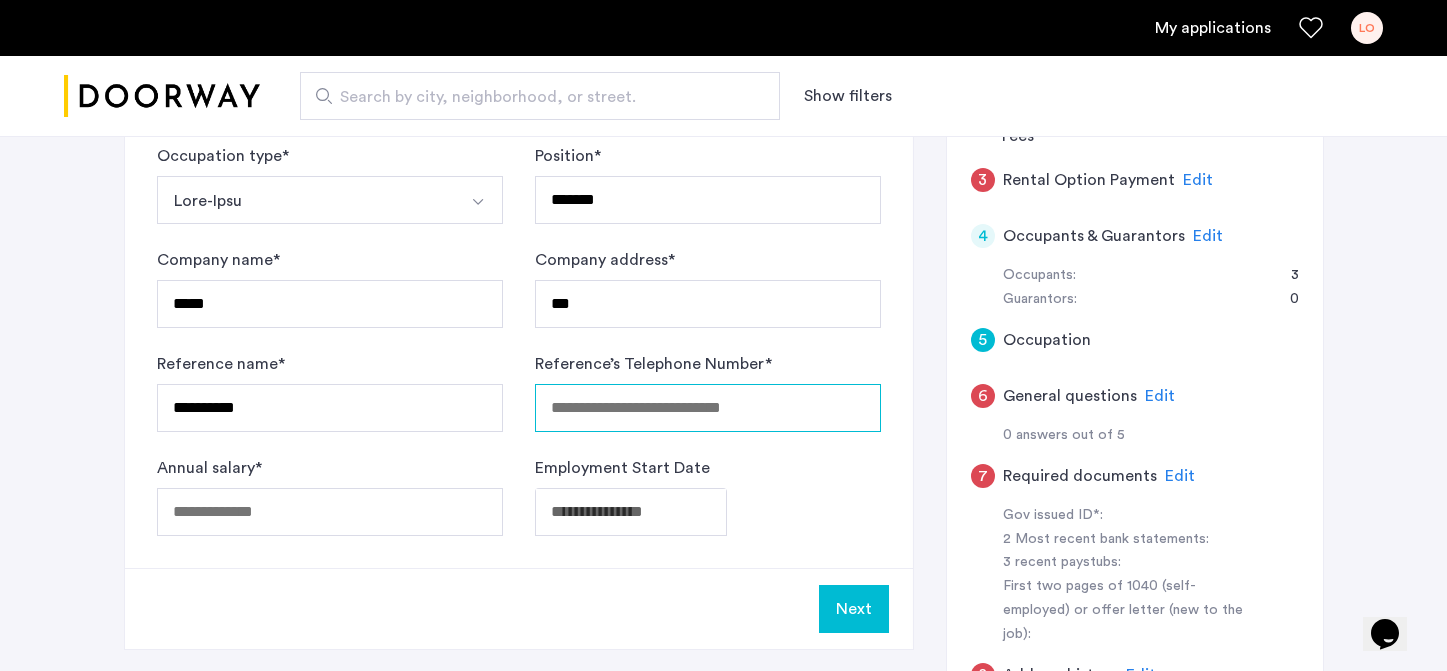 click on "Reference’s Telephone Number  *" at bounding box center (708, 408) 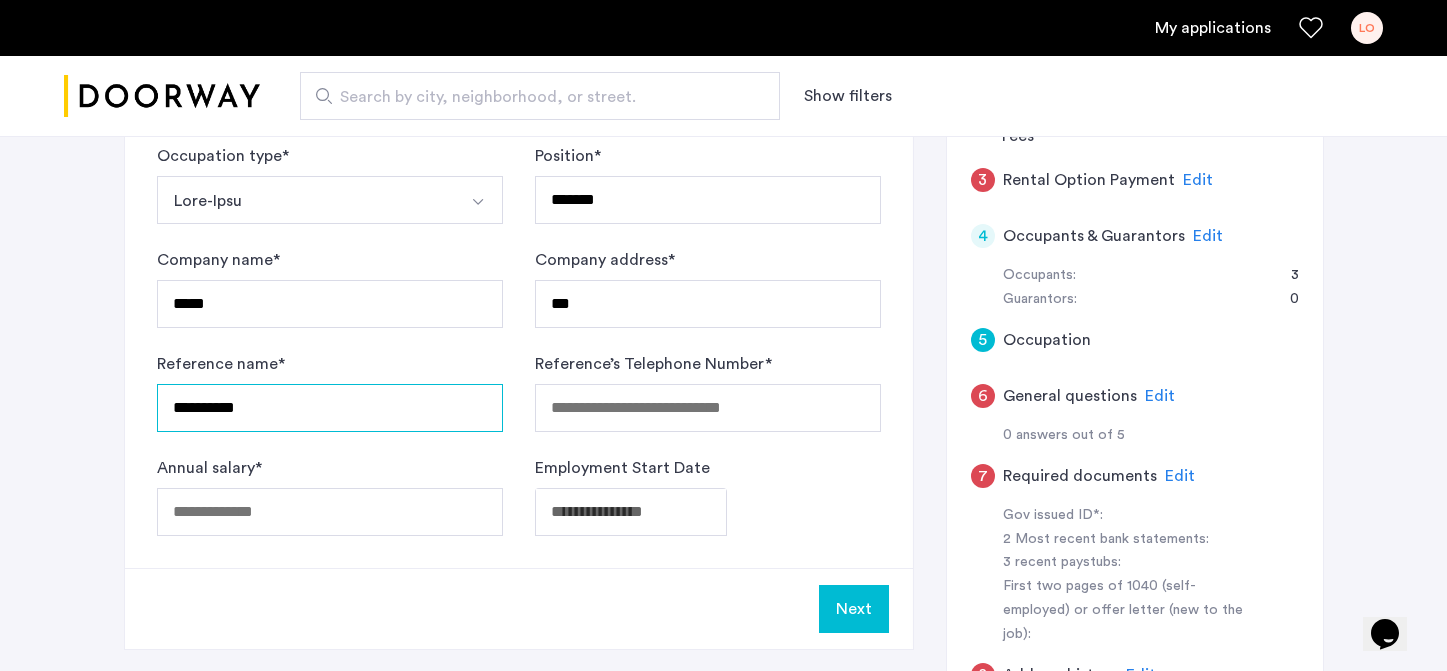 click on "**********" at bounding box center [330, 408] 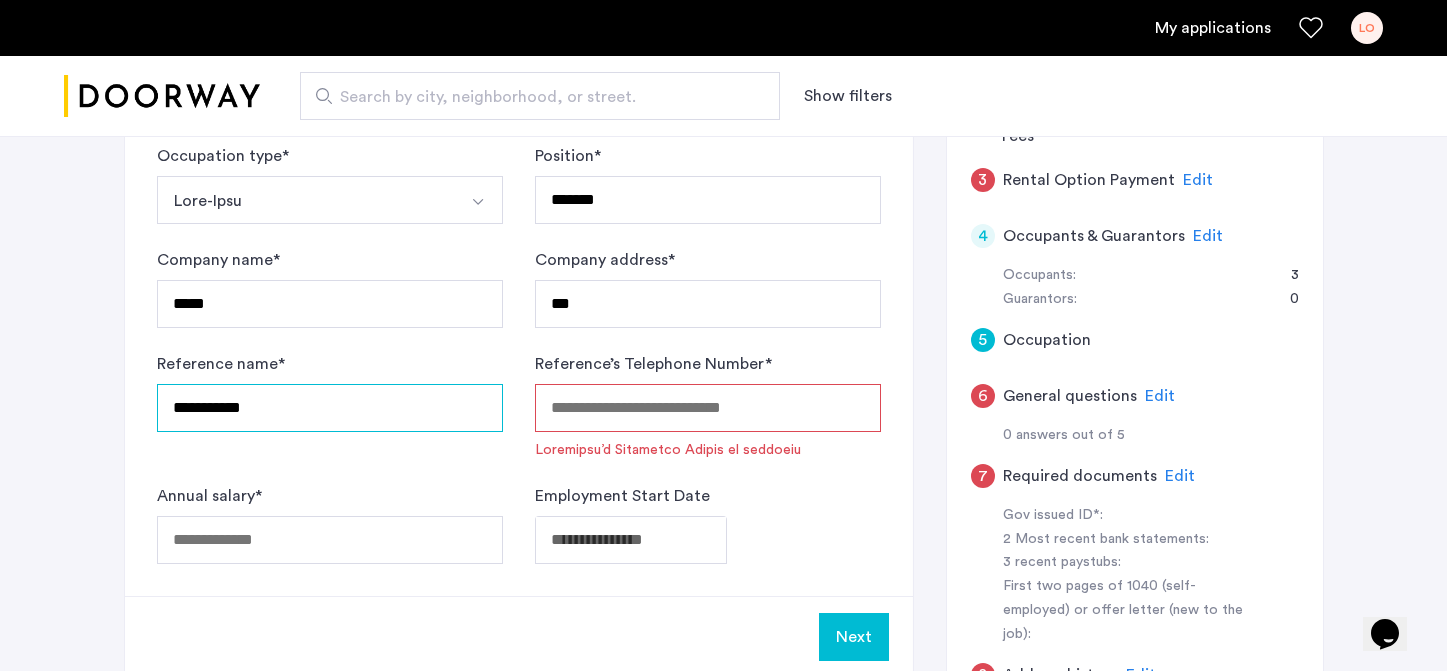 type on "**********" 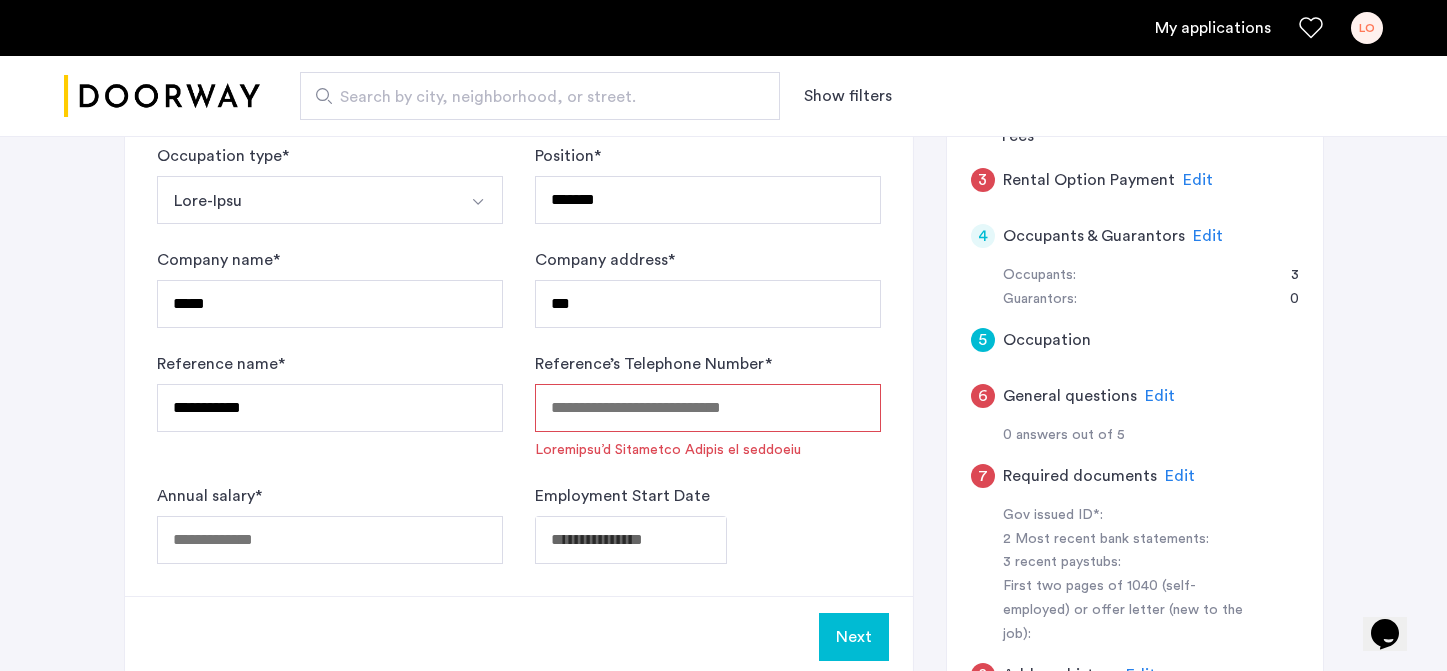 click on "Reference’s Telephone Number  *" at bounding box center [708, 408] 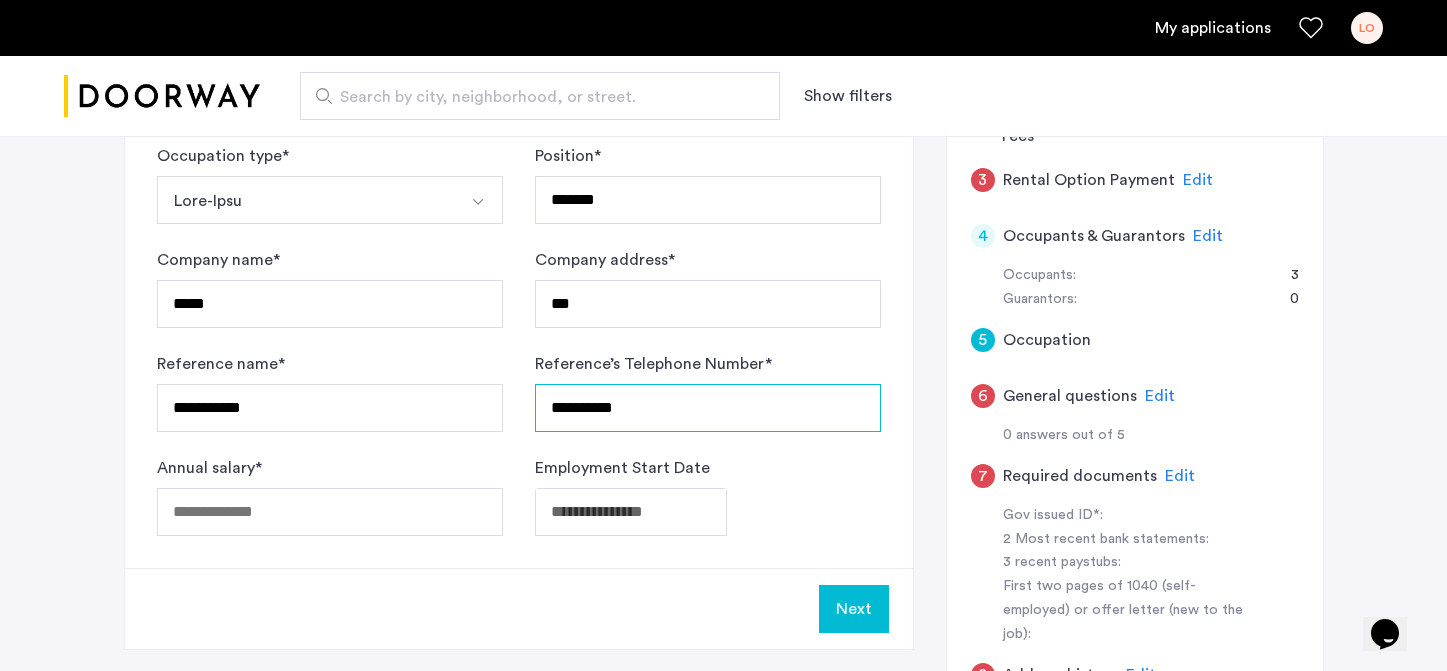 type on "**********" 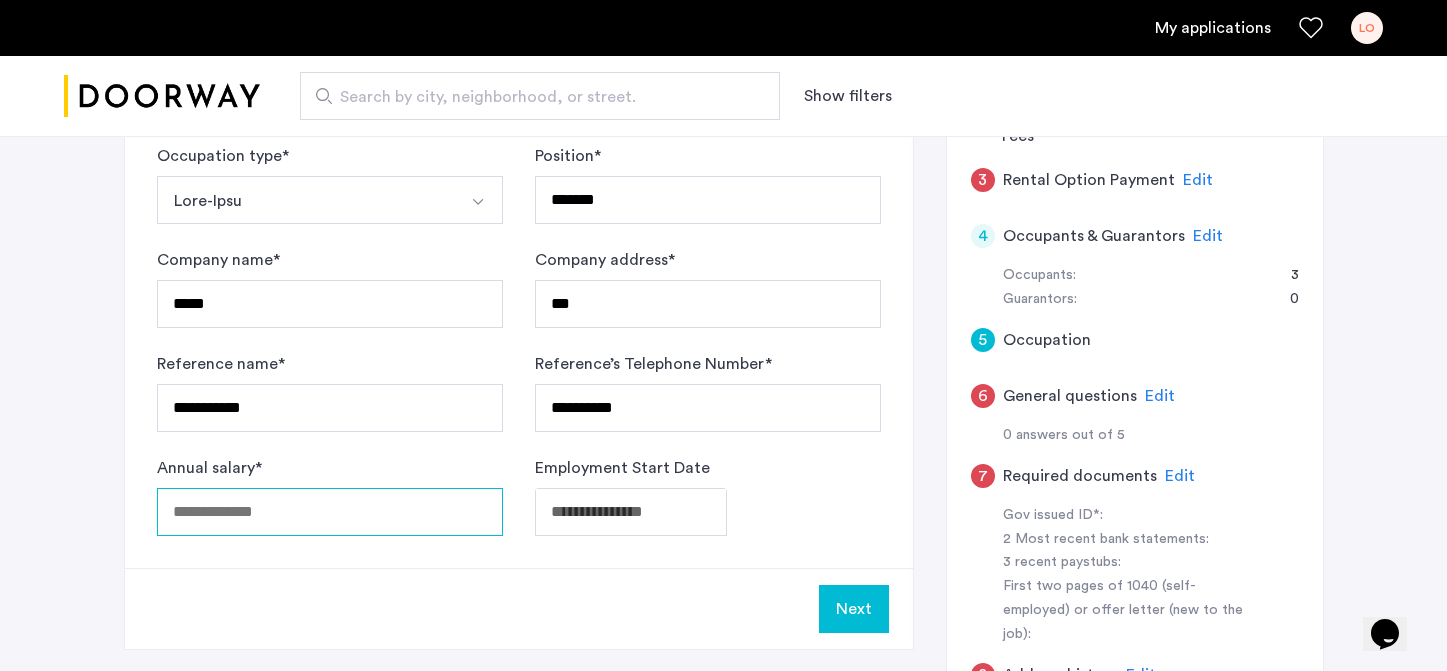 click on "Annual salary  *" at bounding box center [330, 512] 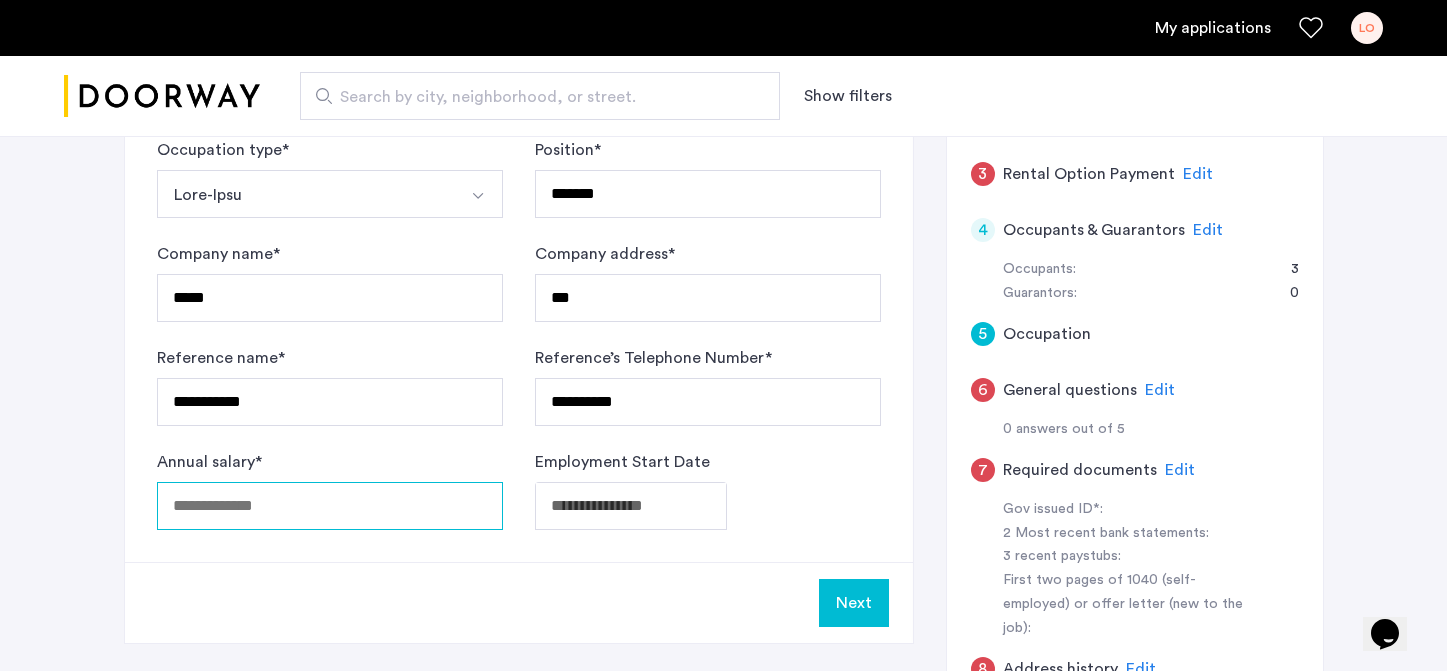 scroll, scrollTop: 525, scrollLeft: 0, axis: vertical 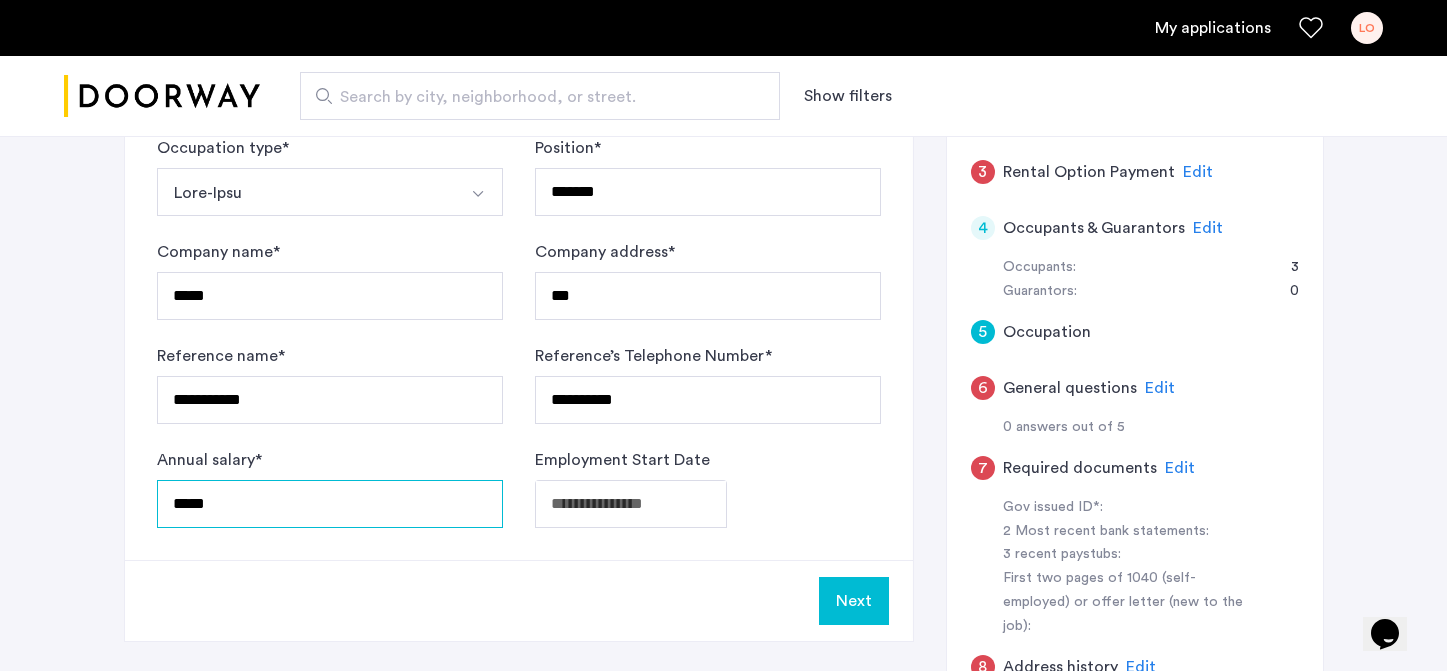 type on "*****" 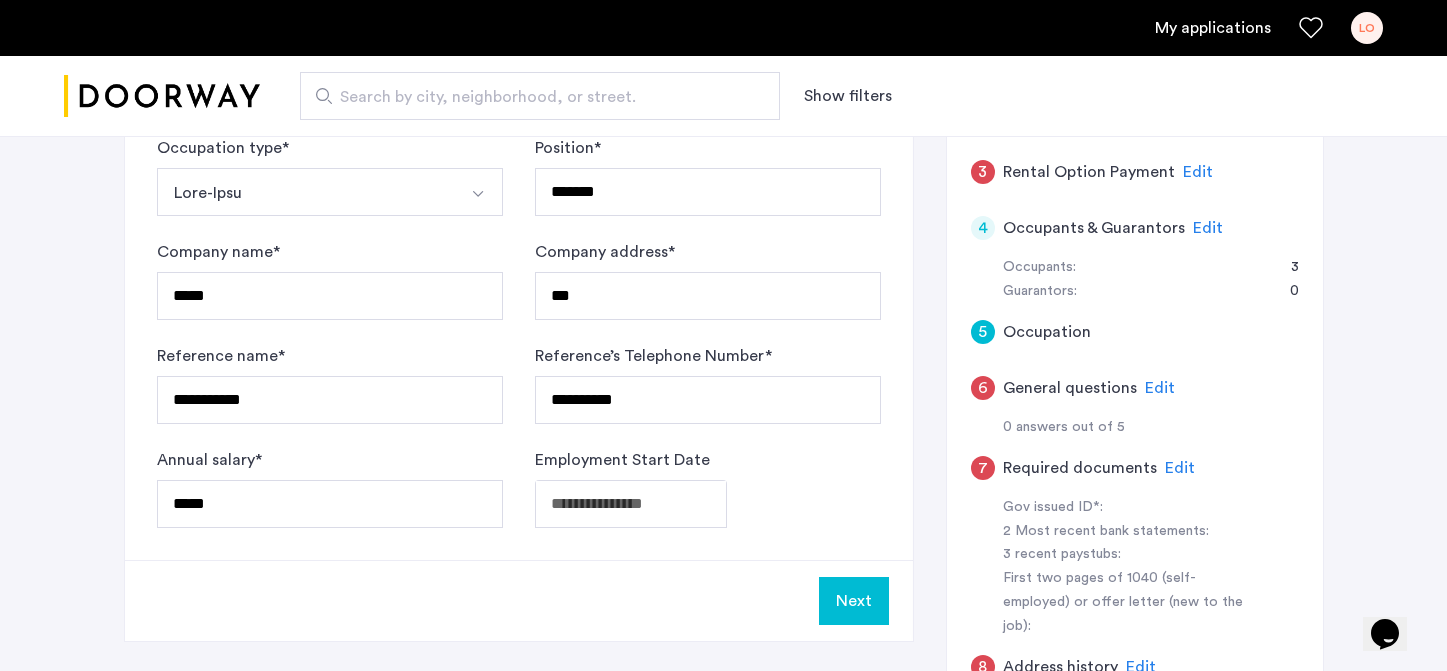 click on "**********" at bounding box center [723, -190] 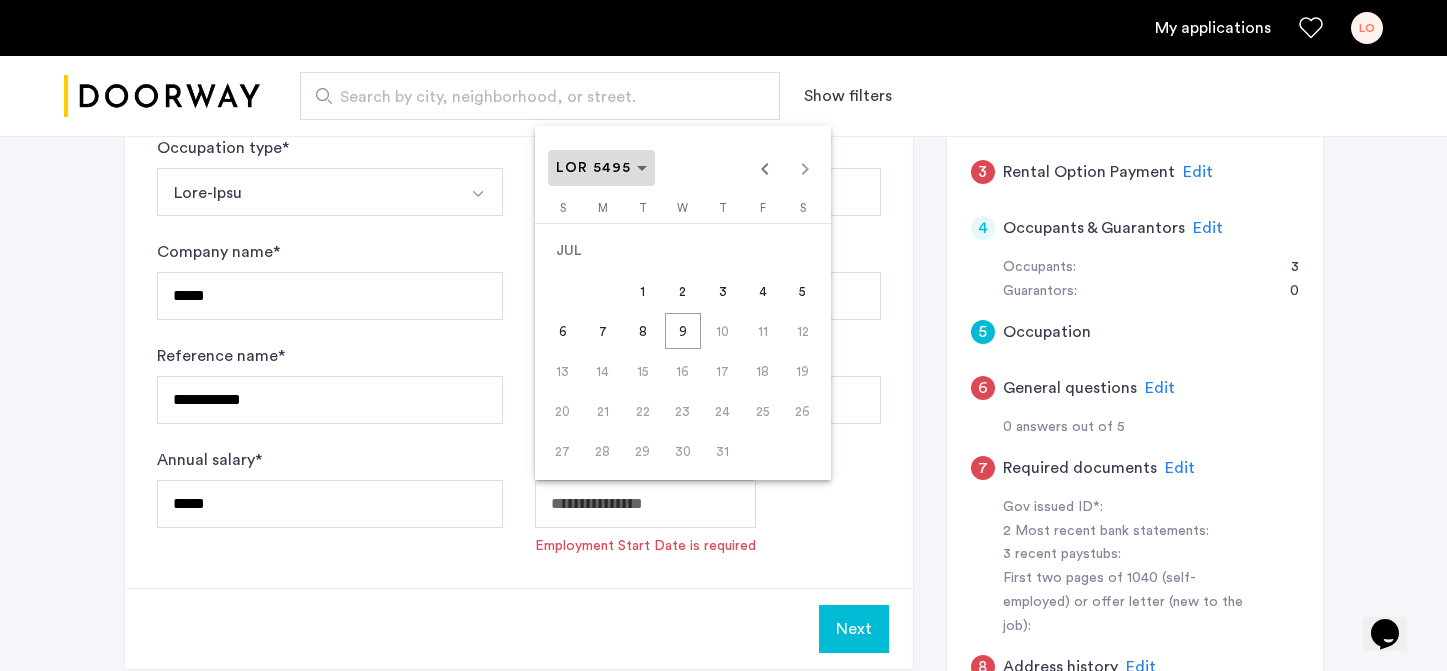 click on "LOR 5495" at bounding box center (601, 168) 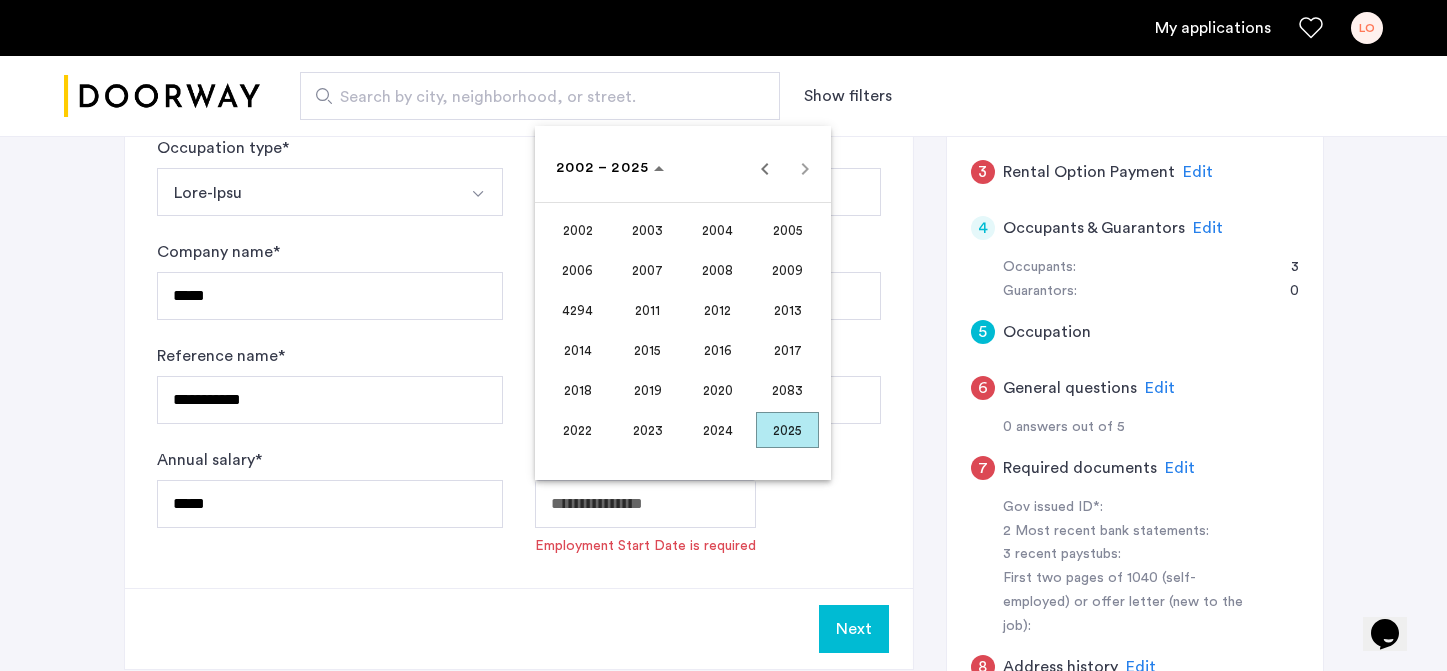 click on "2024" at bounding box center (717, 430) 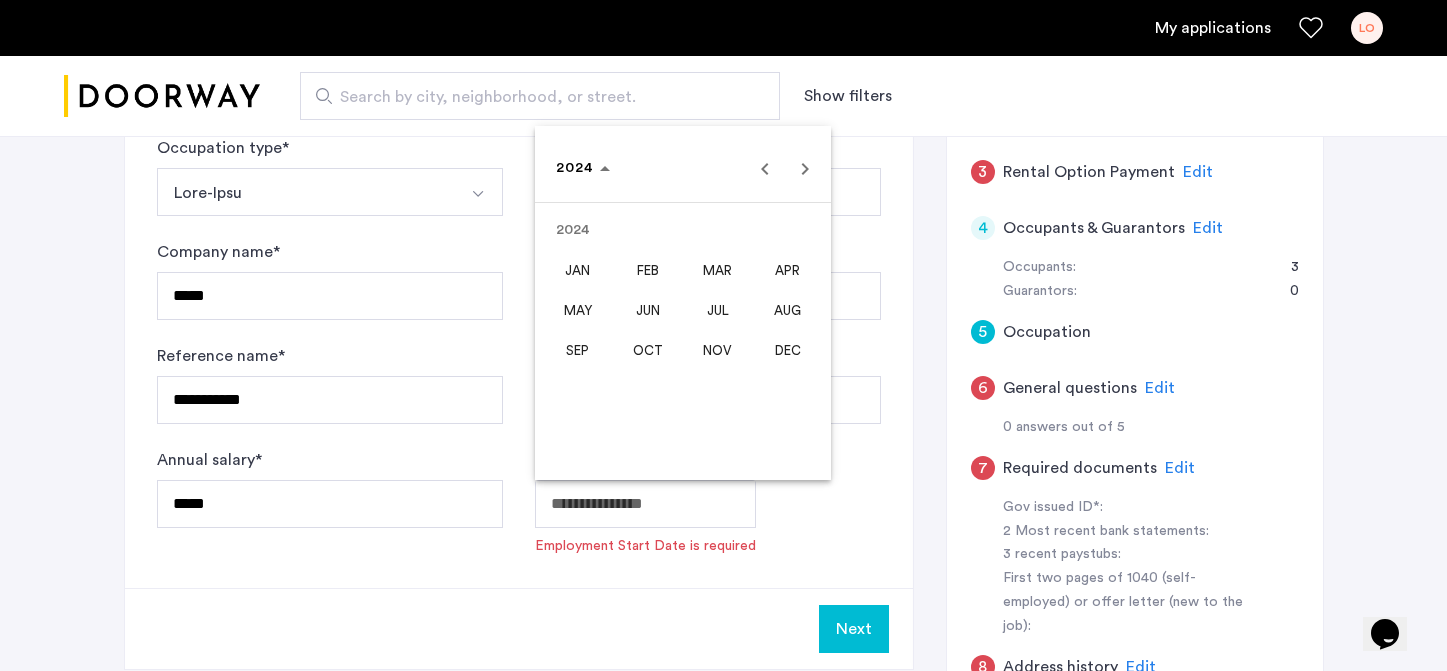 click on "AUG" at bounding box center [787, 310] 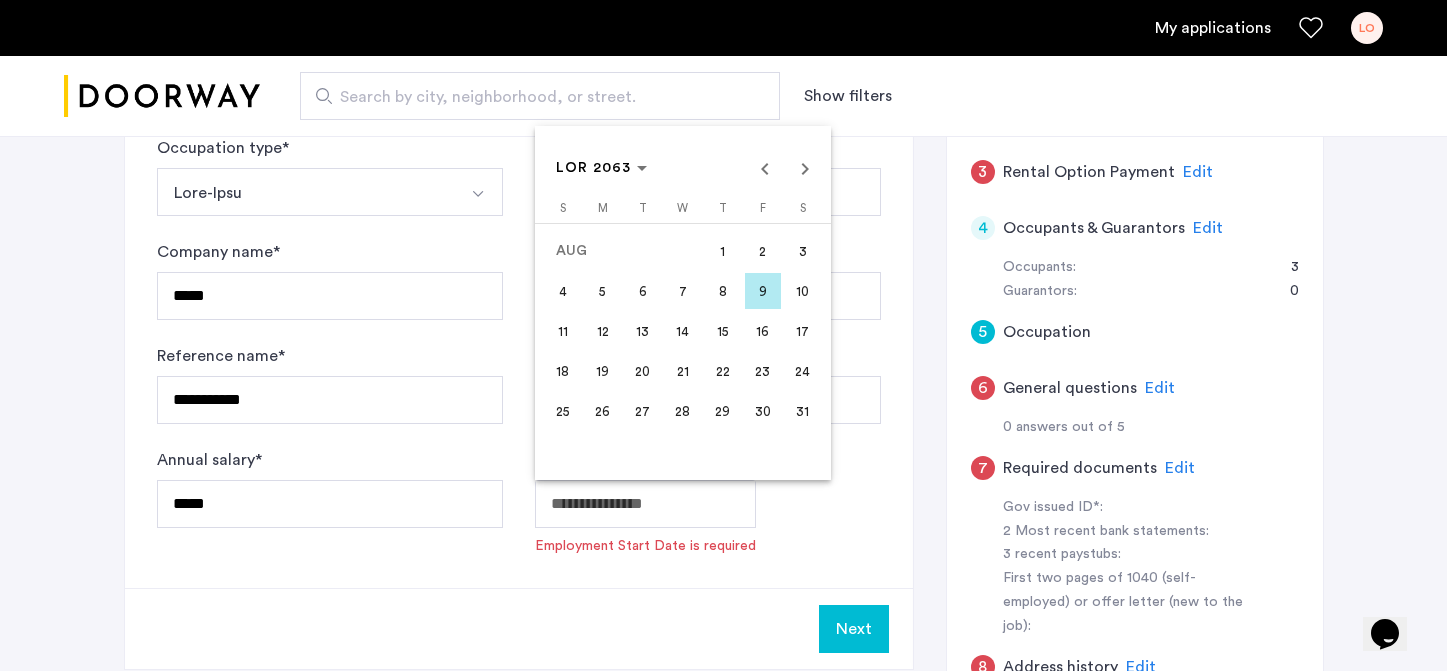 click on "12" at bounding box center (603, 331) 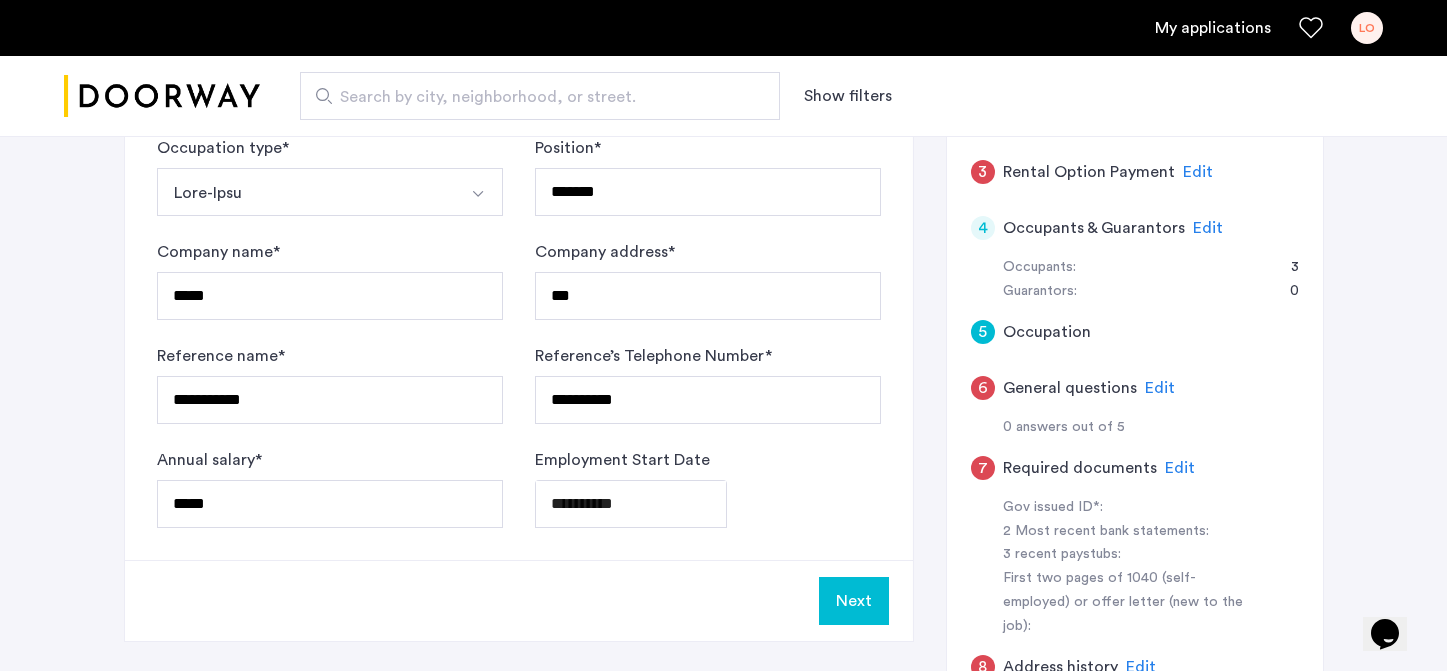 click on "Next" at bounding box center [854, 601] 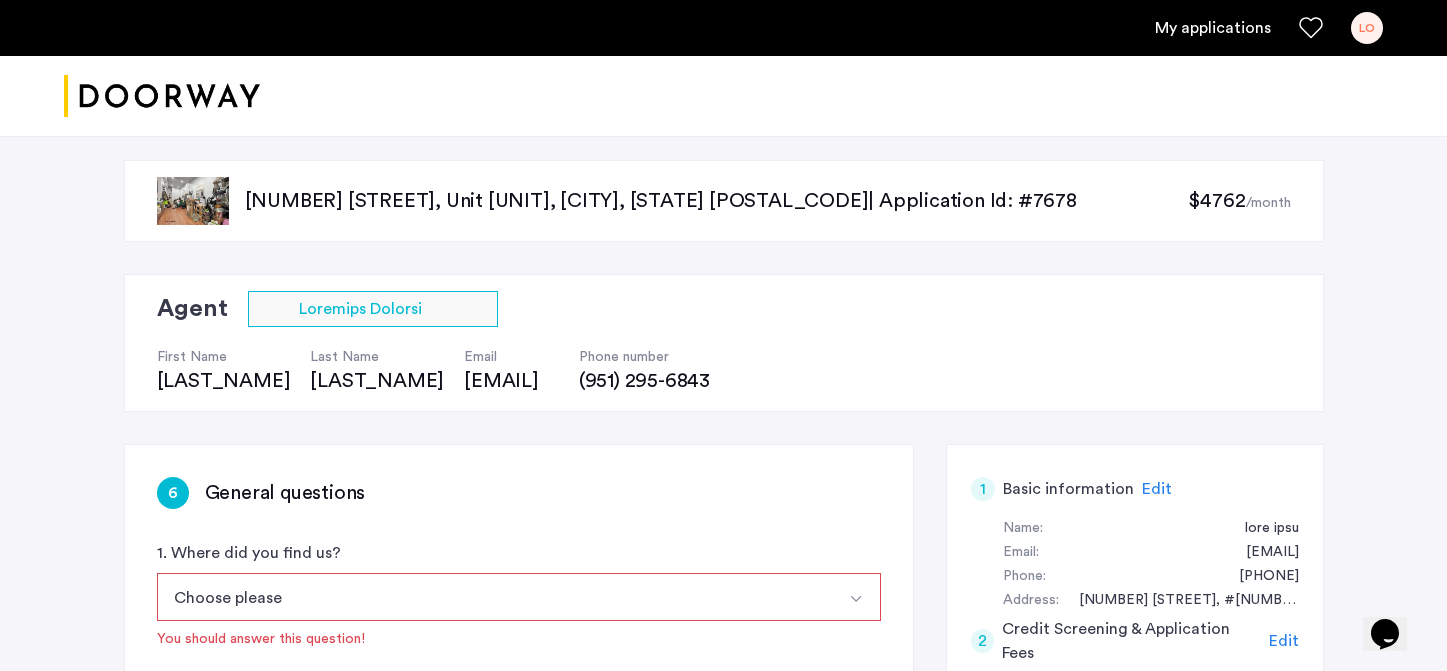 scroll, scrollTop: 134, scrollLeft: 0, axis: vertical 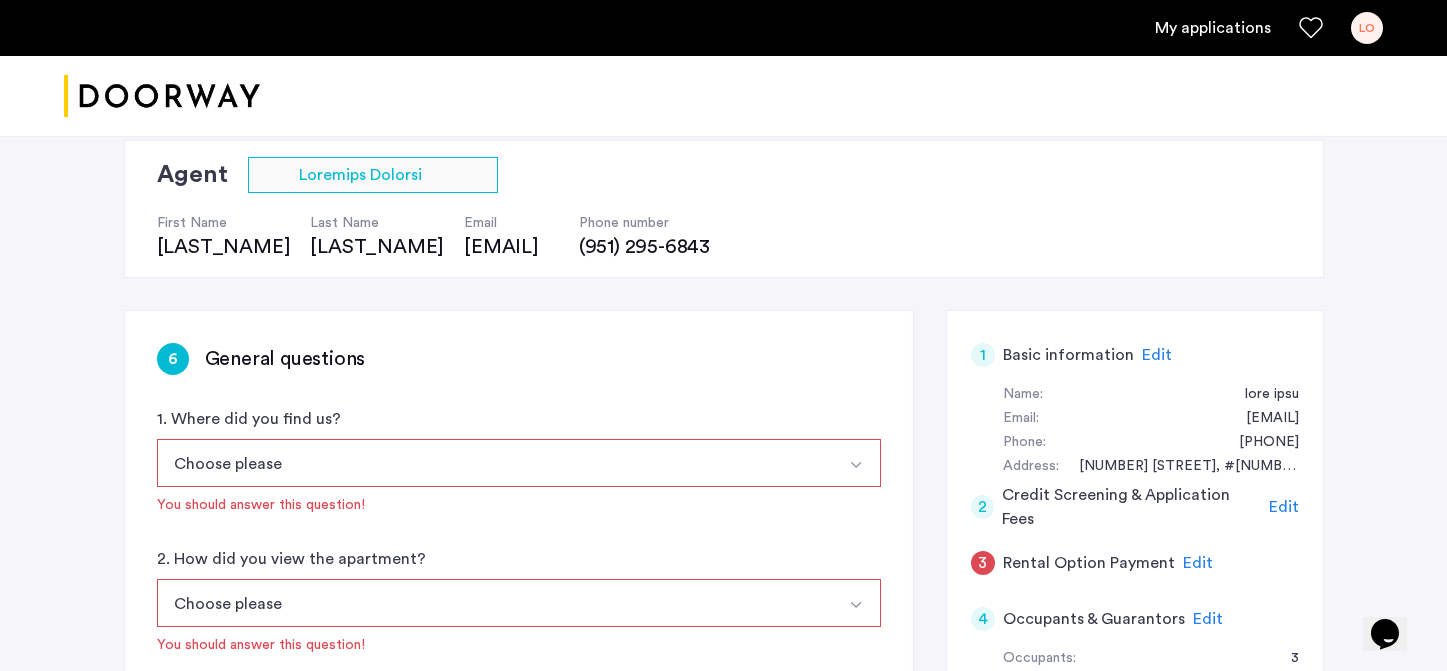 click on "Choose please" at bounding box center [495, 463] 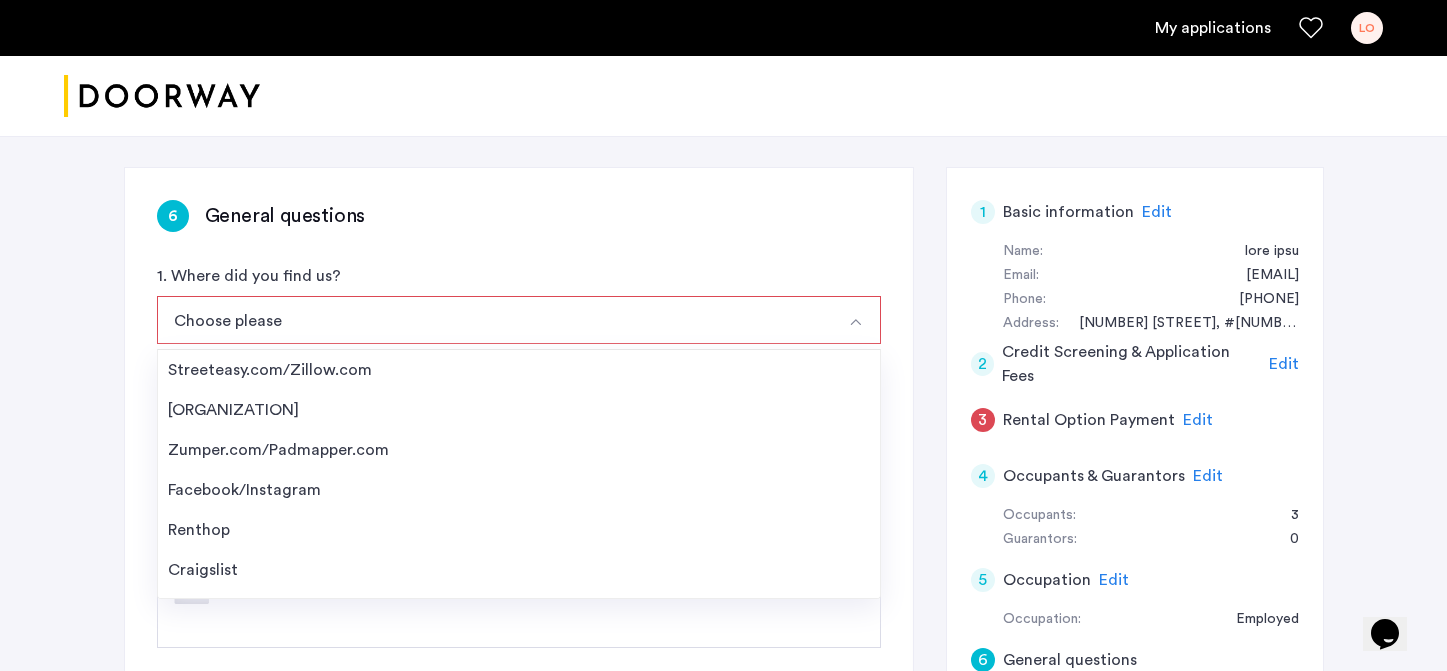 scroll, scrollTop: 283, scrollLeft: 0, axis: vertical 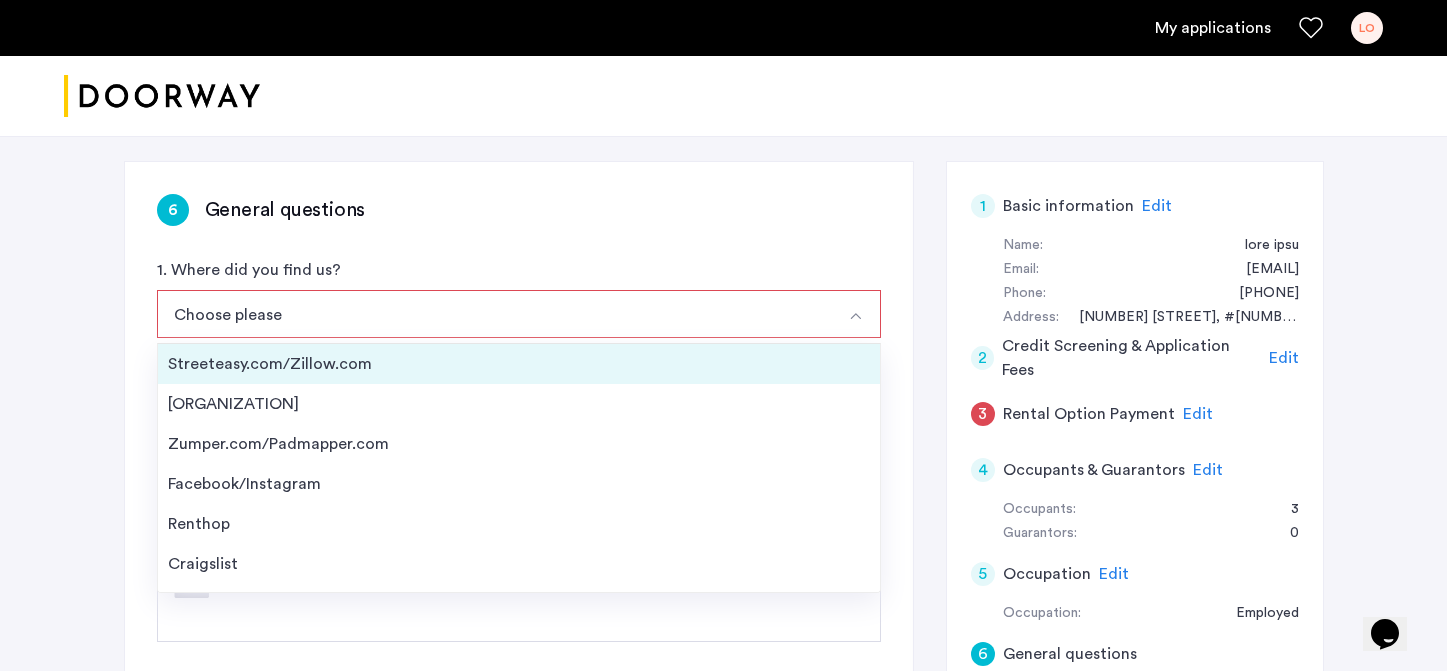 click on "Streeteasy.com/Zillow.com" at bounding box center (519, 364) 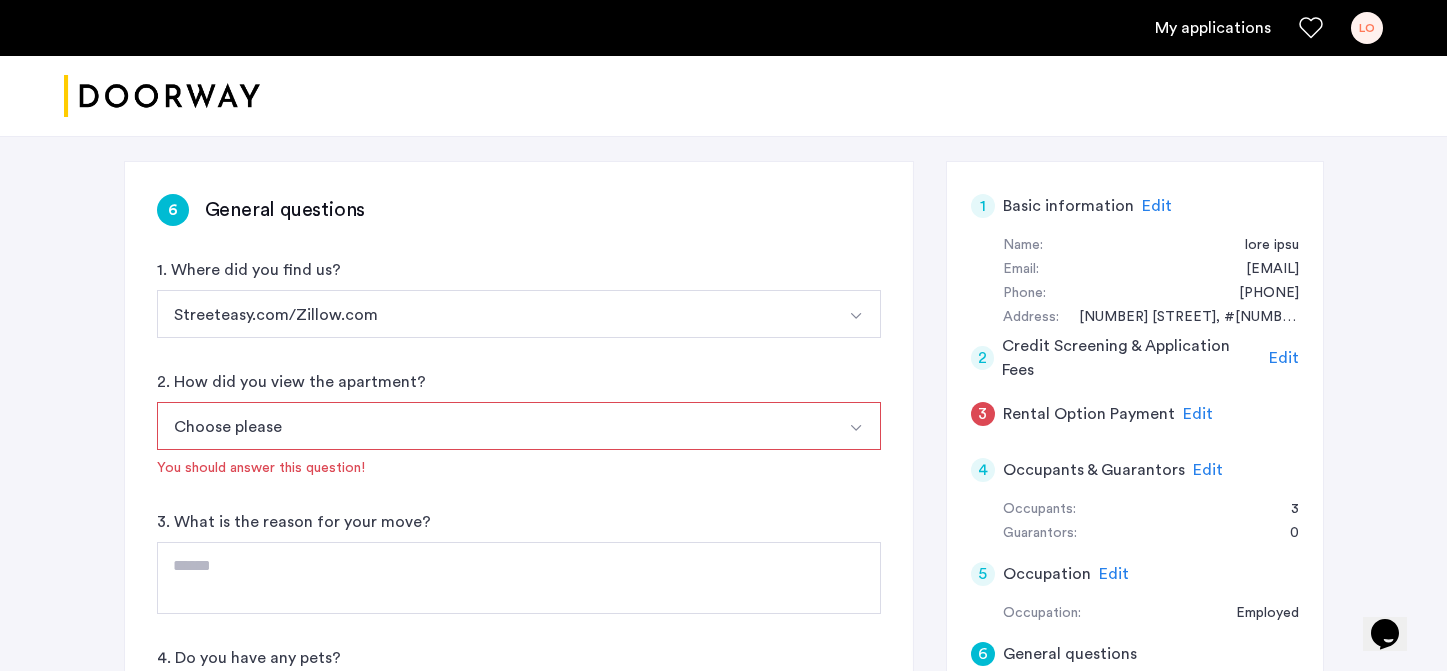scroll, scrollTop: 422, scrollLeft: 0, axis: vertical 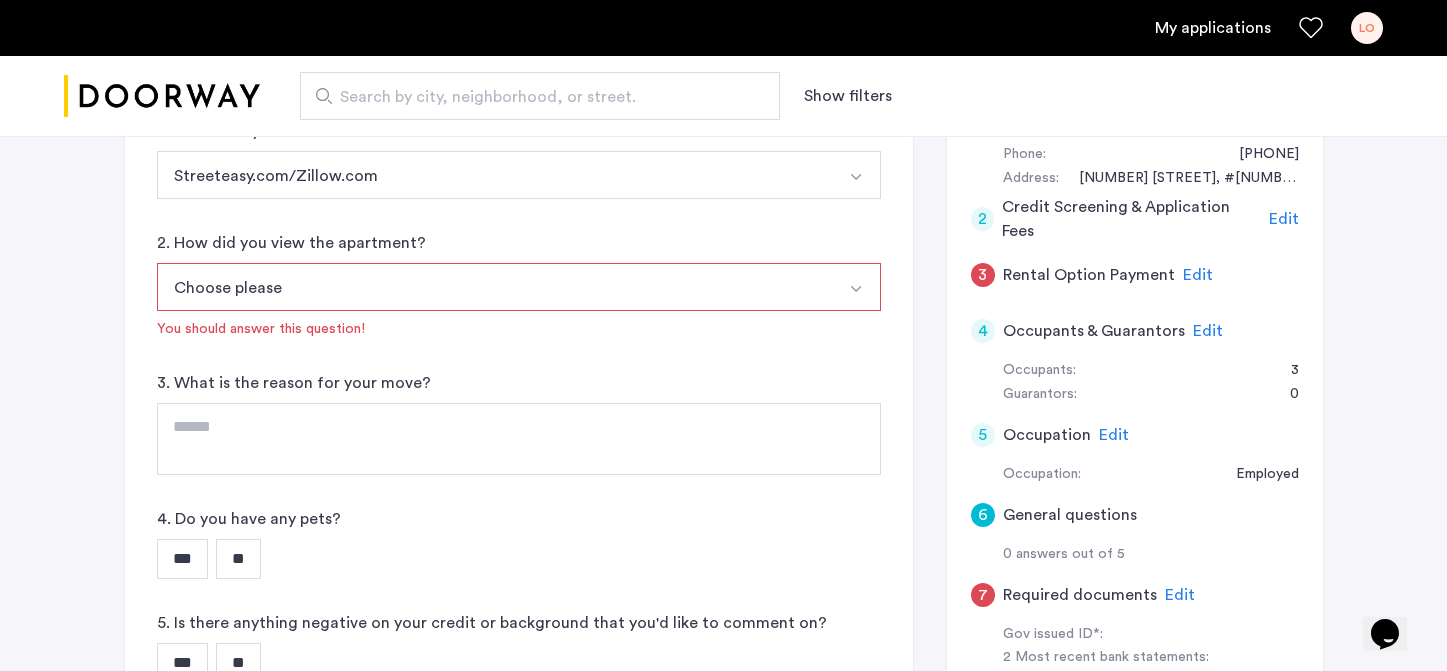 click on "Choose please" at bounding box center (495, 287) 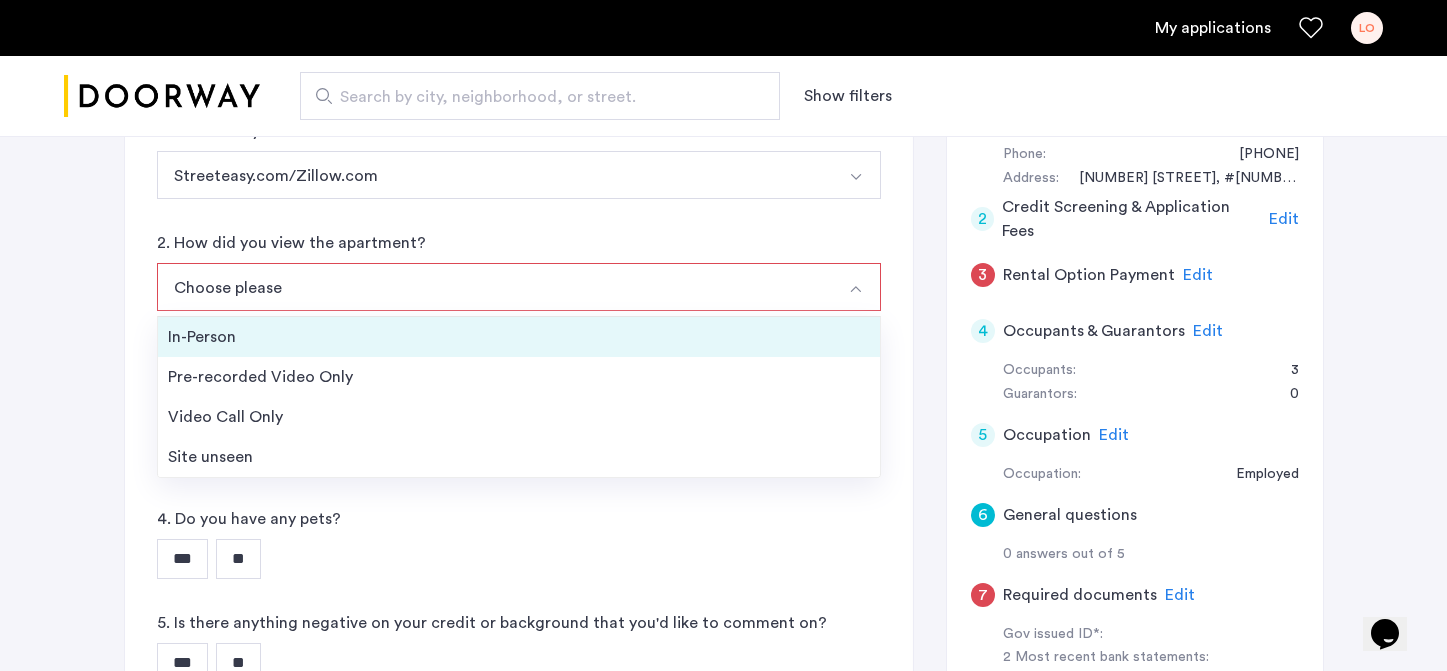 click on "In-Person" at bounding box center (519, 337) 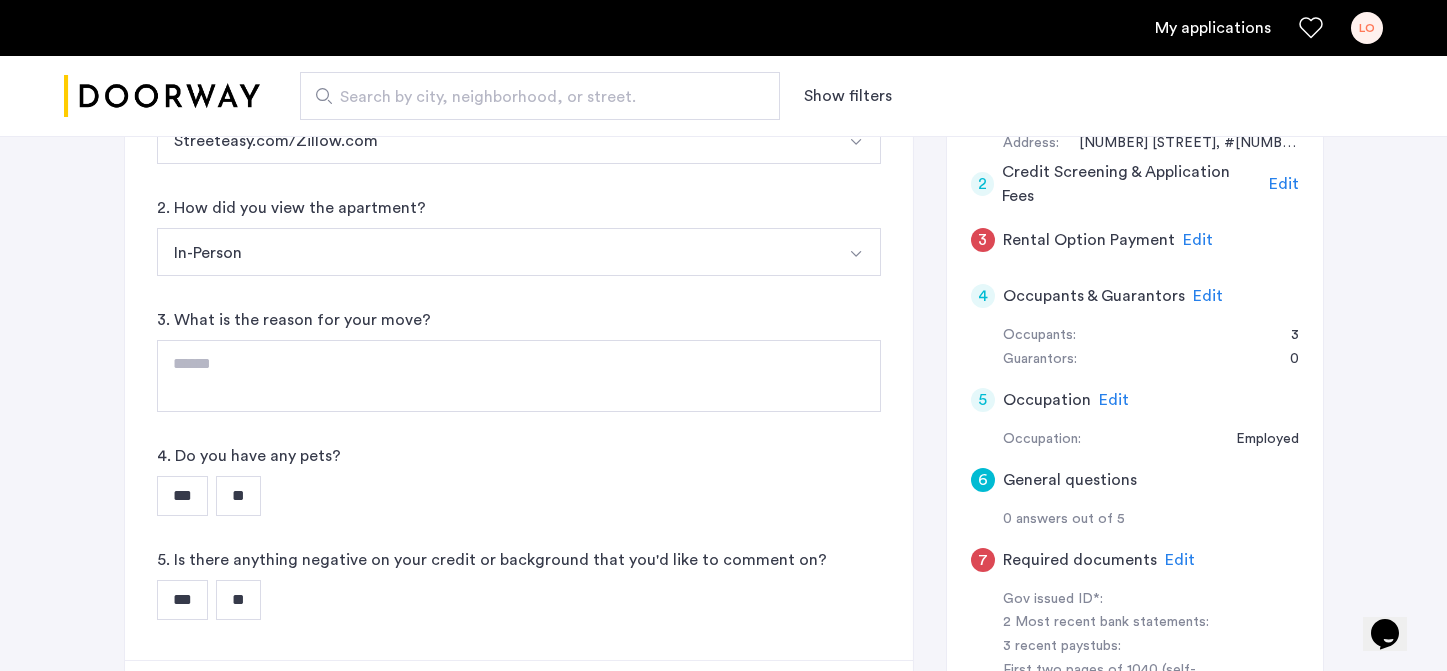 scroll, scrollTop: 467, scrollLeft: 0, axis: vertical 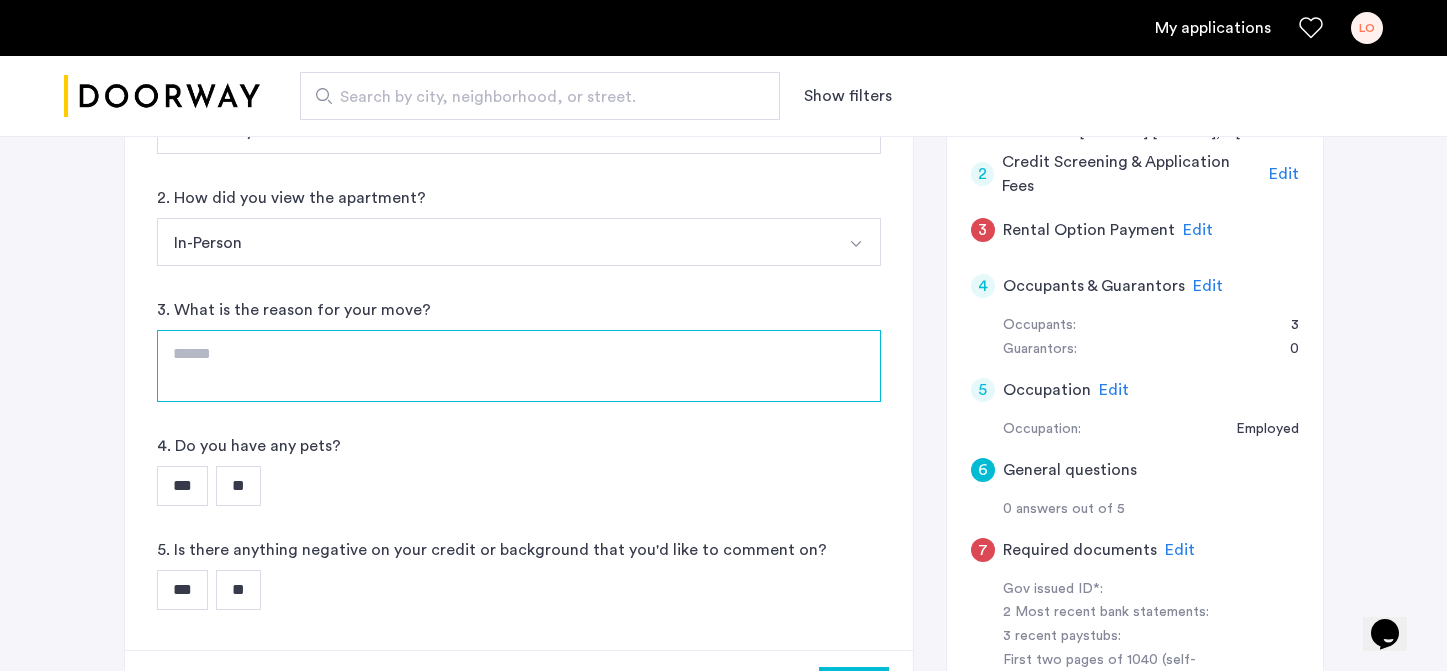 click at bounding box center (519, 366) 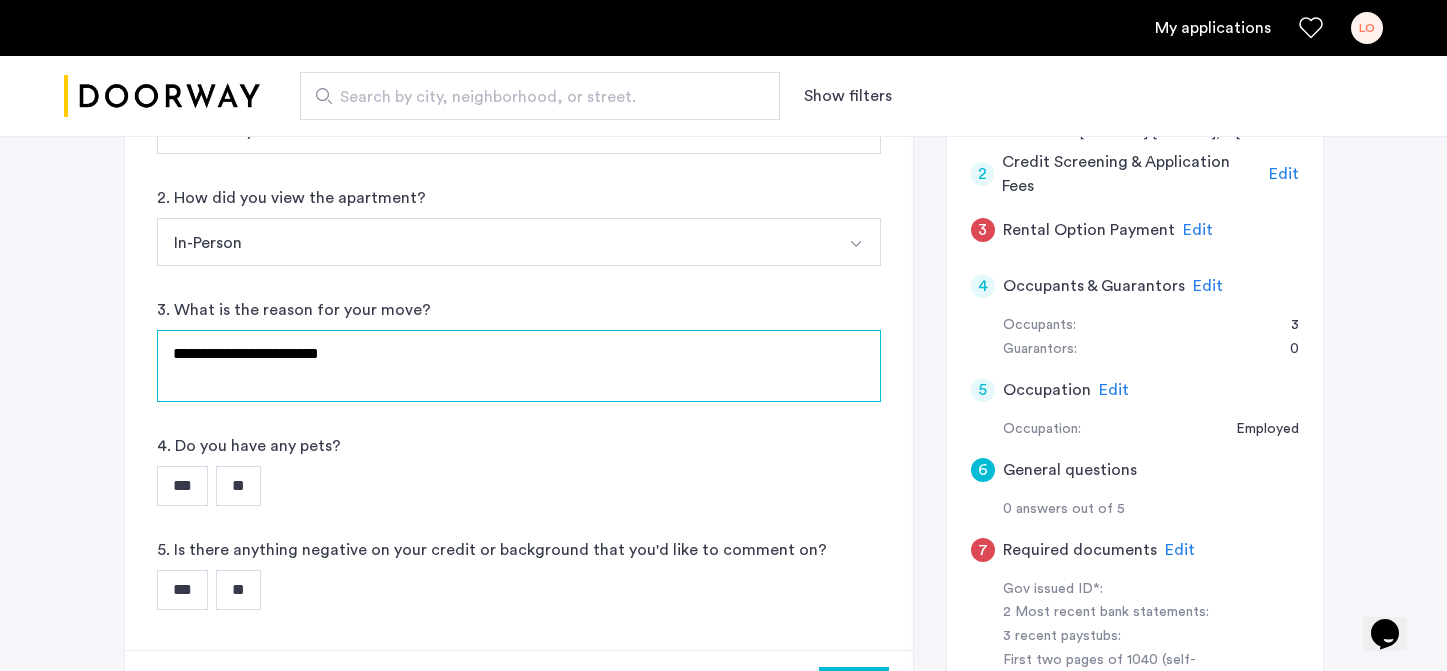type on "**********" 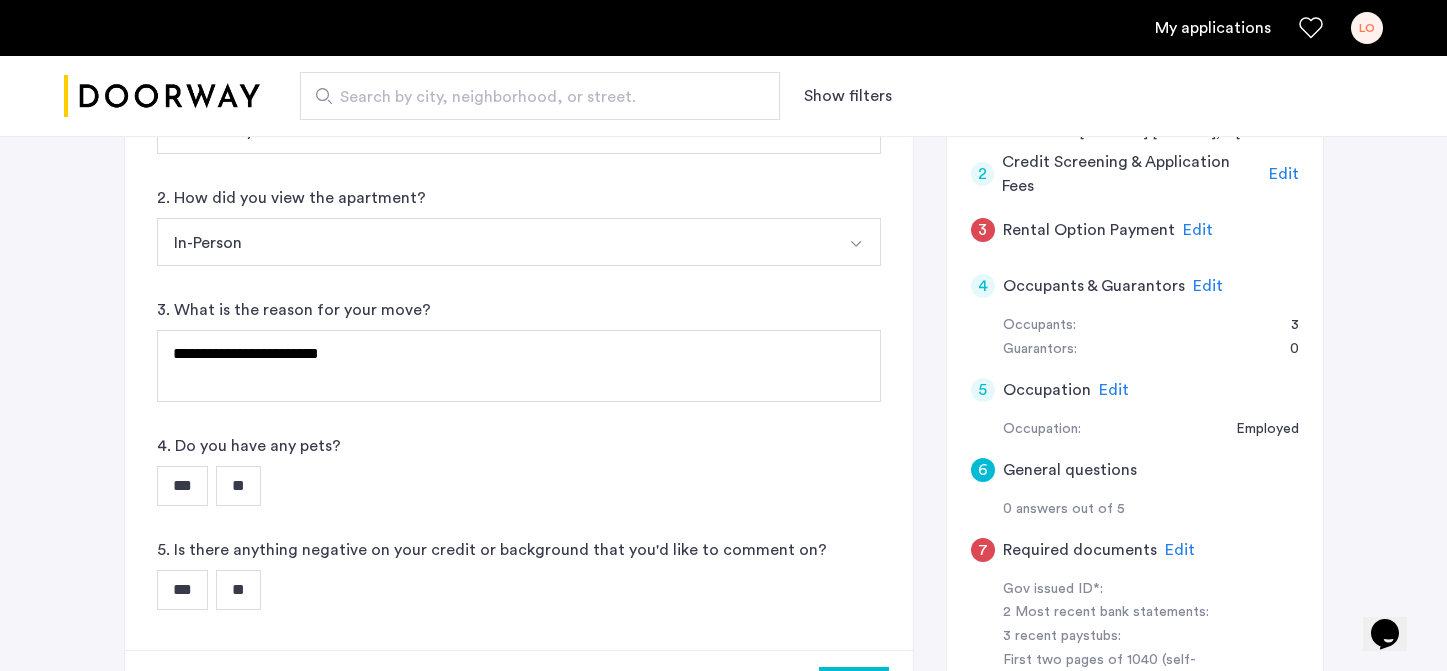 click on "**" at bounding box center [238, 486] 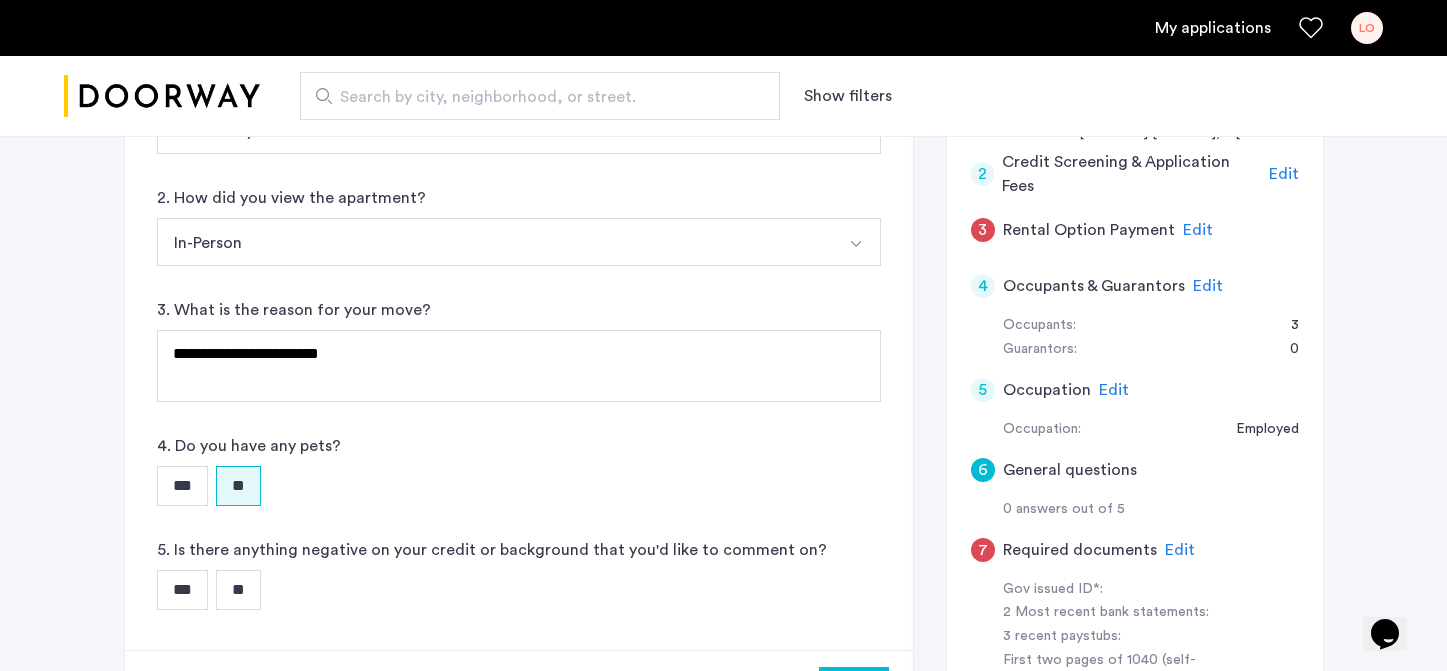 scroll, scrollTop: 528, scrollLeft: 0, axis: vertical 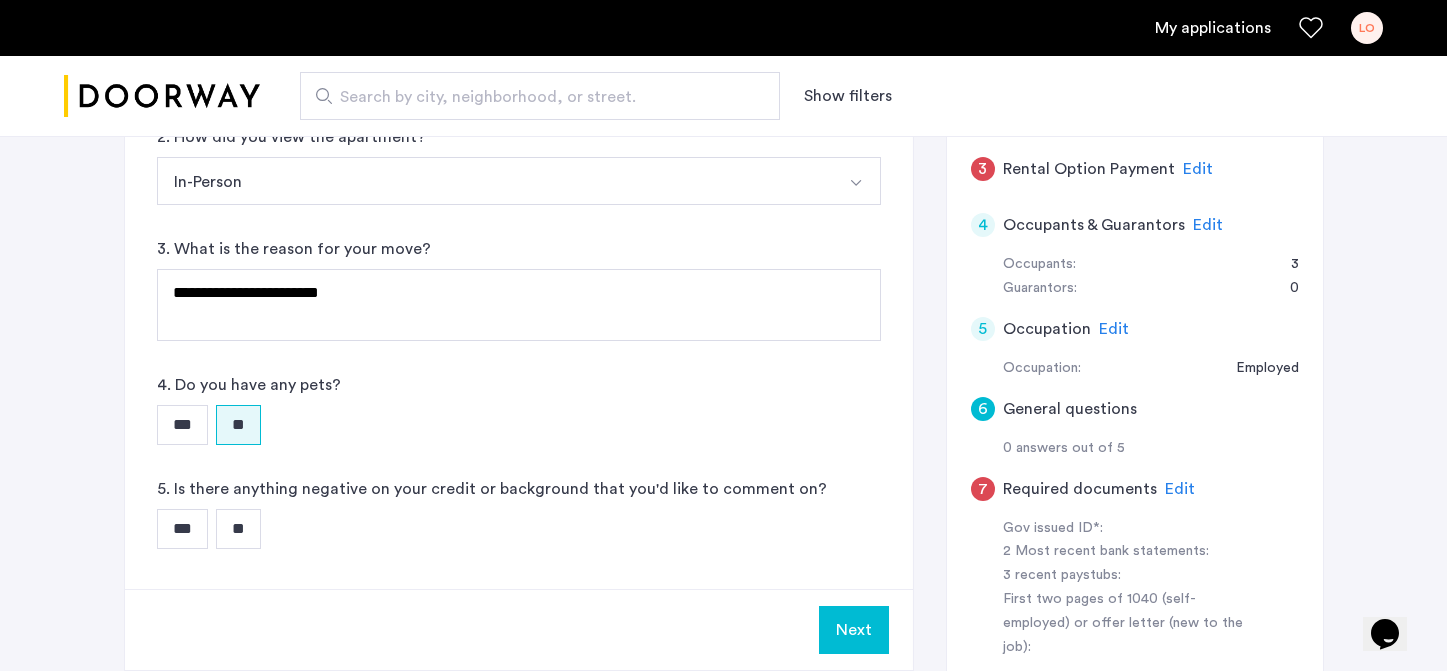 click on "**" at bounding box center [238, 529] 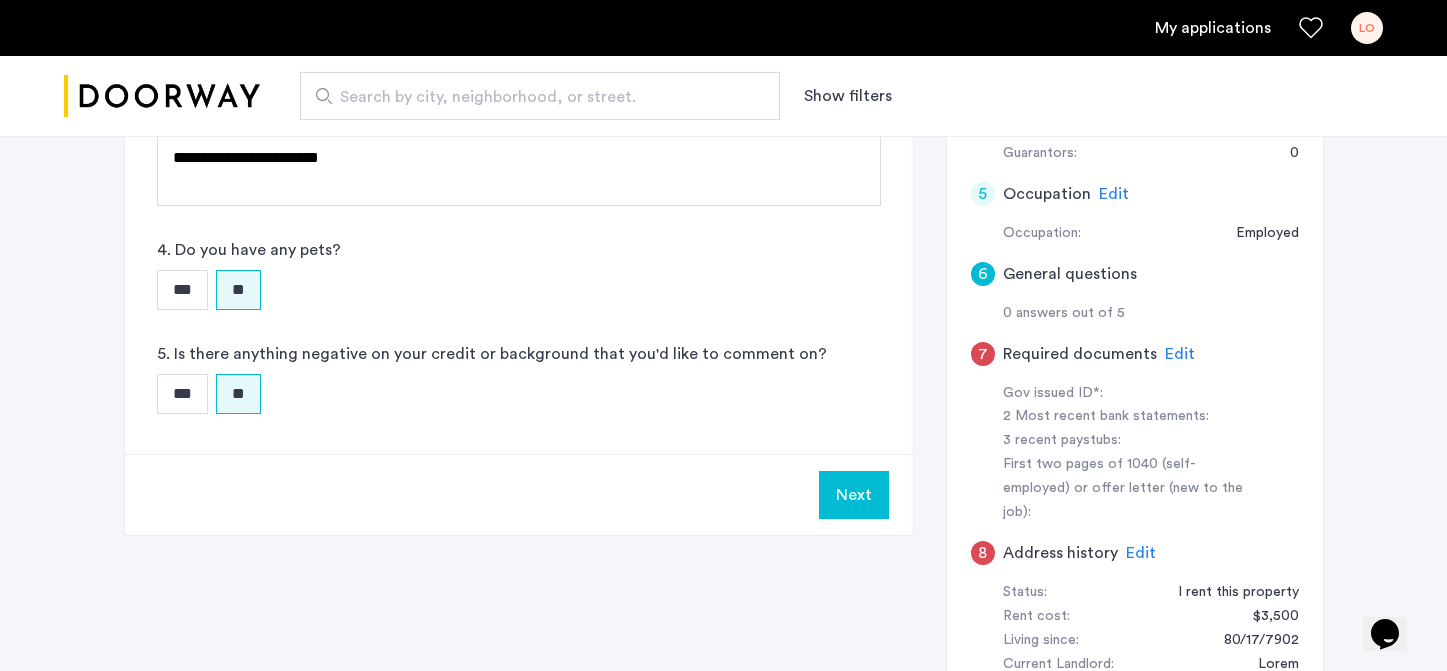 scroll, scrollTop: 669, scrollLeft: 0, axis: vertical 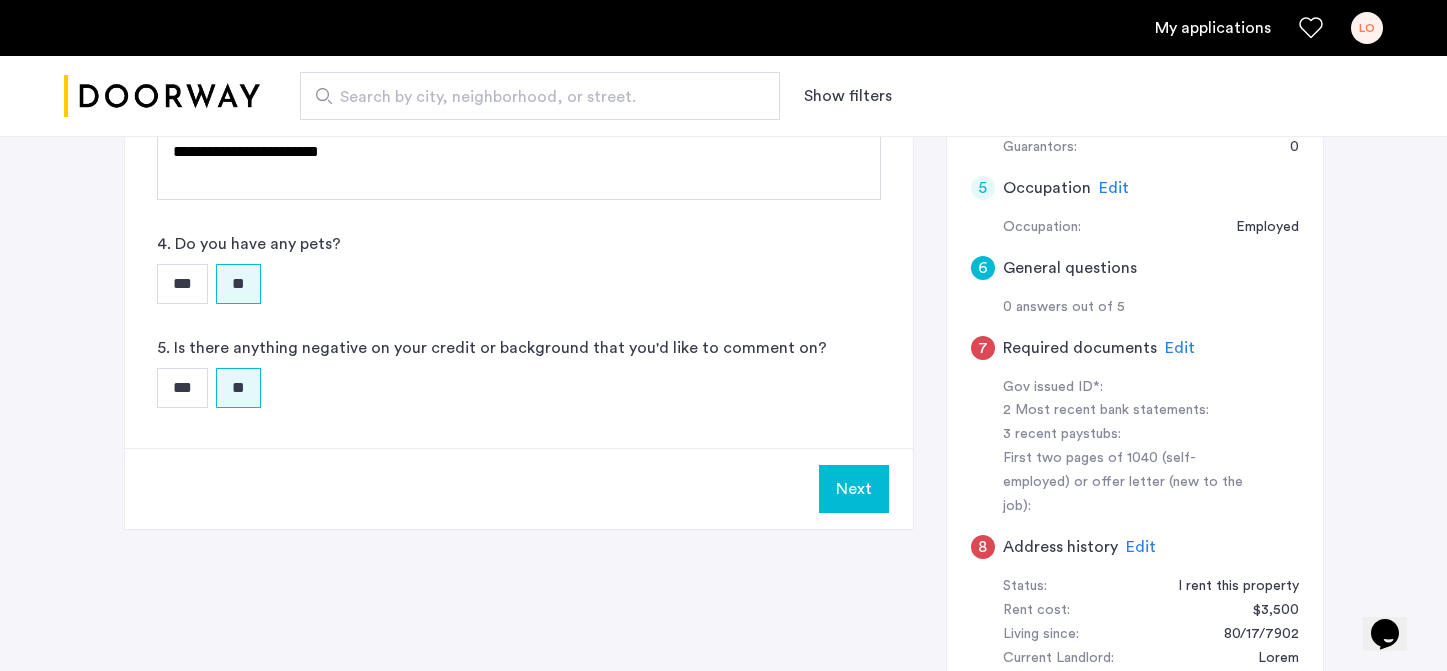 click on "Next" at bounding box center (854, 489) 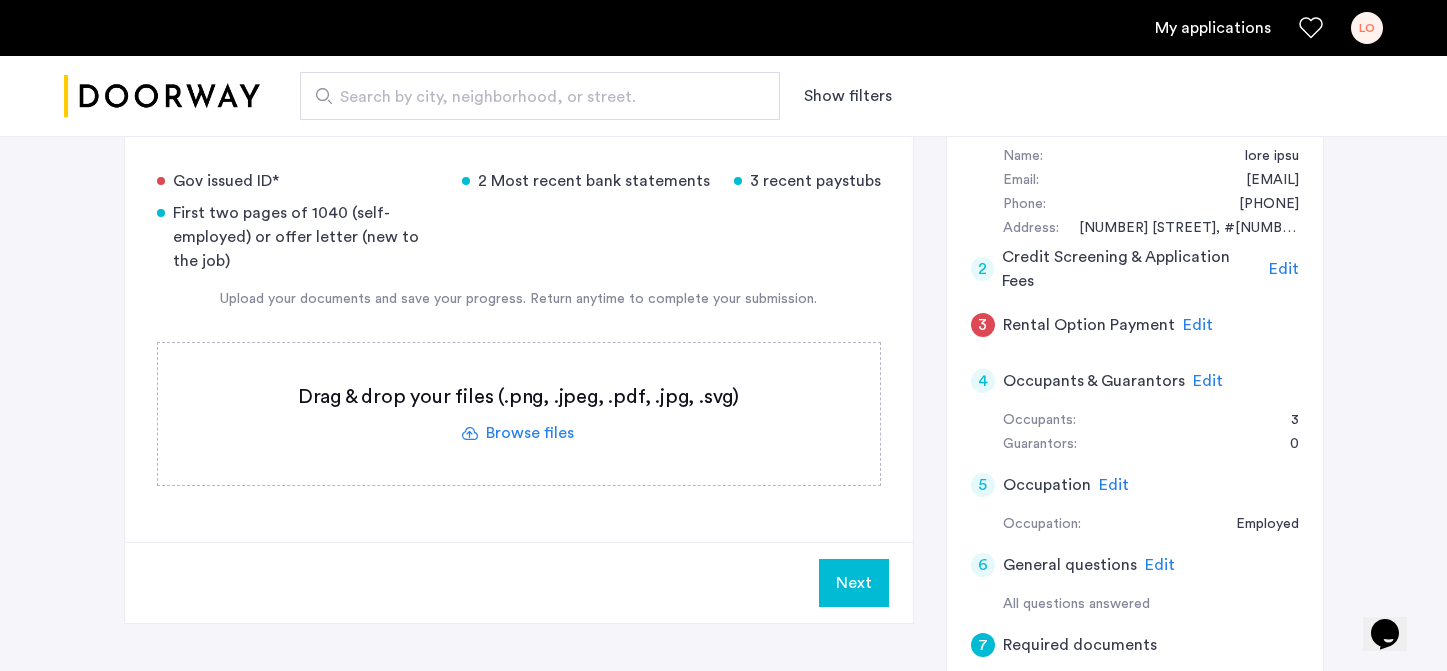 scroll, scrollTop: 374, scrollLeft: 0, axis: vertical 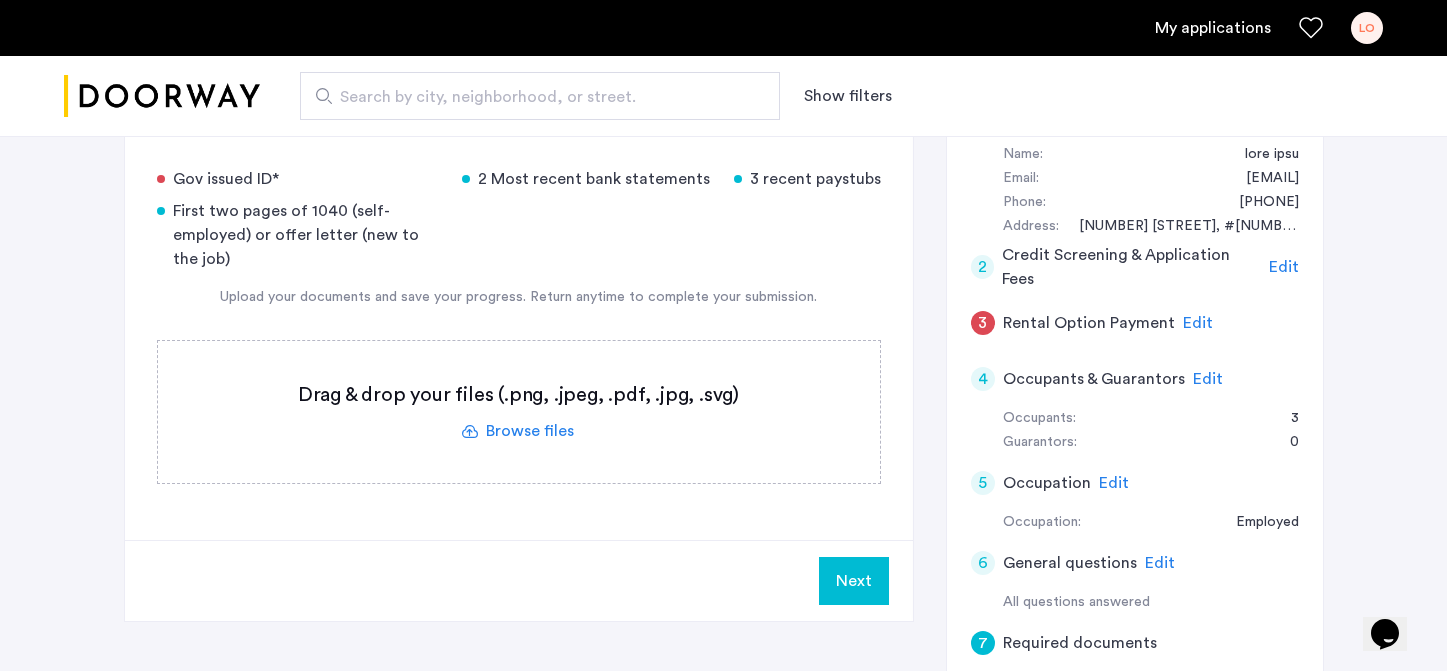click at bounding box center [519, 412] 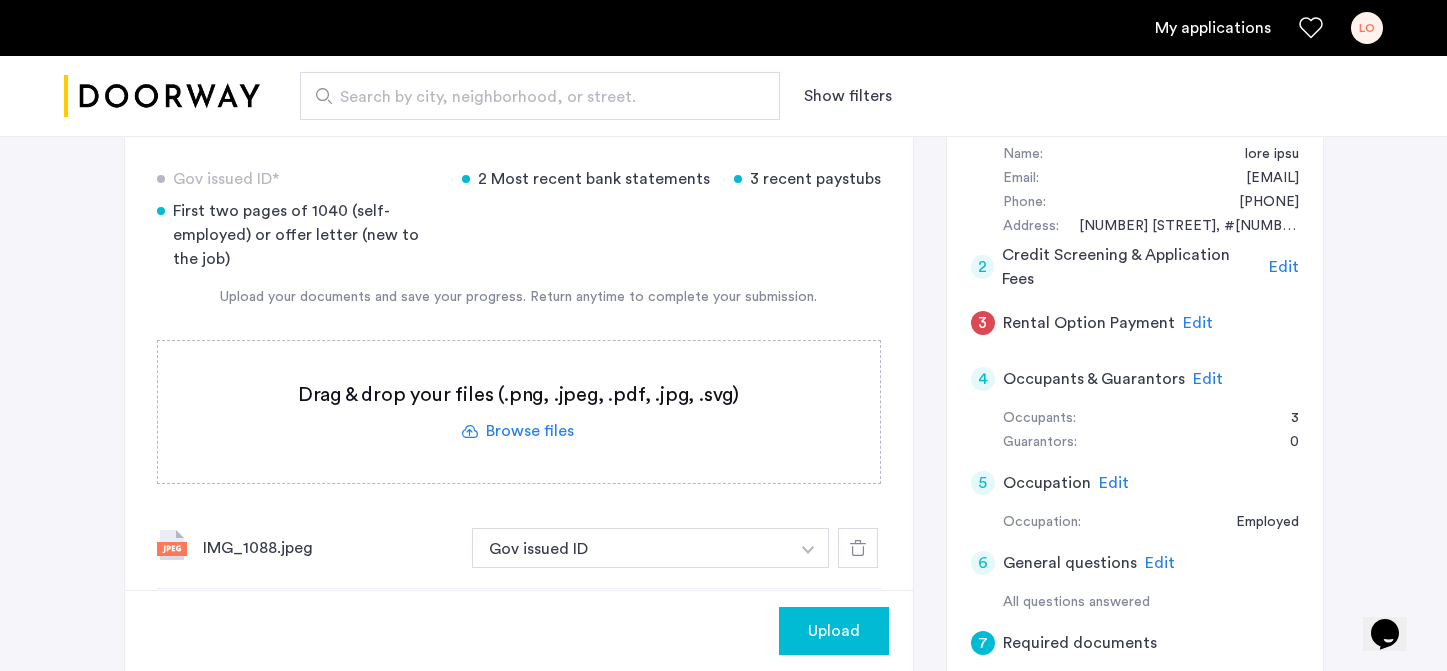 scroll, scrollTop: 409, scrollLeft: 0, axis: vertical 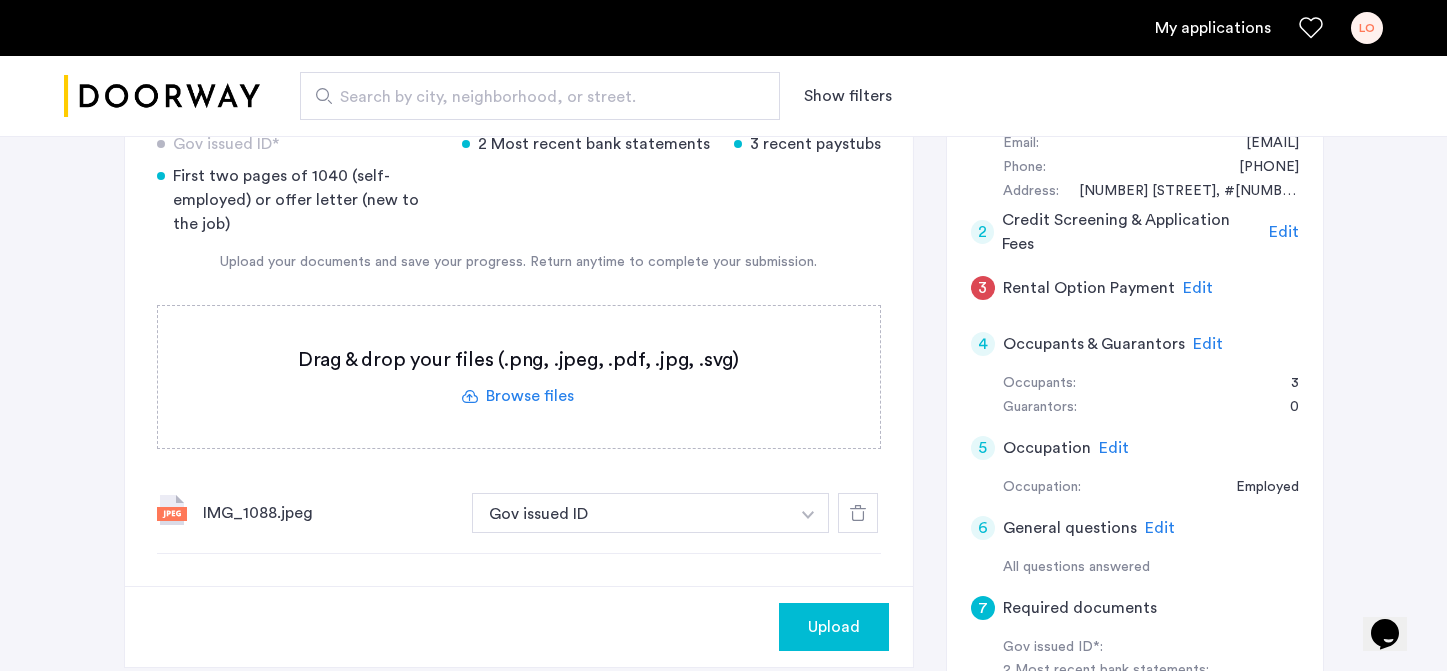 click at bounding box center (519, 377) 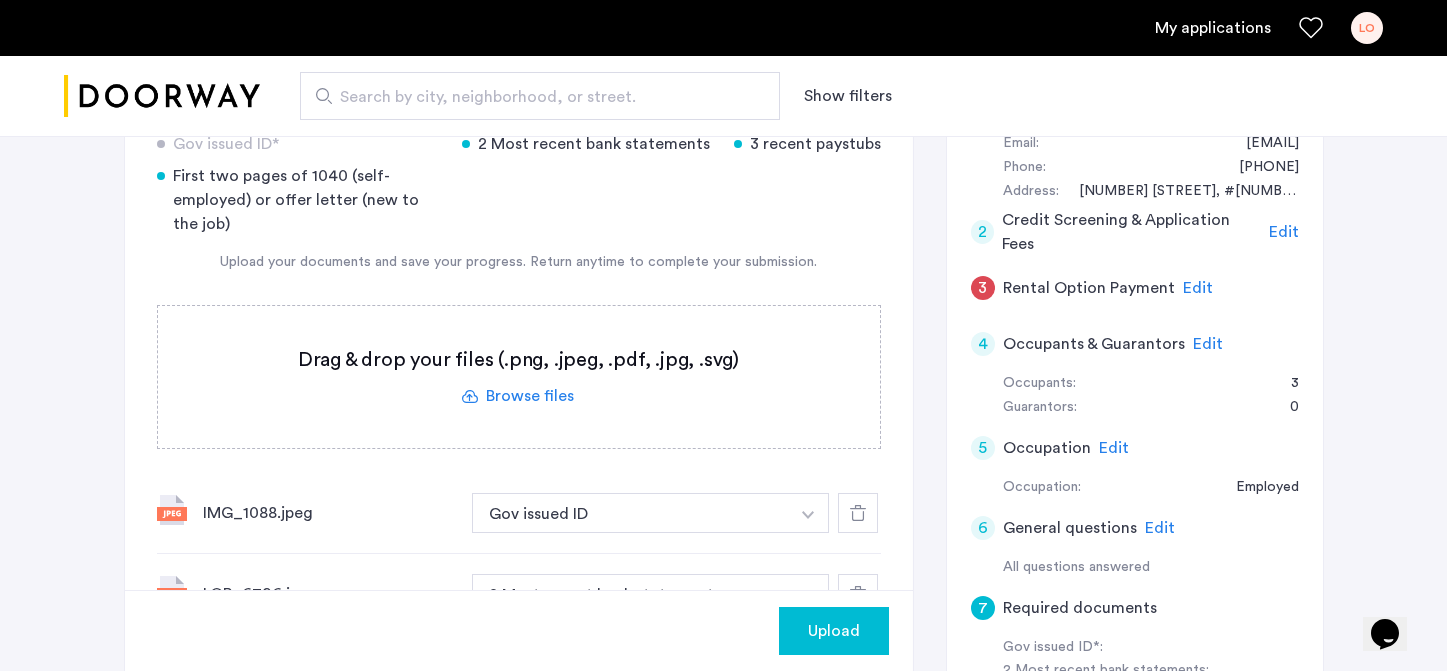 click on "Upload" at bounding box center [834, 631] 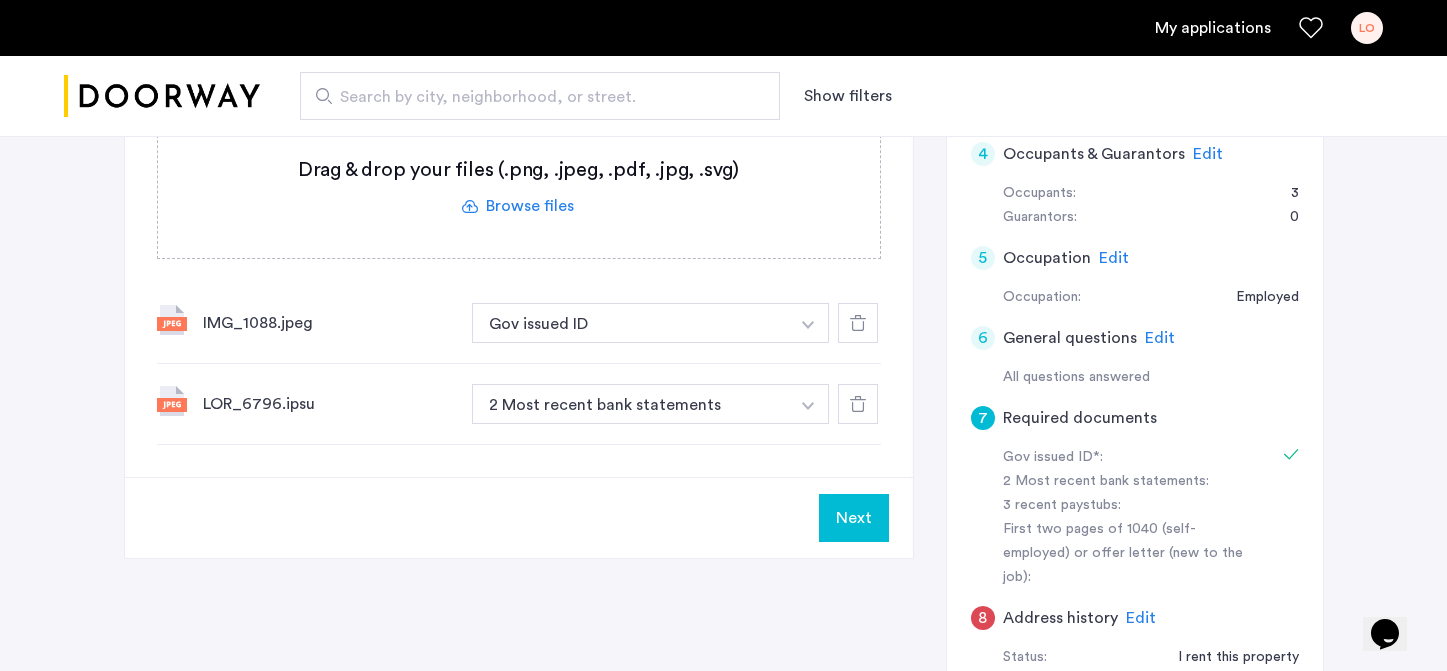 scroll, scrollTop: 607, scrollLeft: 0, axis: vertical 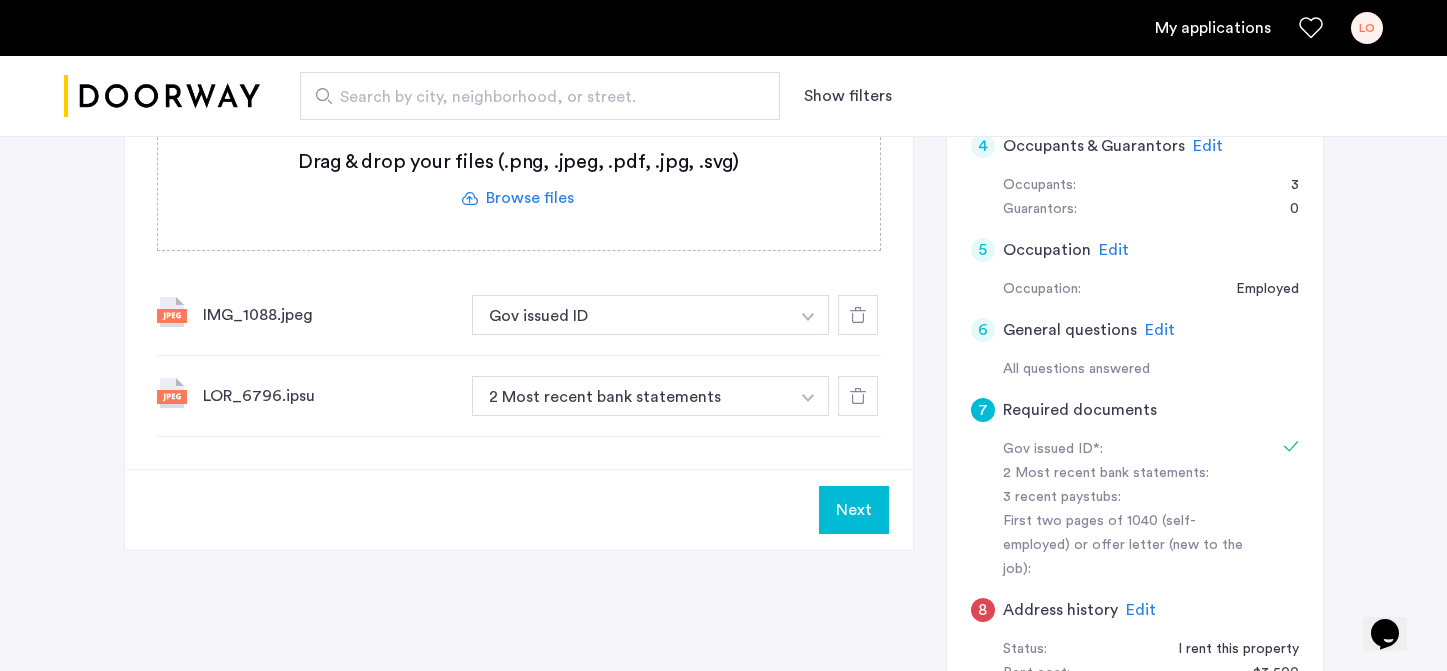 click at bounding box center (808, 315) 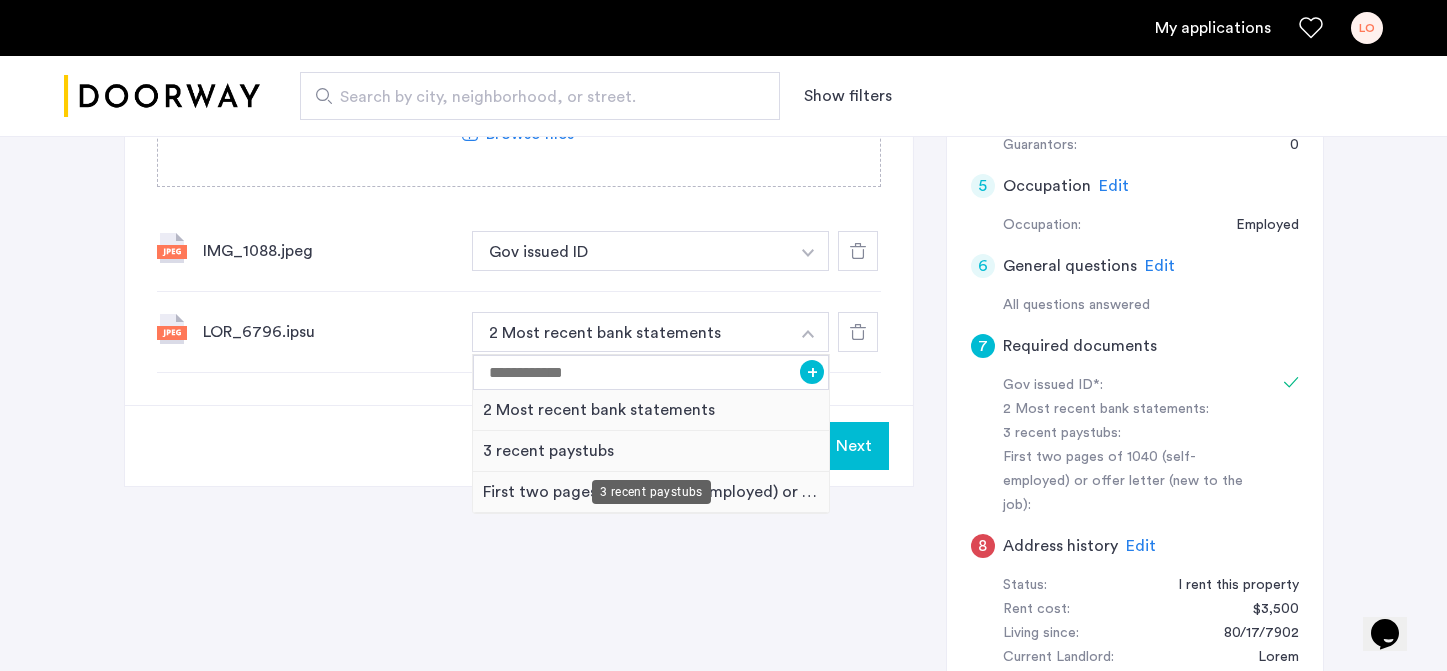 scroll, scrollTop: 674, scrollLeft: 0, axis: vertical 